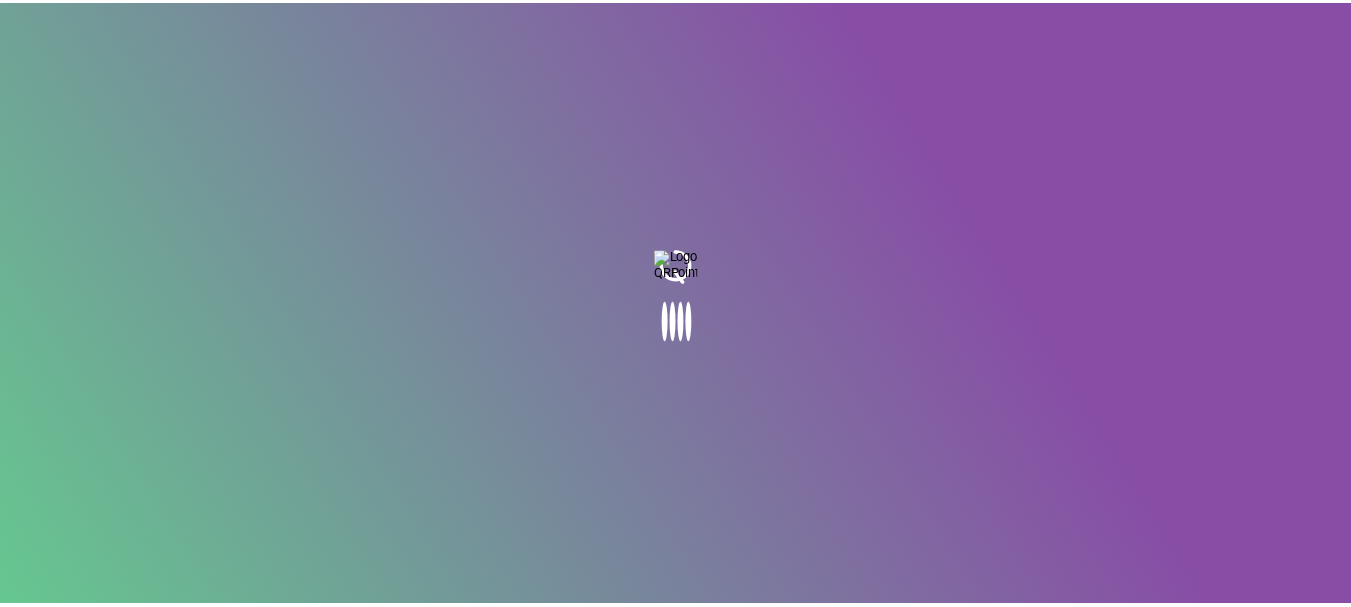 scroll, scrollTop: 0, scrollLeft: 0, axis: both 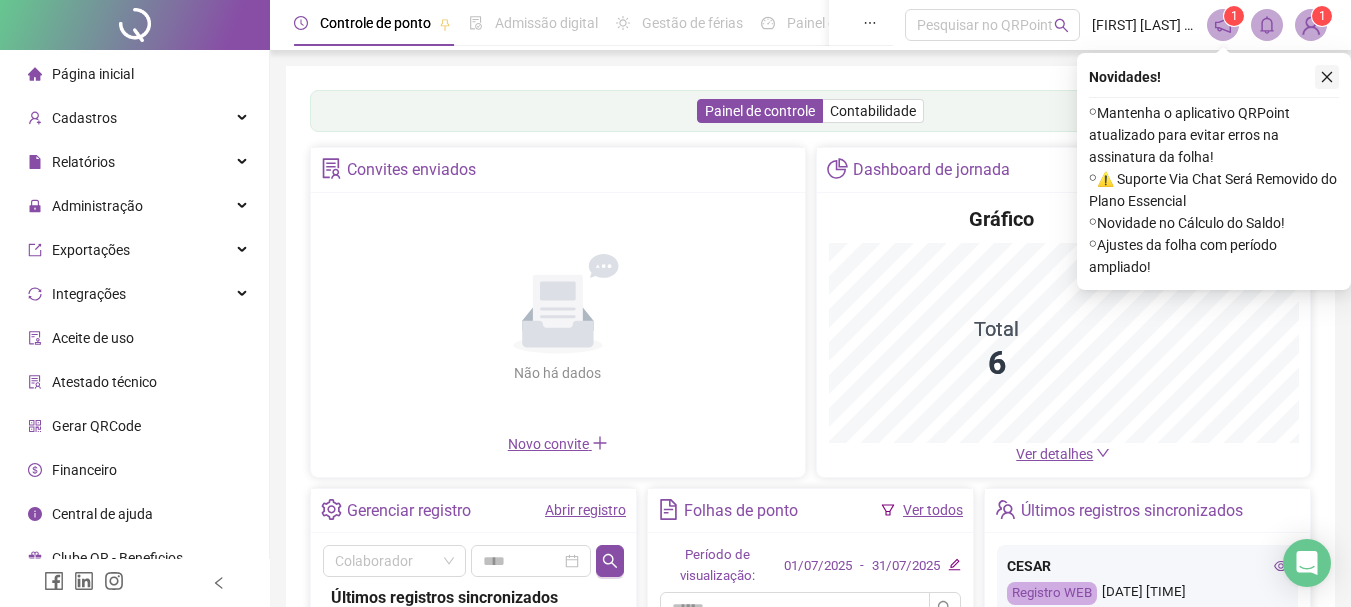 click 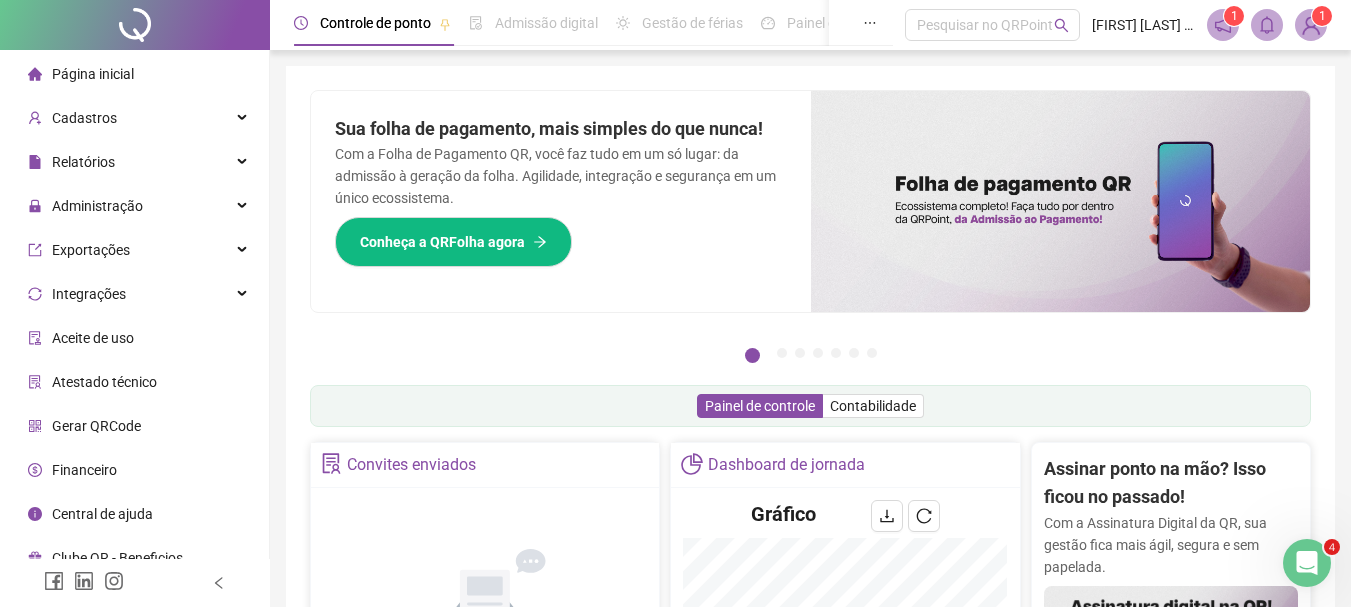 scroll, scrollTop: 0, scrollLeft: 0, axis: both 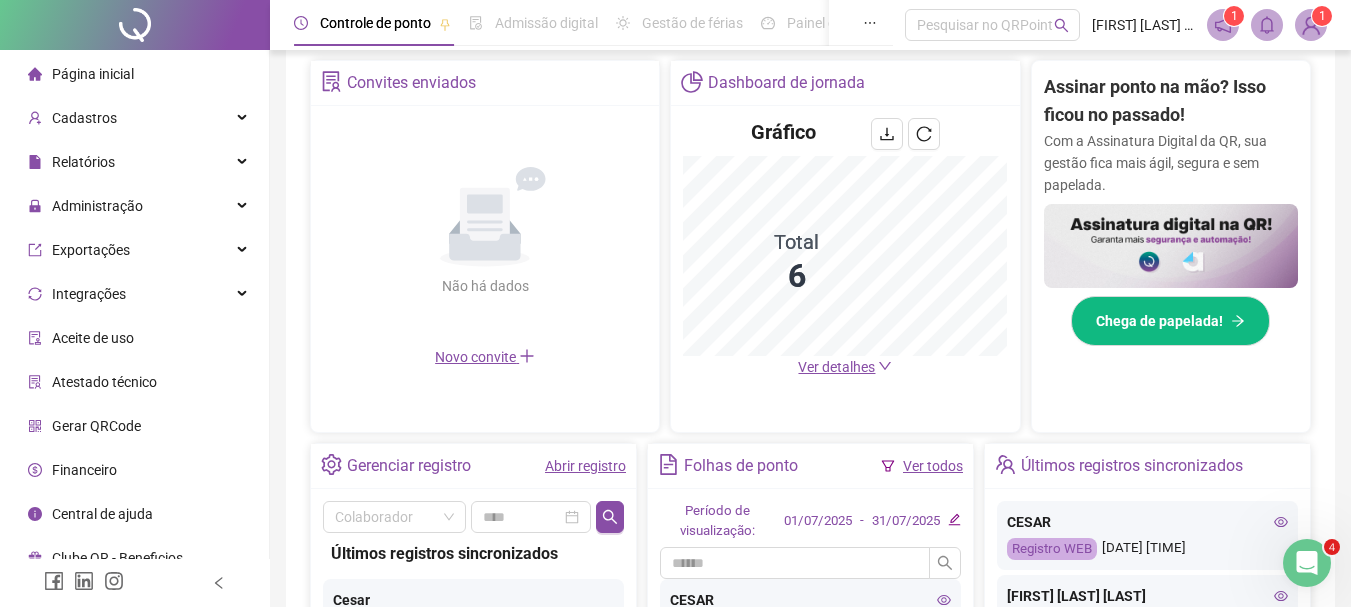 click on "Abrir registro" at bounding box center (585, 466) 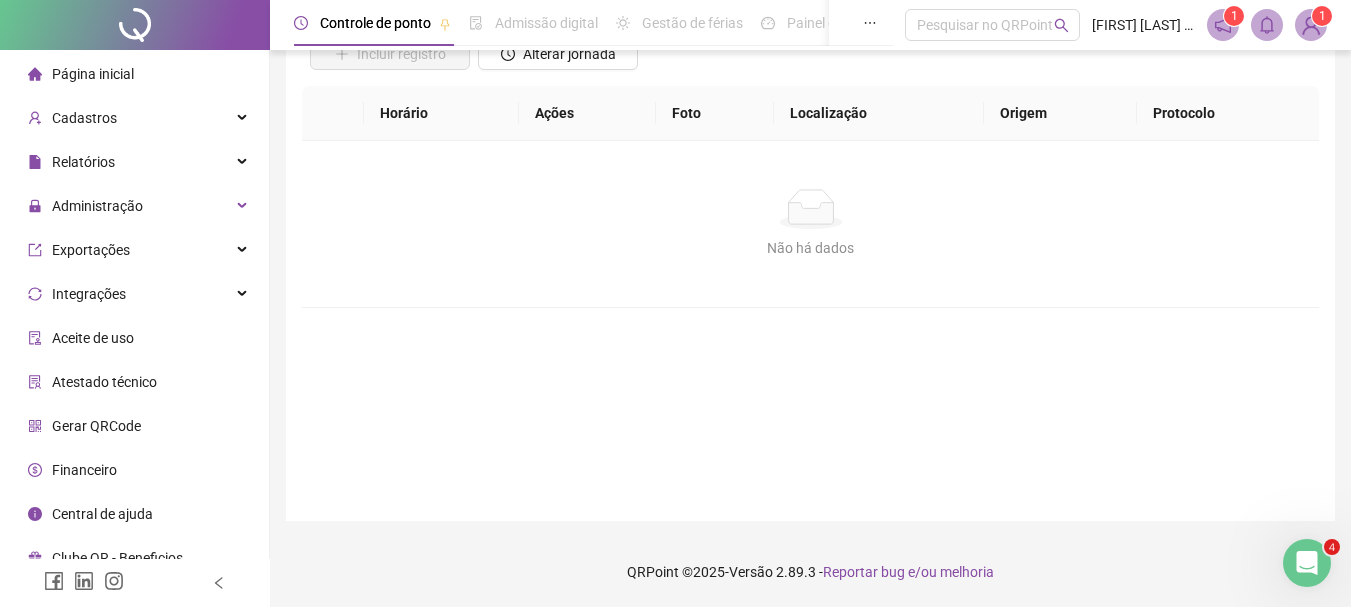 scroll, scrollTop: 168, scrollLeft: 0, axis: vertical 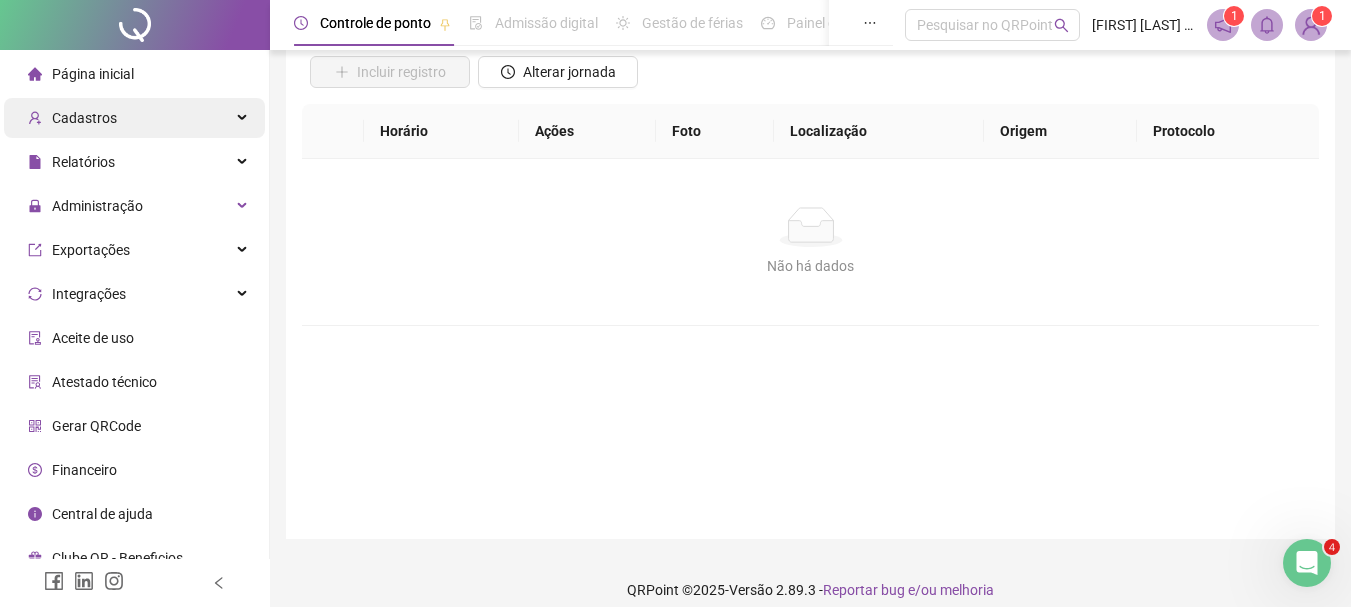 click on "Cadastros" at bounding box center [134, 118] 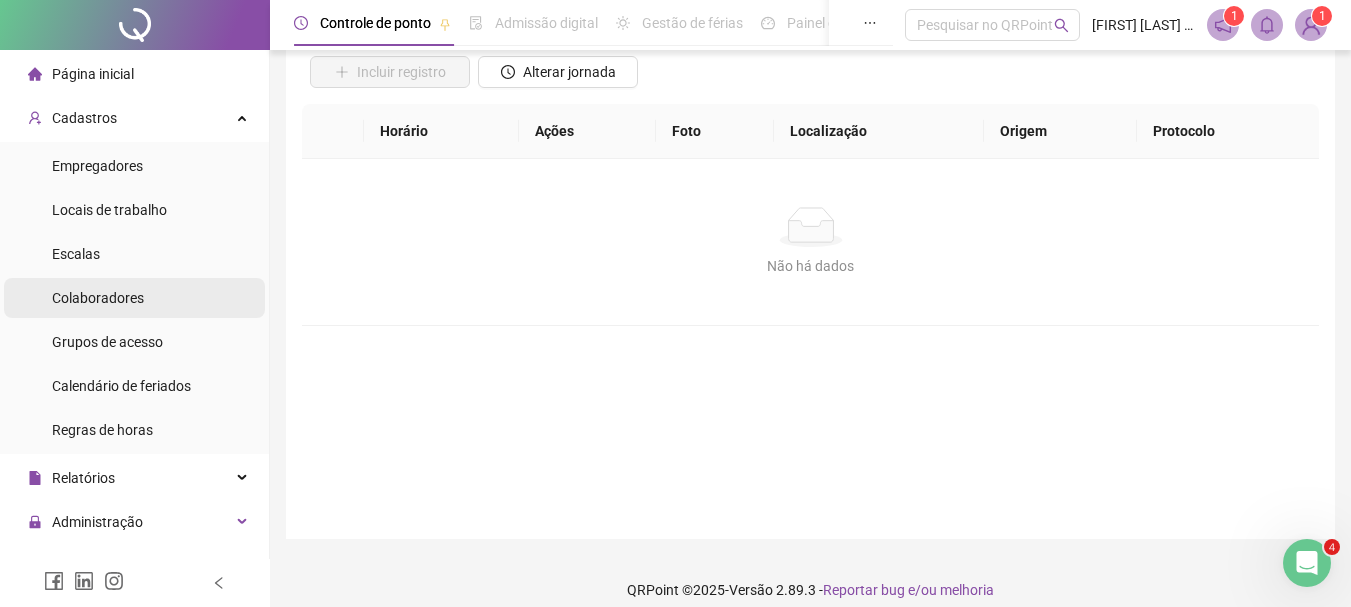 click on "Colaboradores" at bounding box center [98, 298] 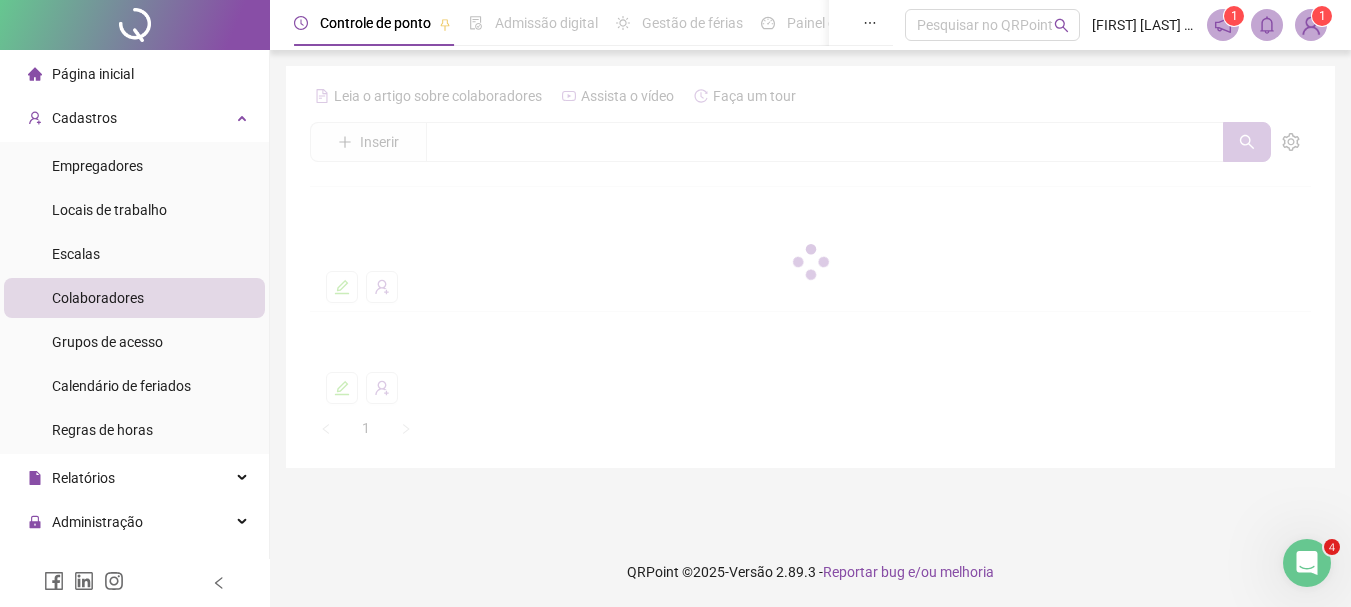 scroll, scrollTop: 0, scrollLeft: 0, axis: both 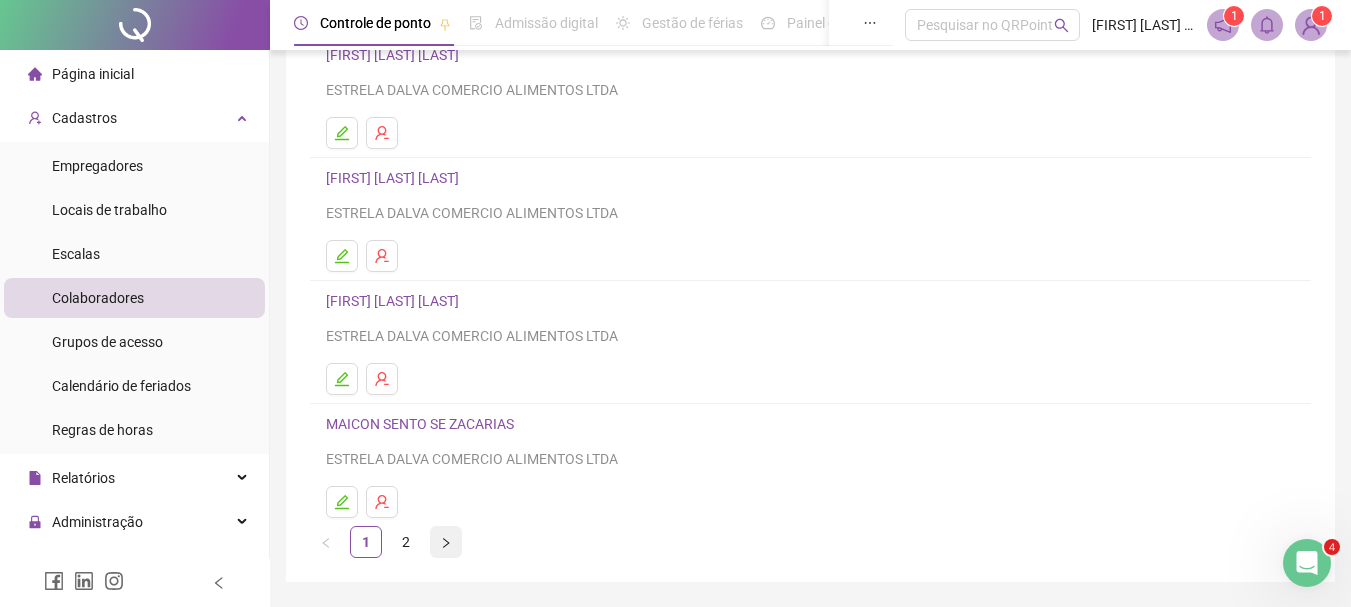 click 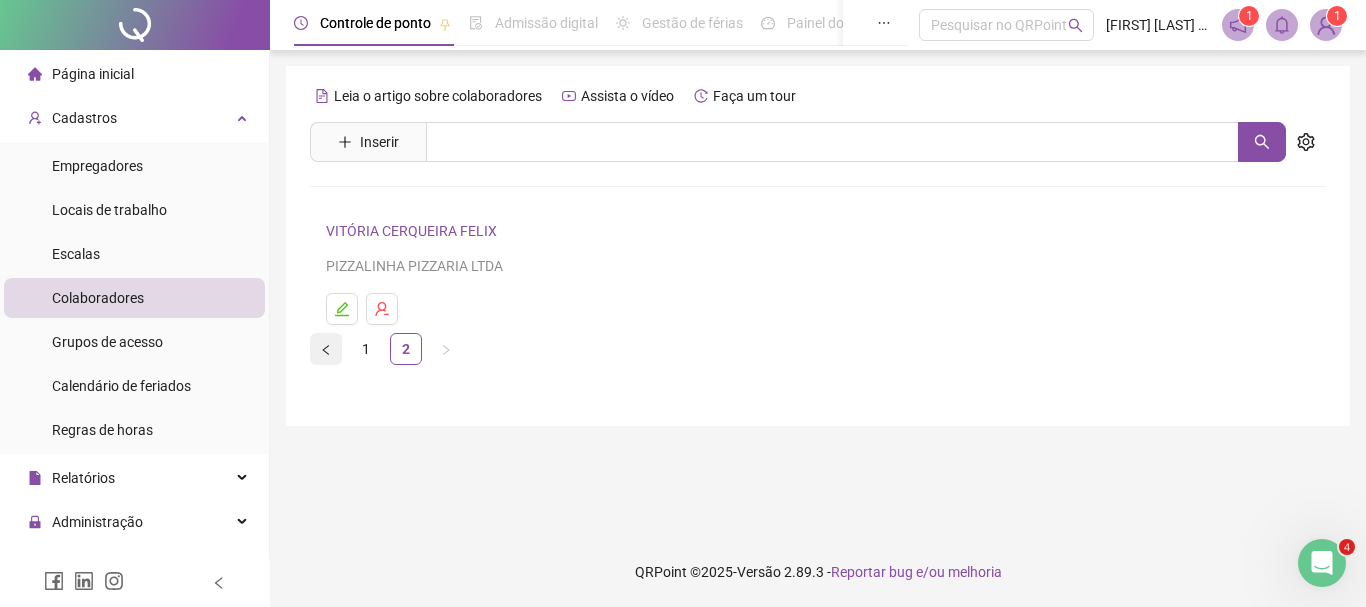 click 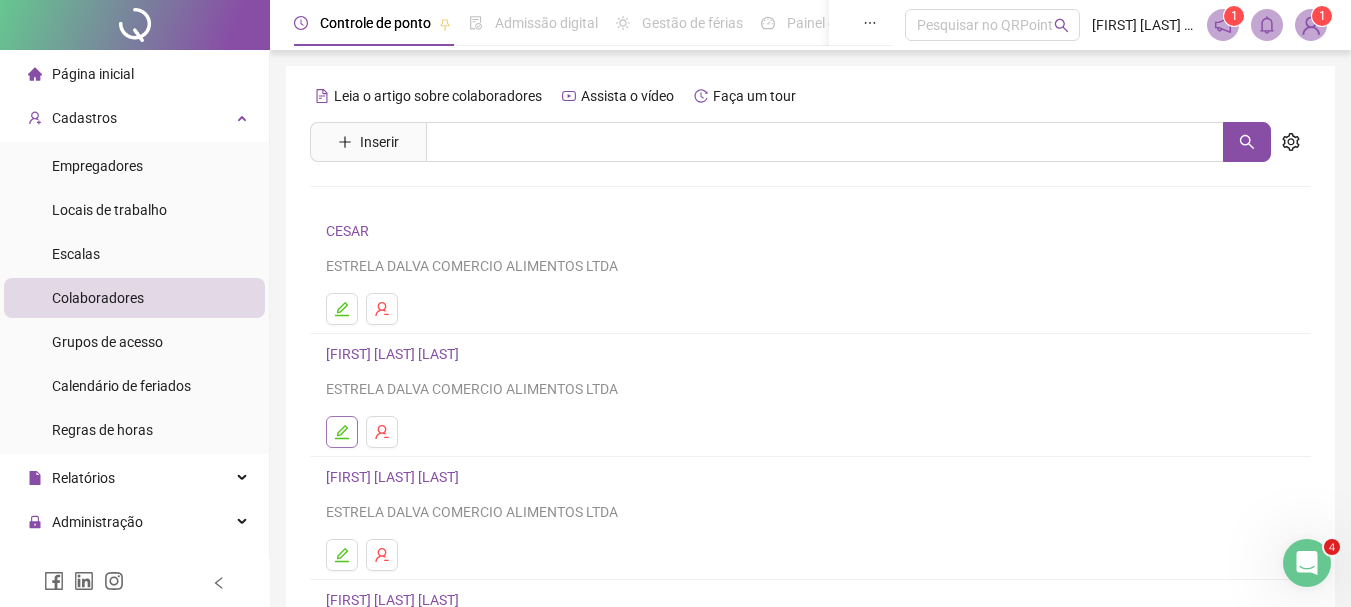 click 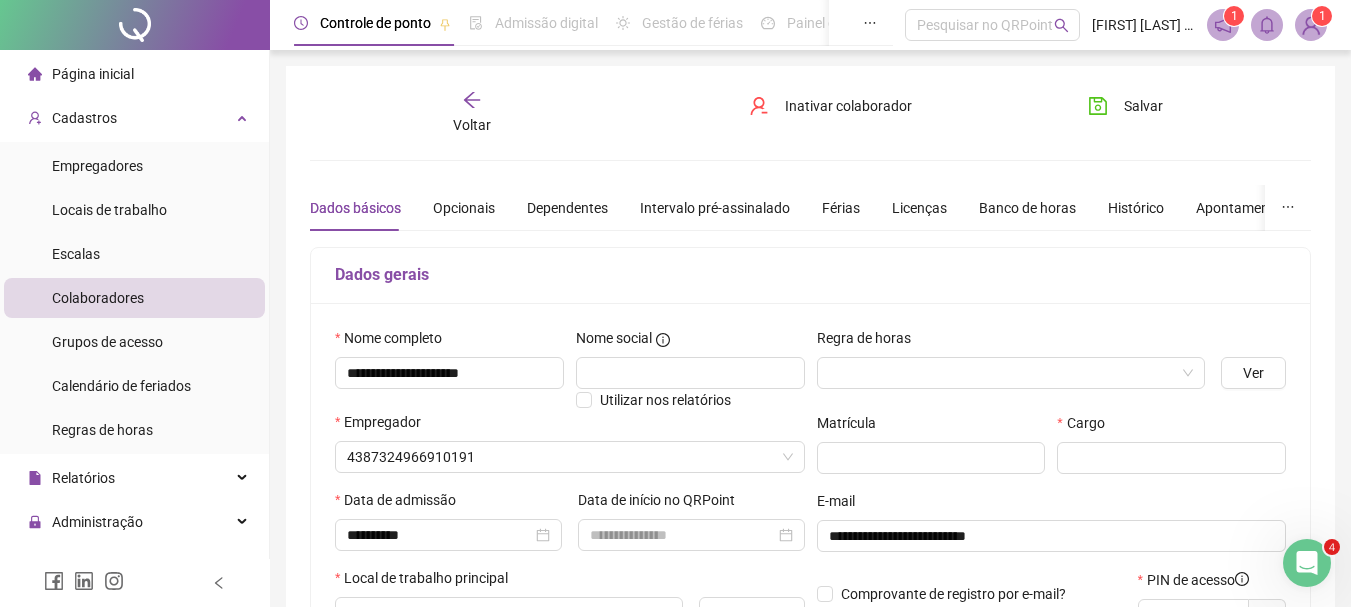 type on "*******" 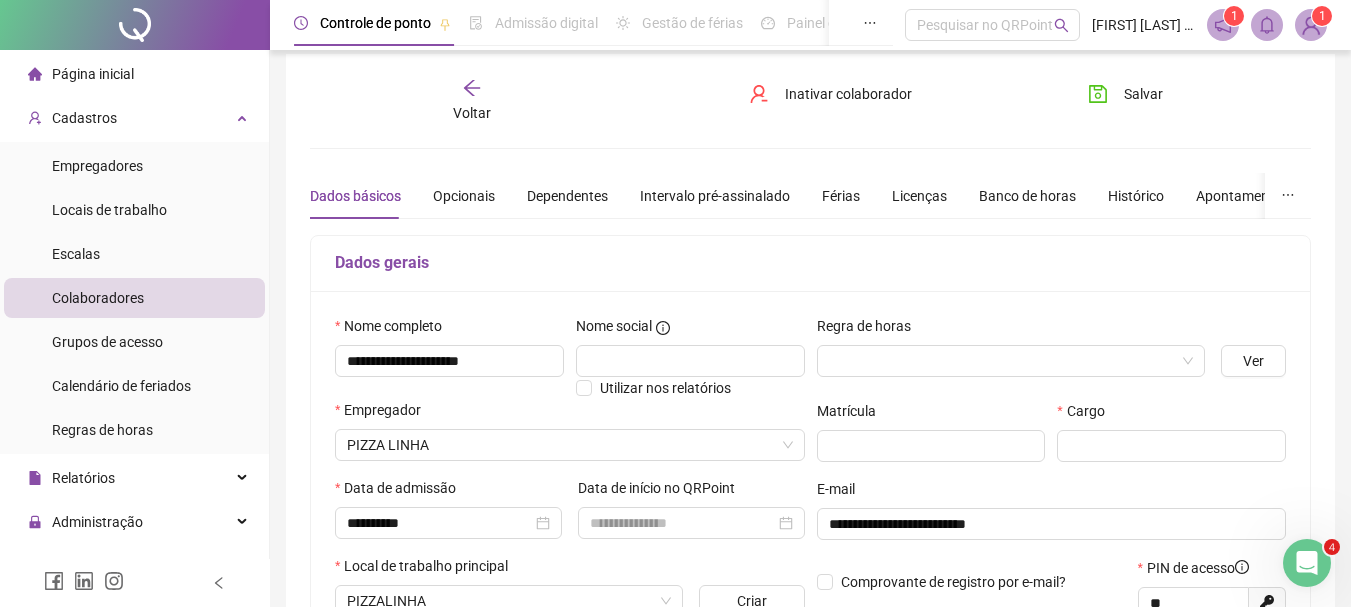 scroll, scrollTop: 0, scrollLeft: 0, axis: both 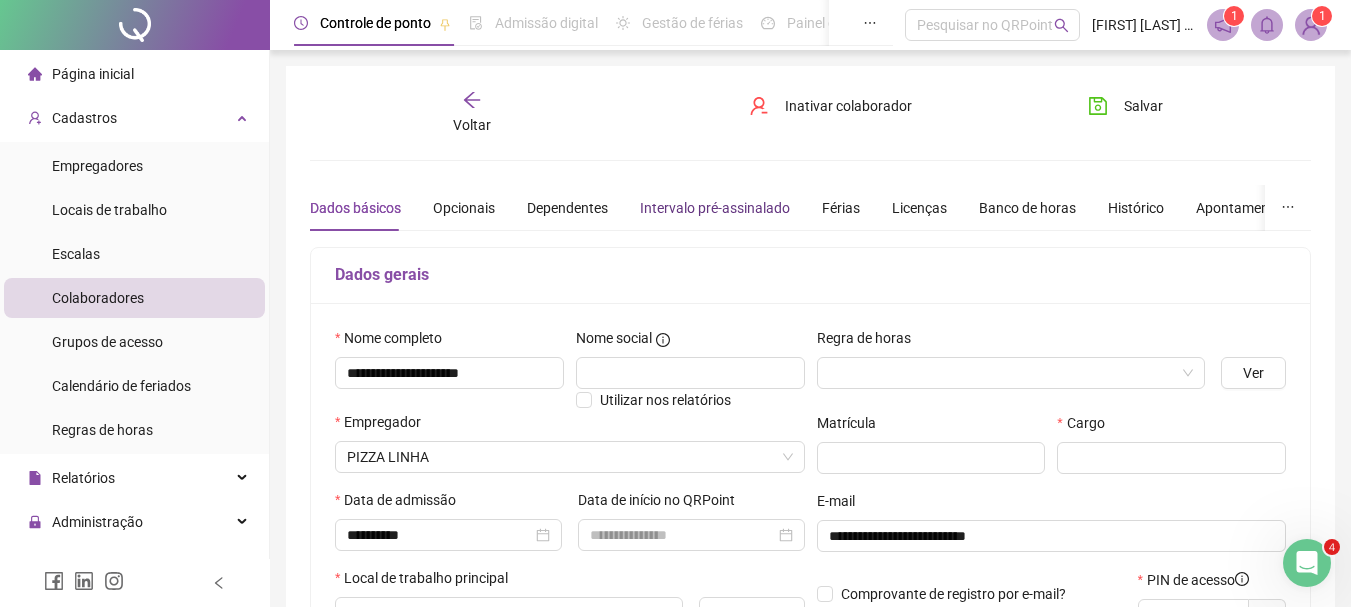 click on "Intervalo pré-assinalado" at bounding box center (715, 208) 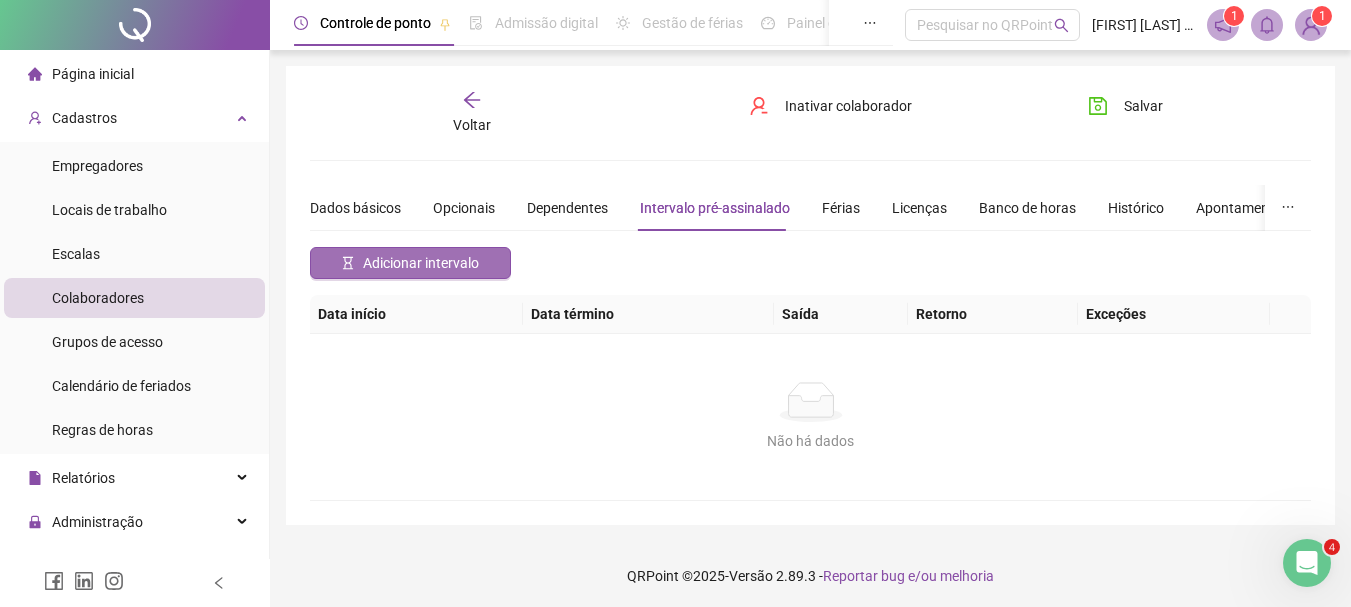 click on "Adicionar intervalo" at bounding box center (421, 263) 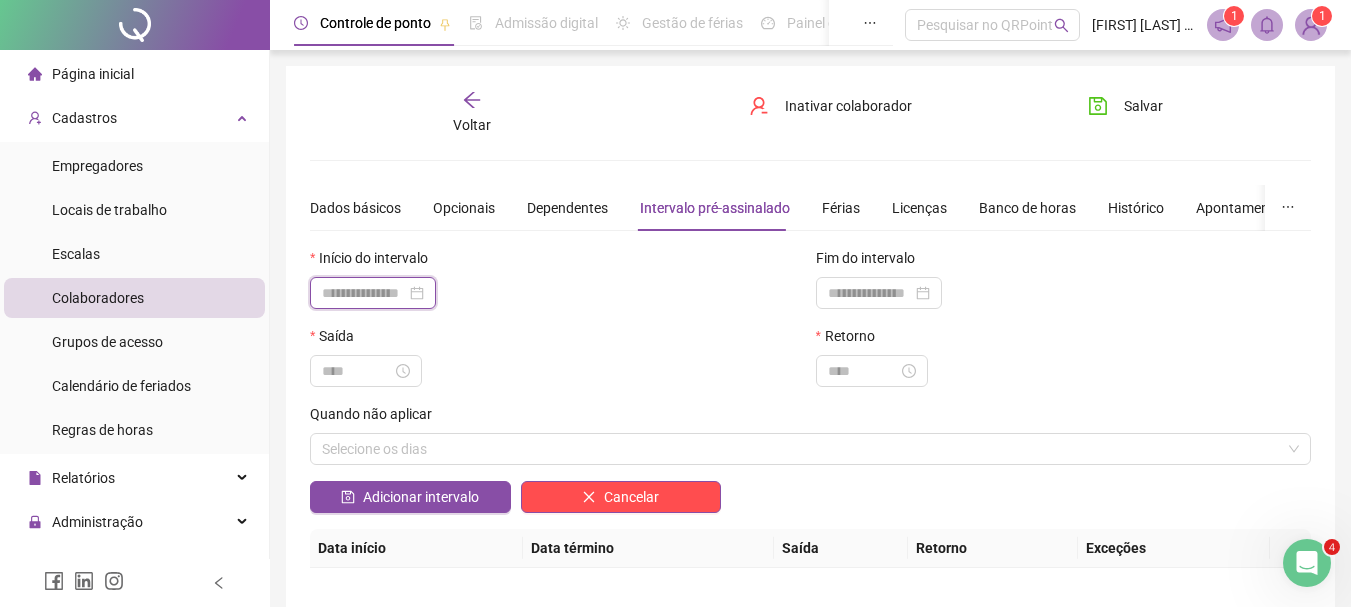 click at bounding box center [364, 293] 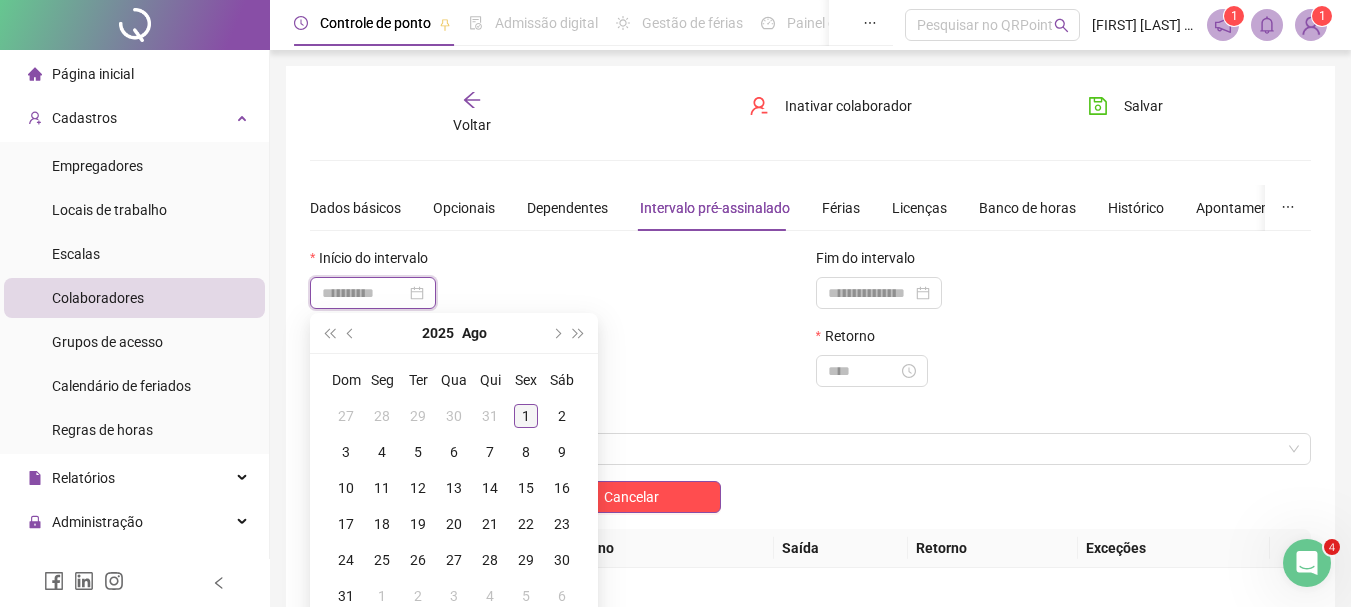type on "**********" 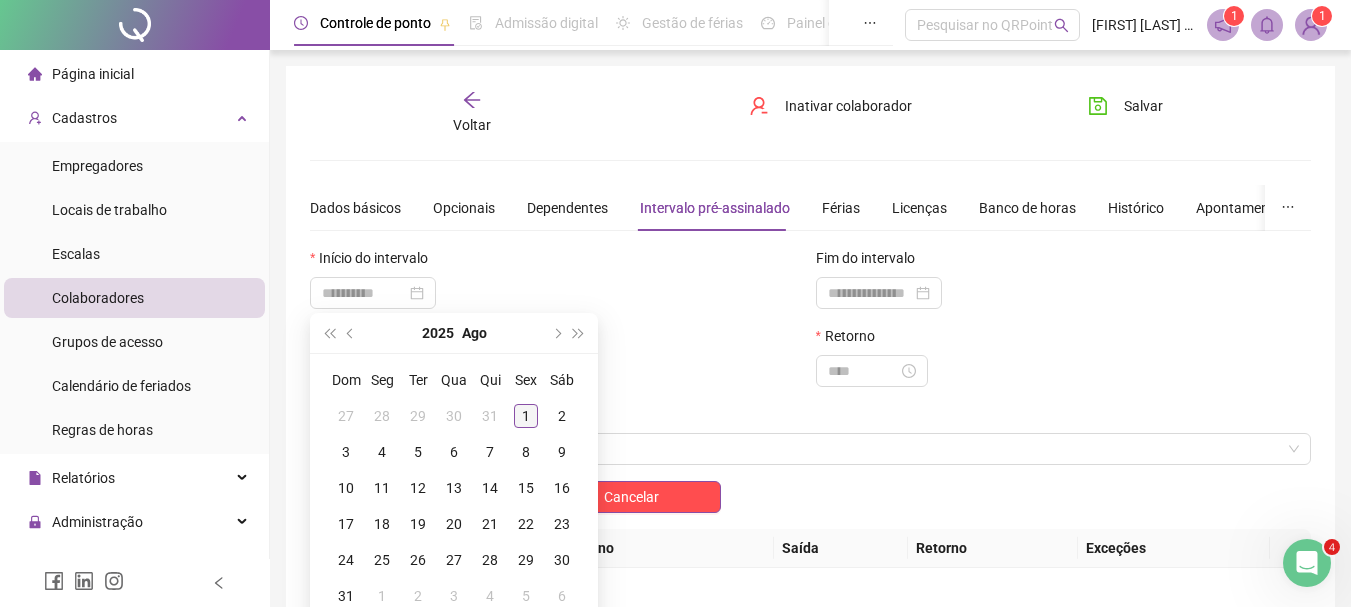 click on "1" at bounding box center [526, 416] 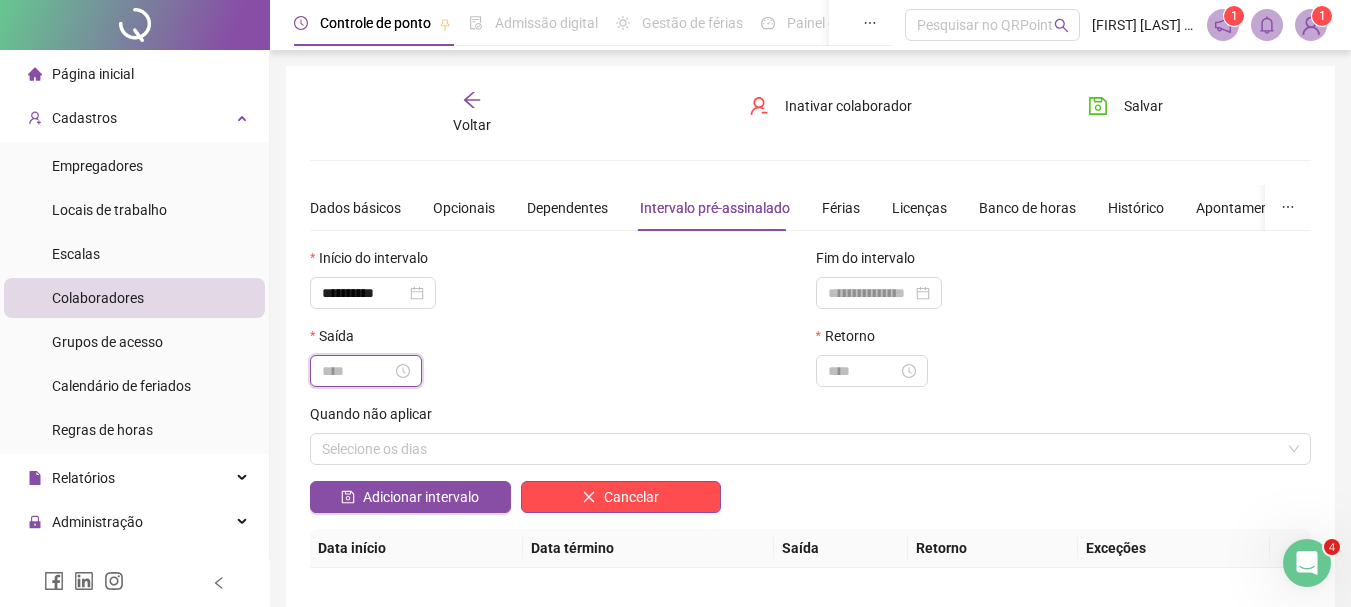click at bounding box center (357, 371) 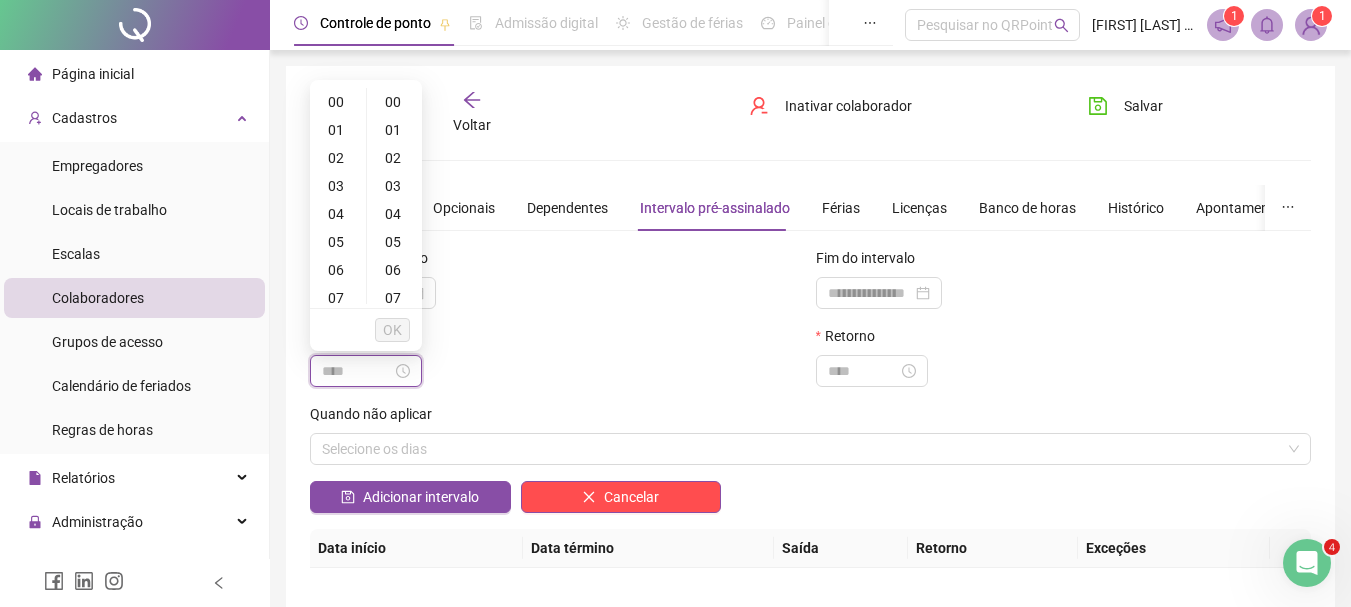 type on "*****" 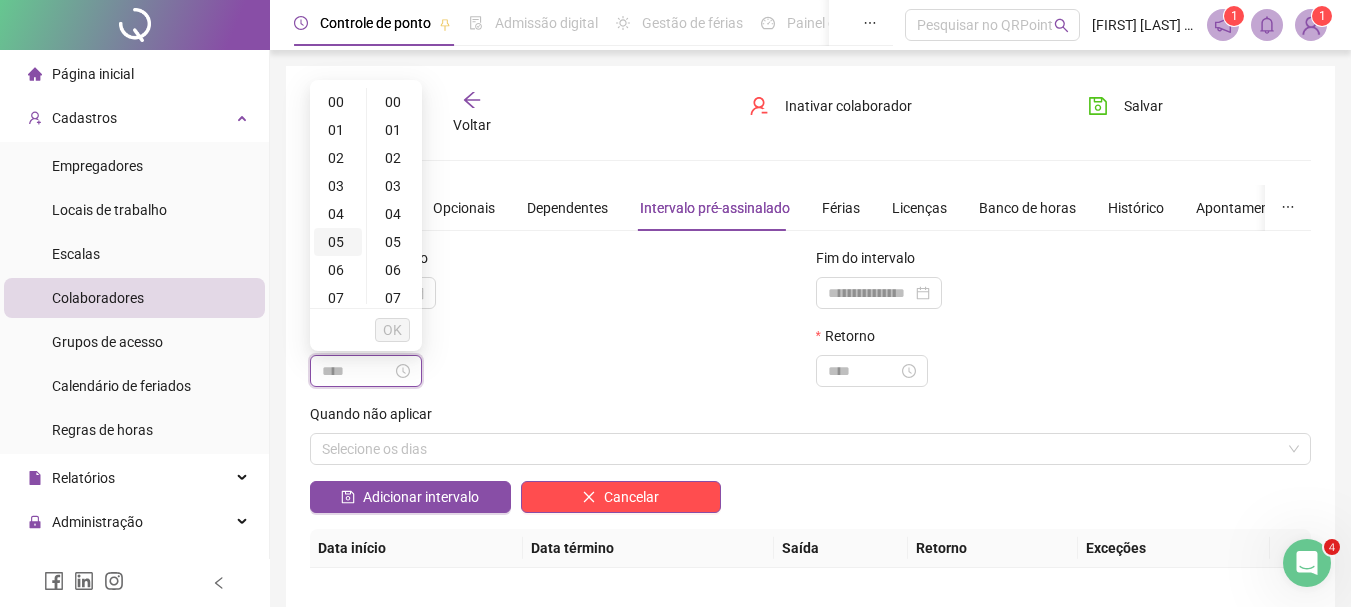 type on "*****" 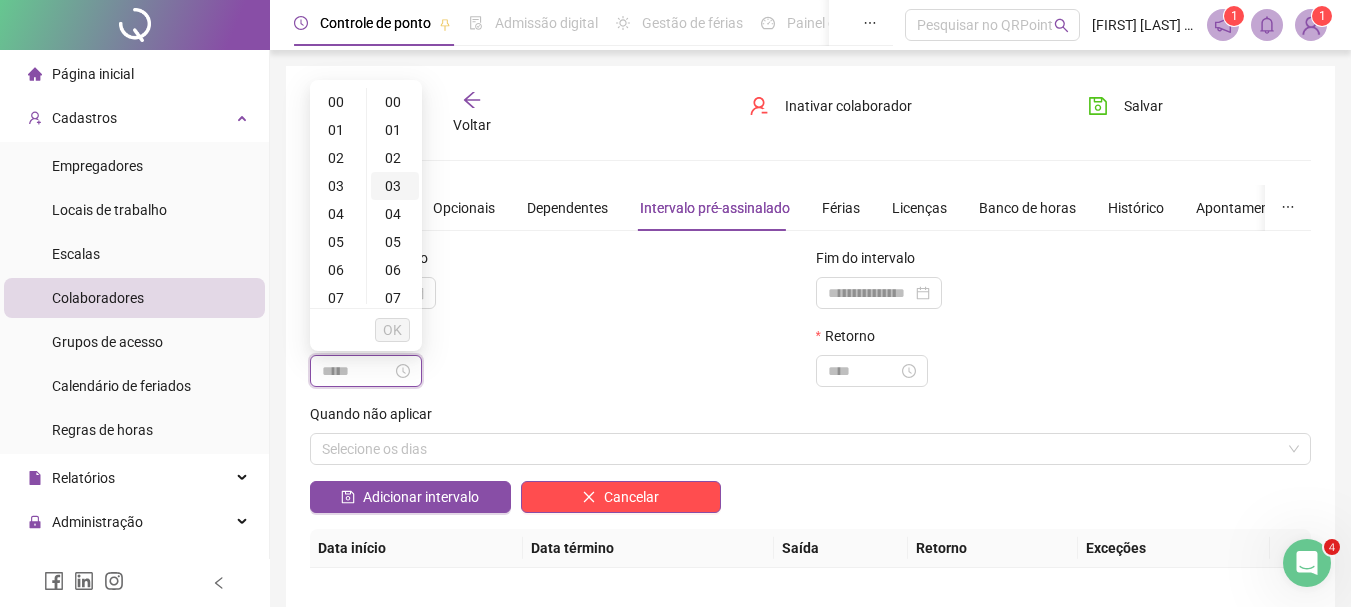 type on "*****" 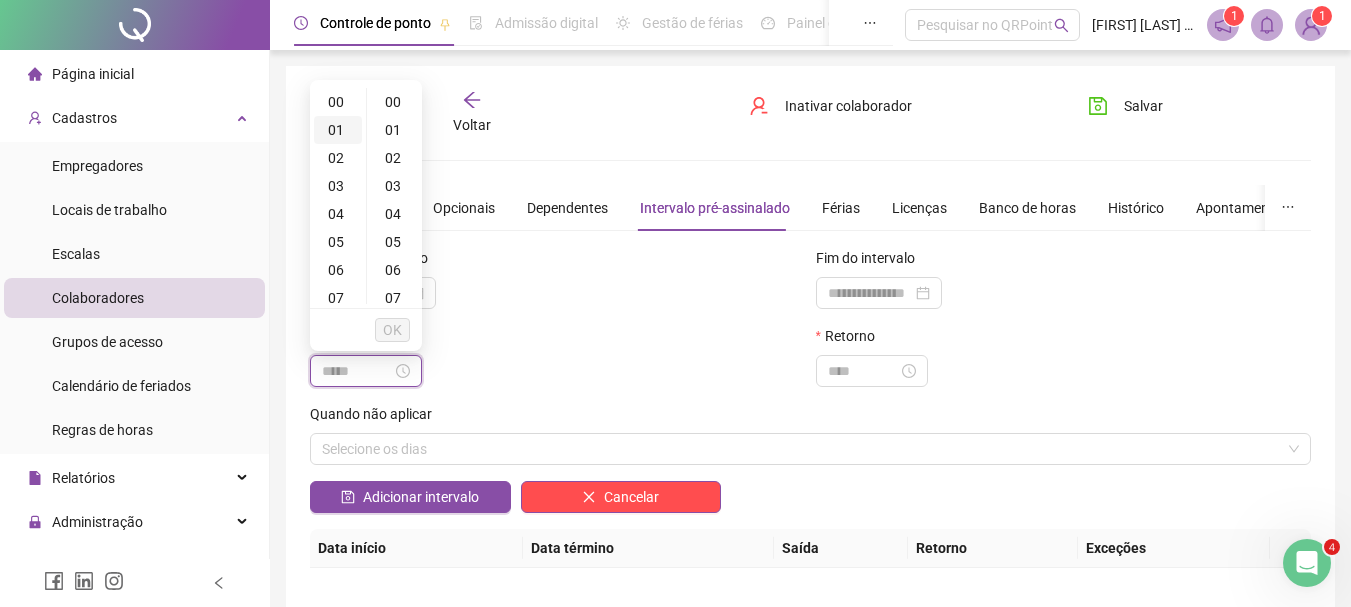 type on "*****" 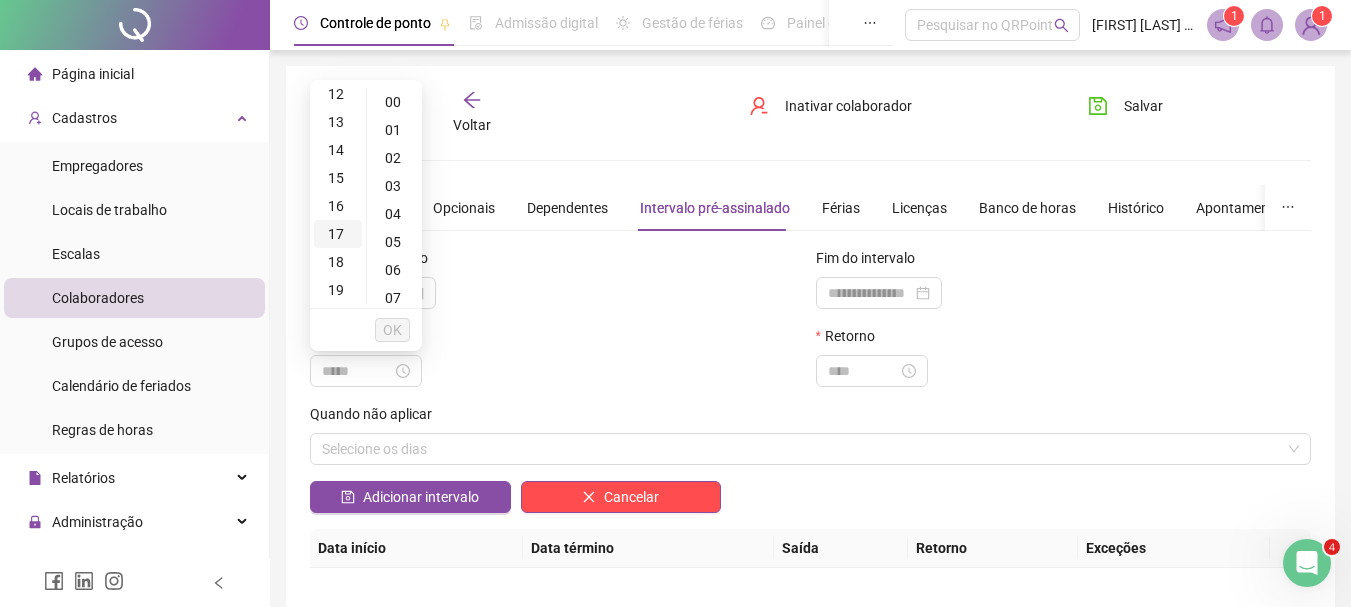 click on "17" at bounding box center [338, 234] 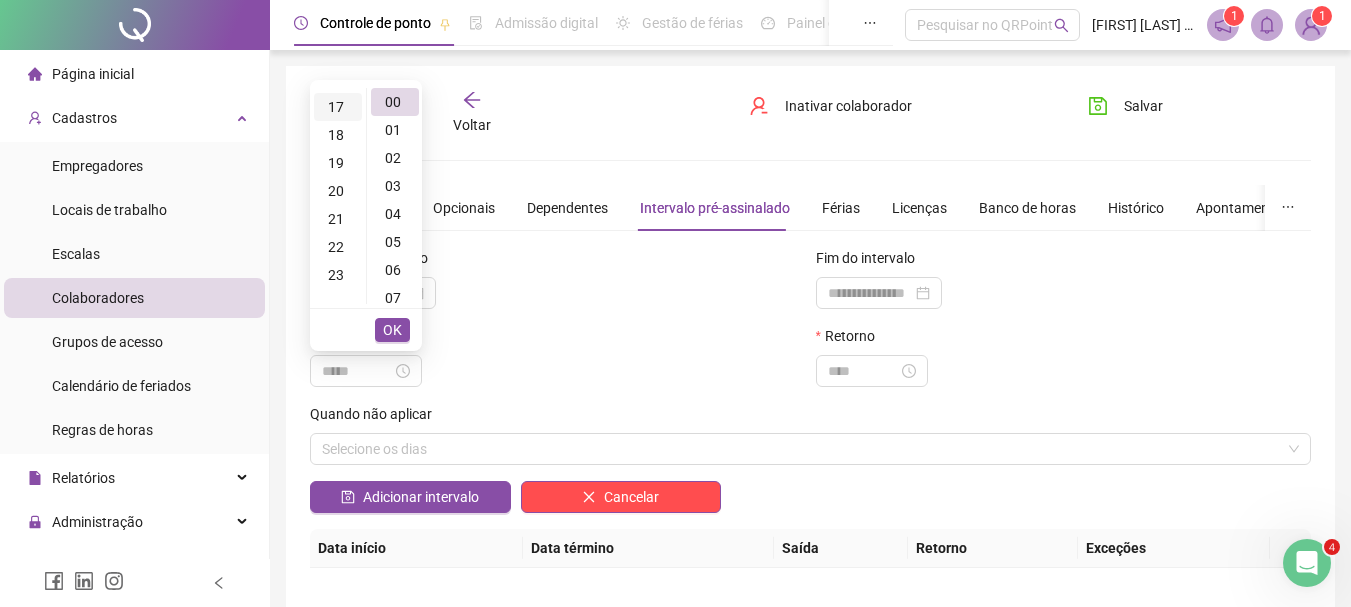 scroll, scrollTop: 476, scrollLeft: 0, axis: vertical 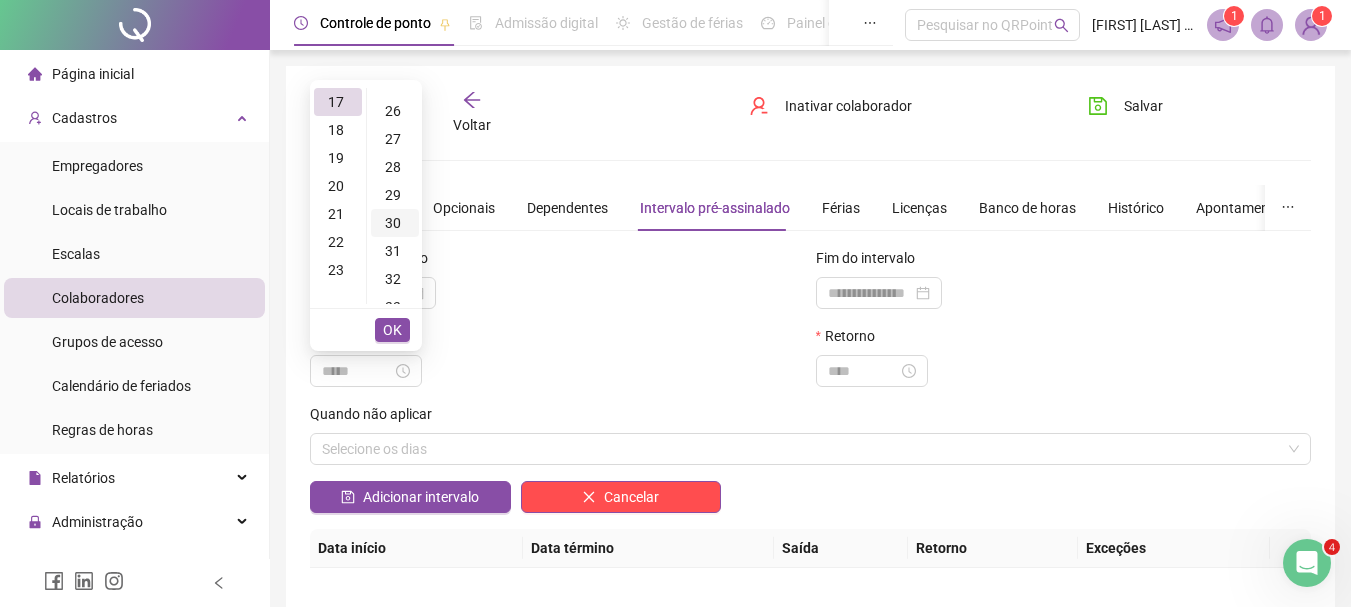 click on "30" at bounding box center (395, 223) 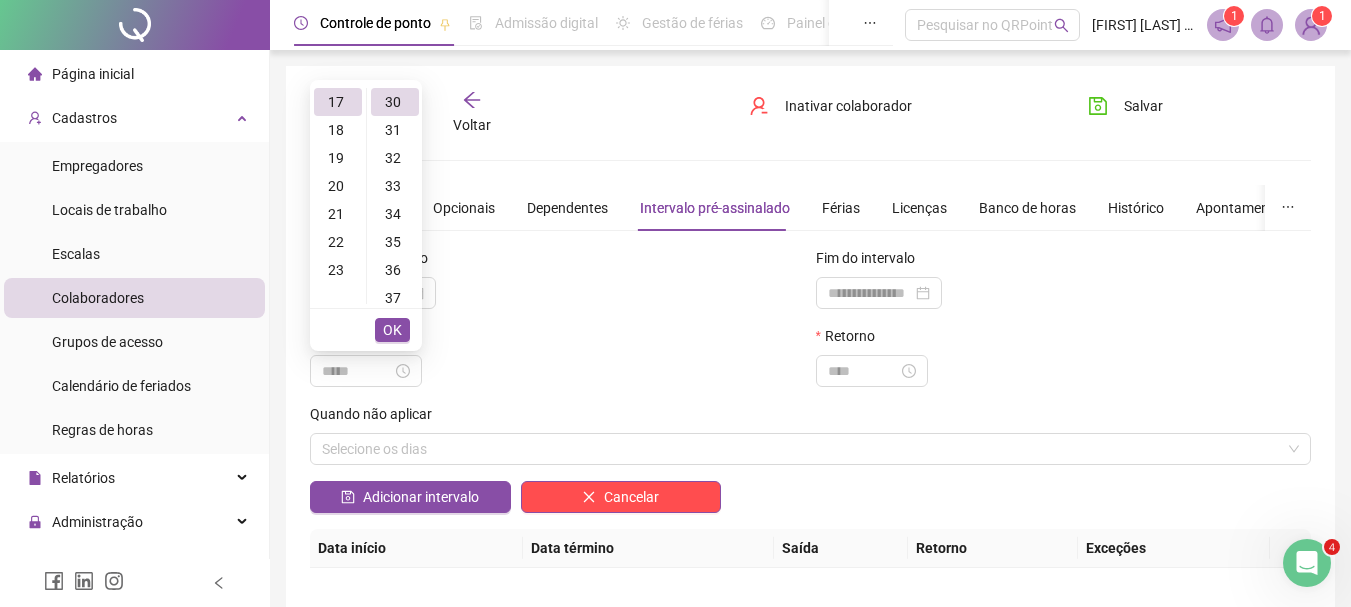 type on "*****" 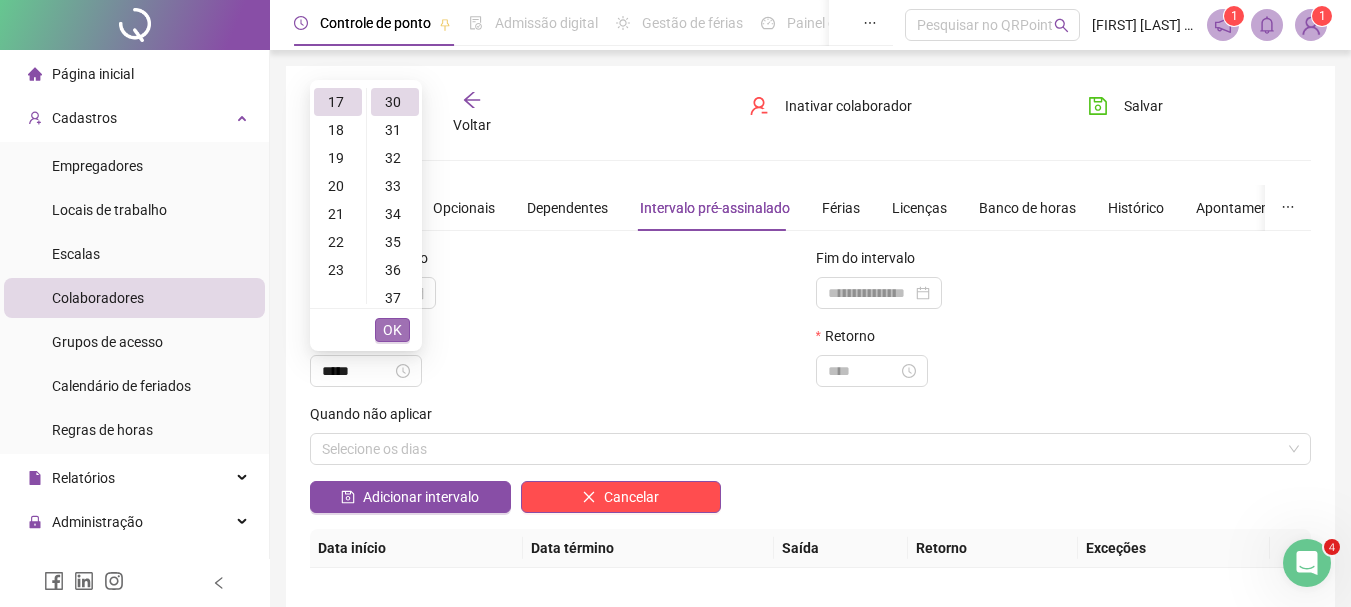 click on "OK" at bounding box center (392, 330) 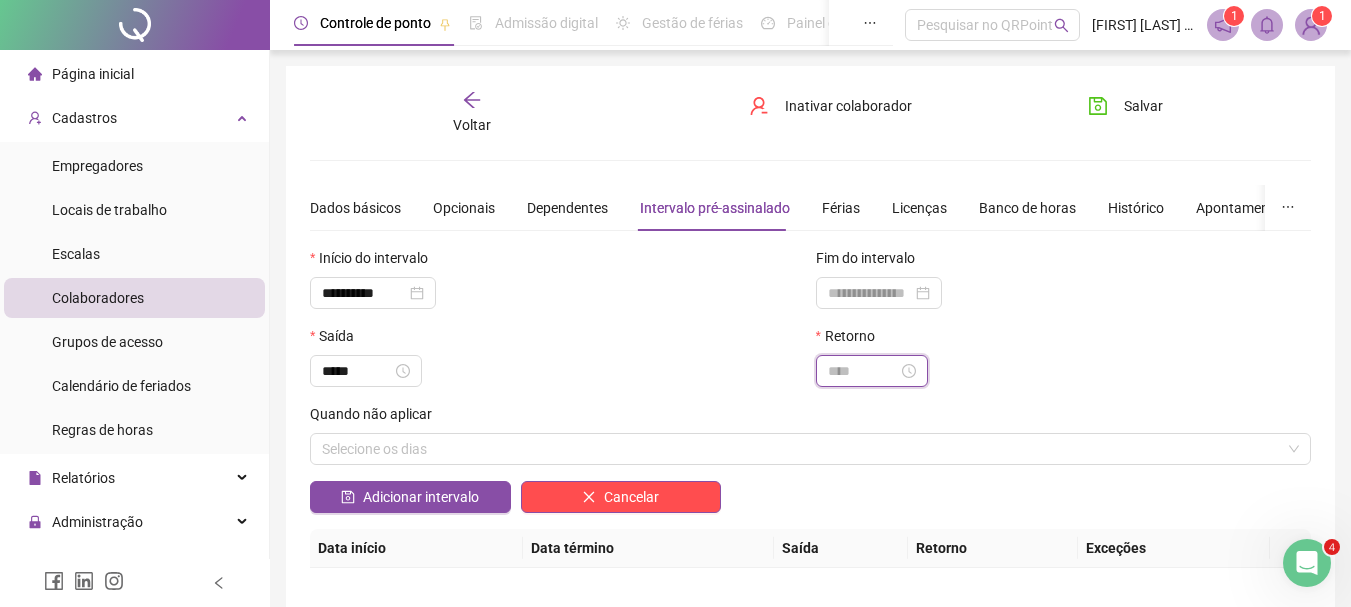 click at bounding box center [863, 371] 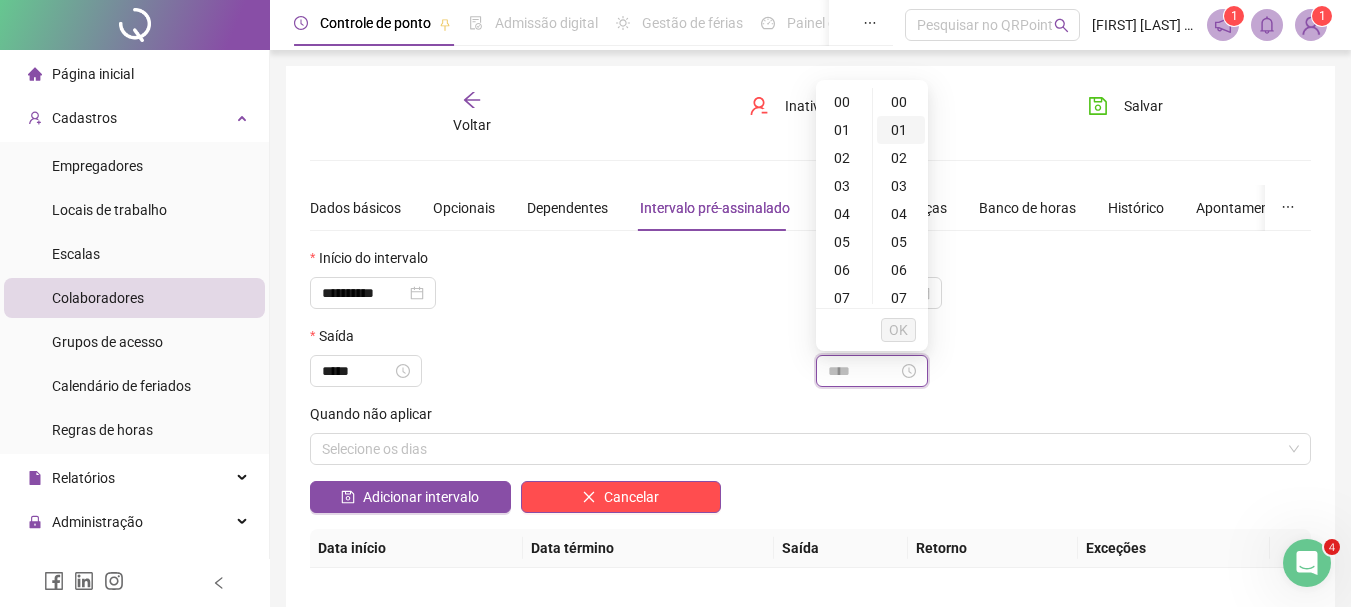 type on "*****" 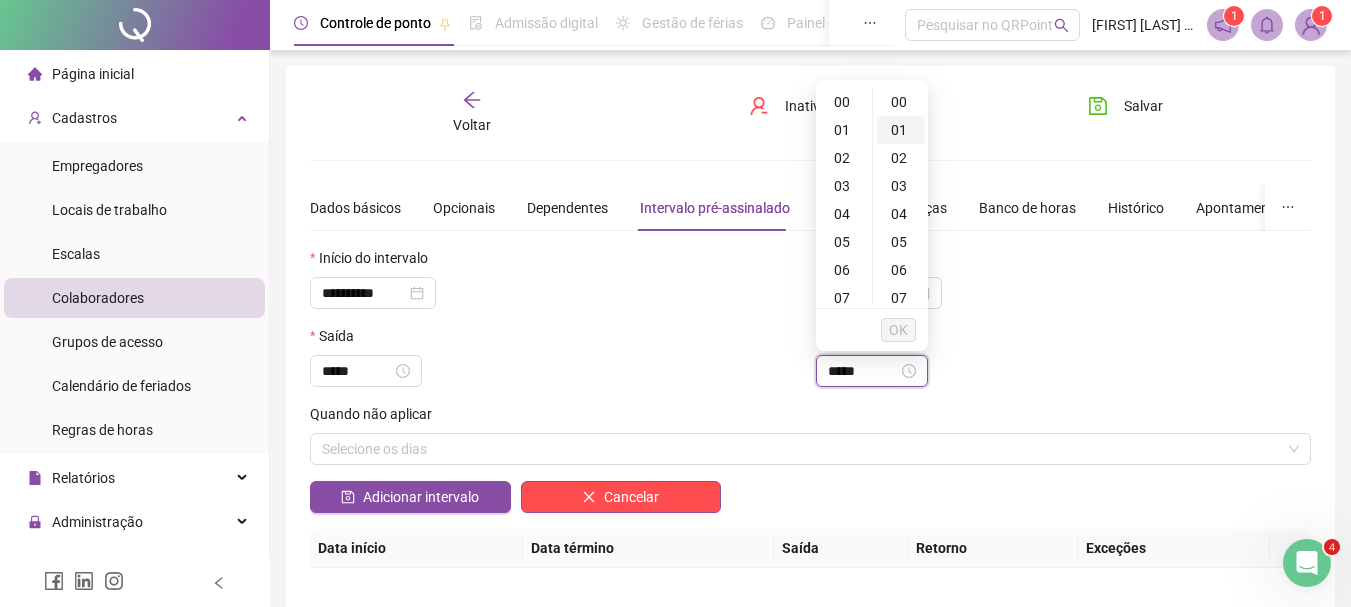 type on "*****" 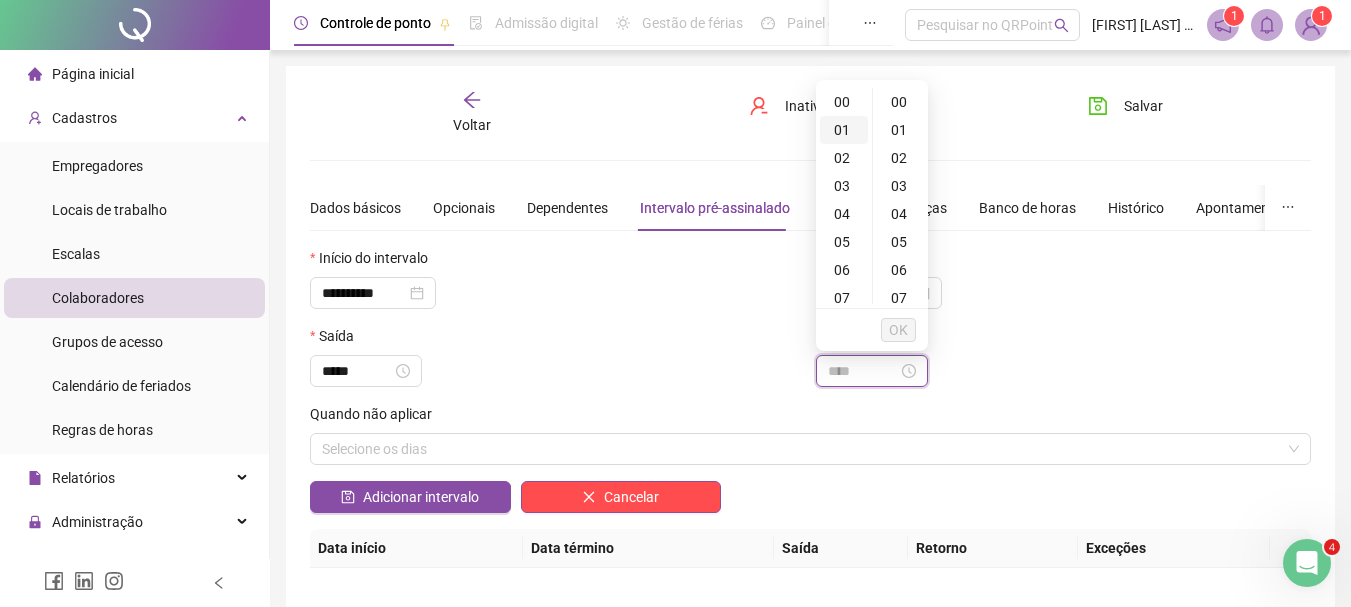 type on "*****" 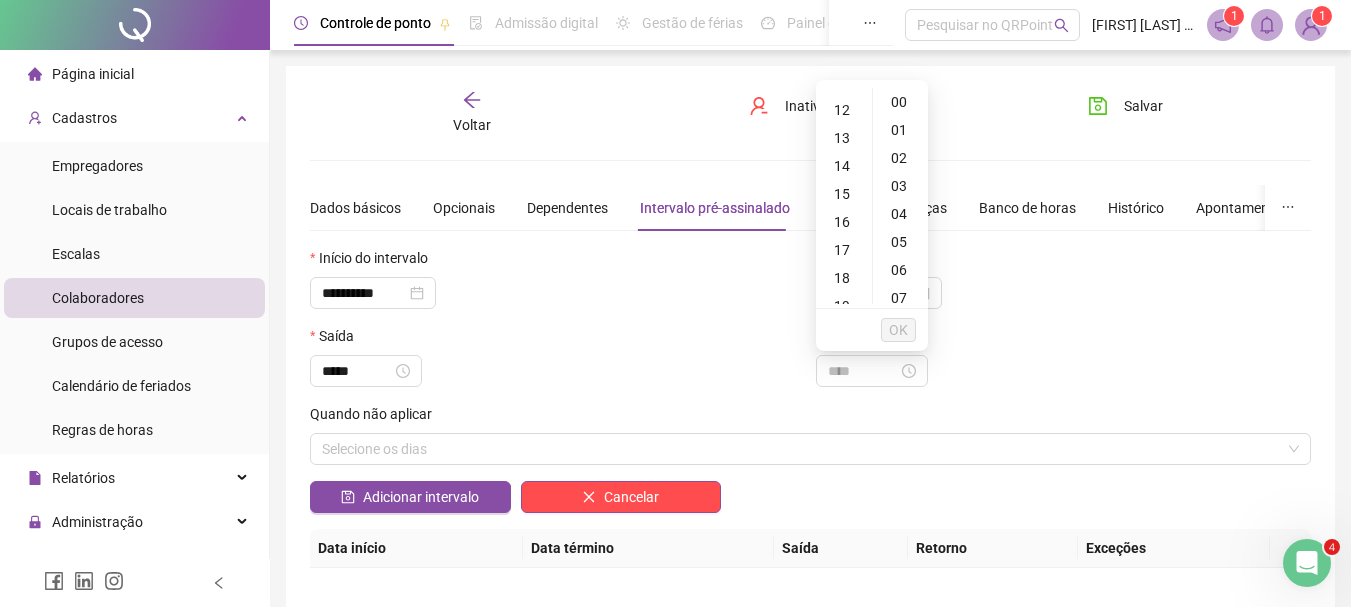 scroll, scrollTop: 331, scrollLeft: 0, axis: vertical 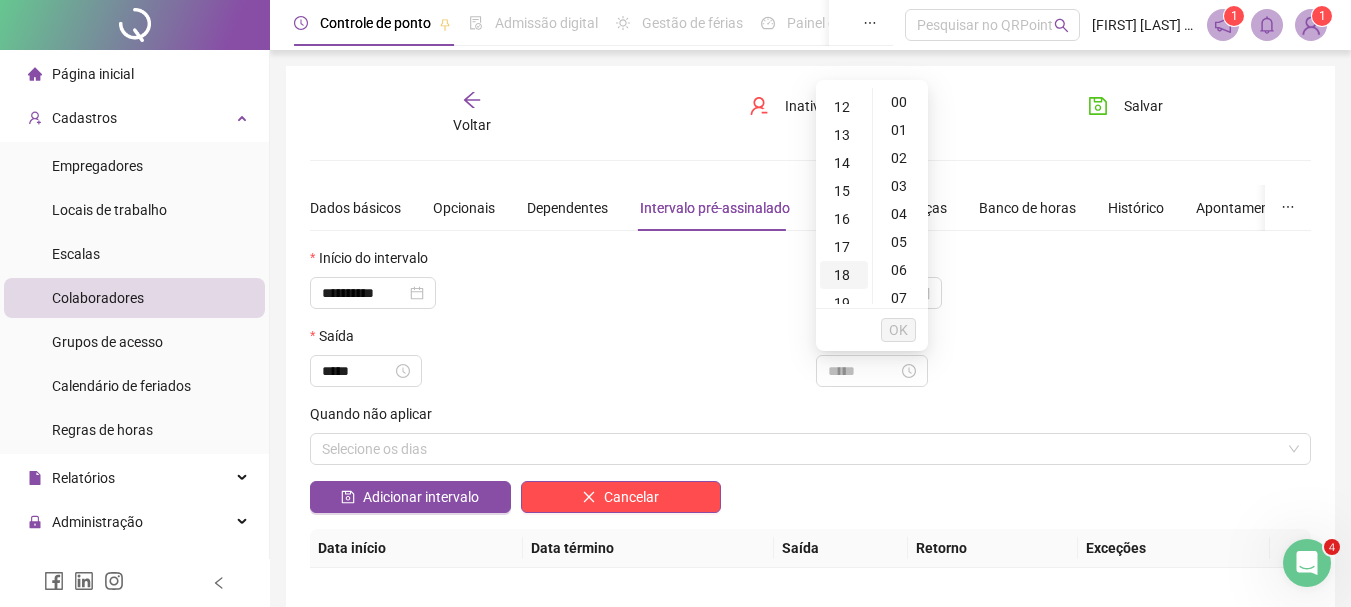 type on "*****" 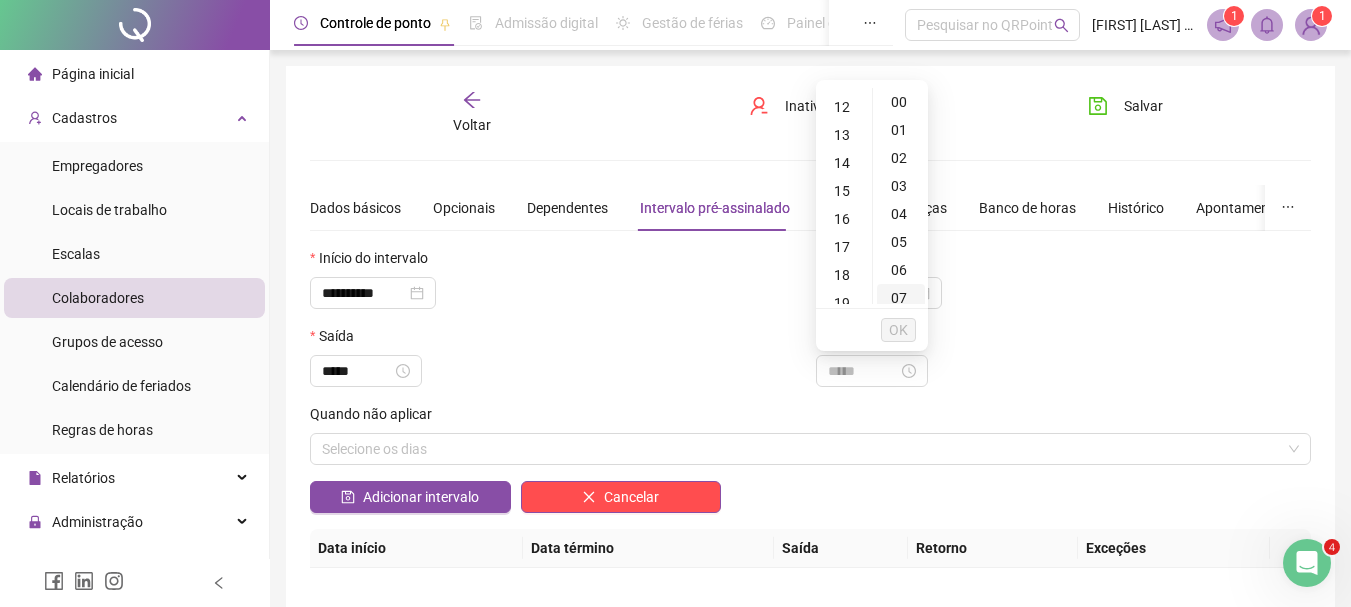 click on "18" at bounding box center [844, 275] 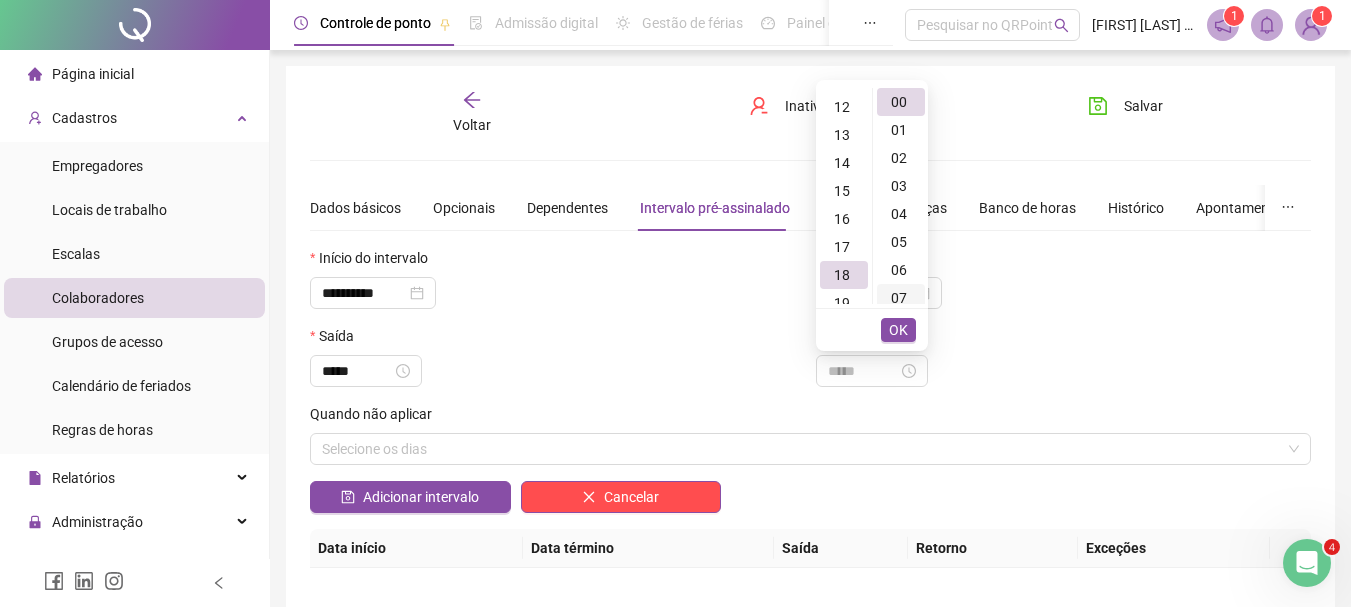 type 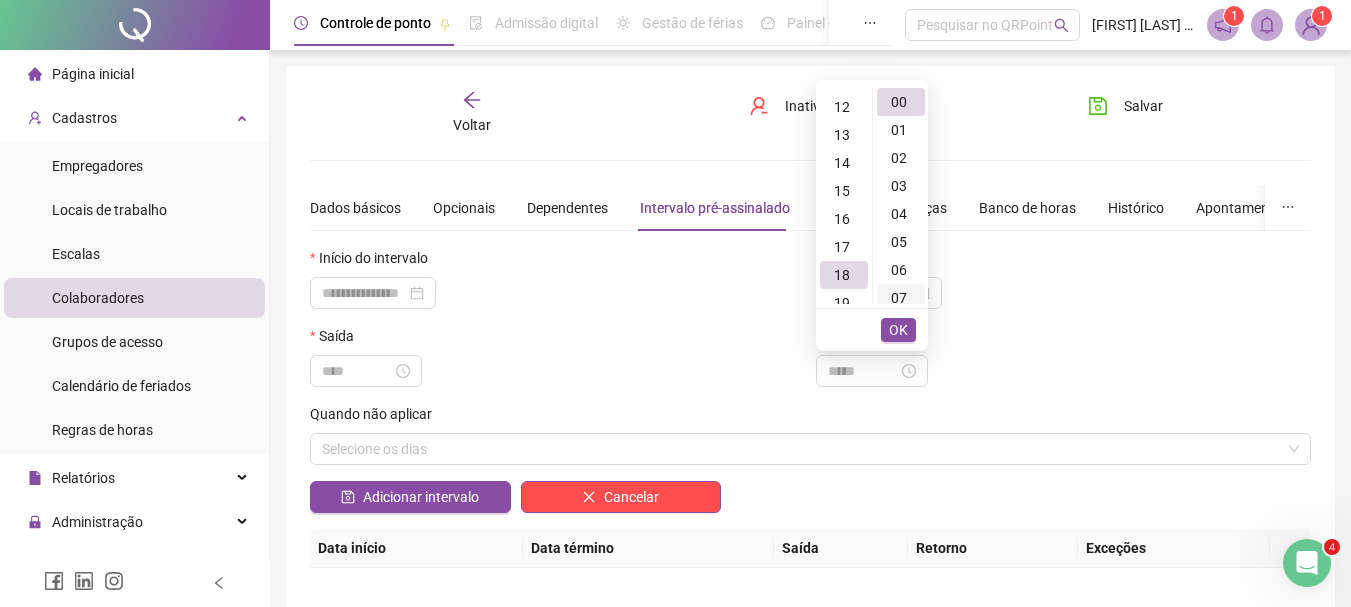 scroll, scrollTop: 504, scrollLeft: 0, axis: vertical 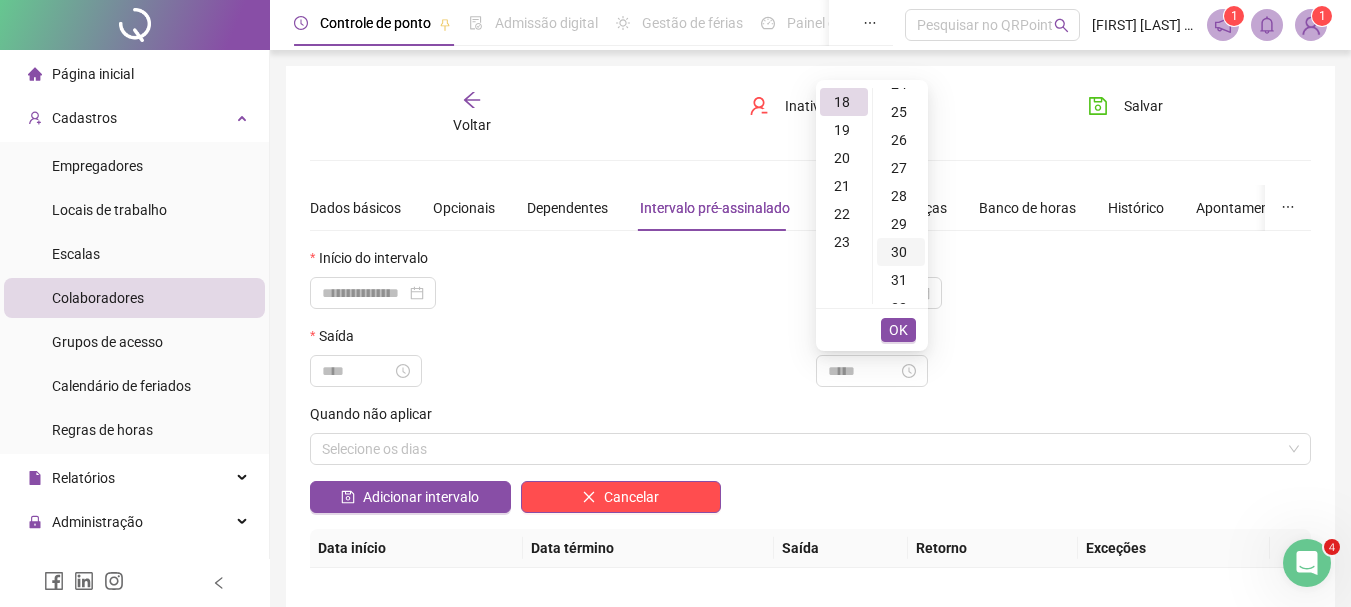 click on "30" at bounding box center (901, 252) 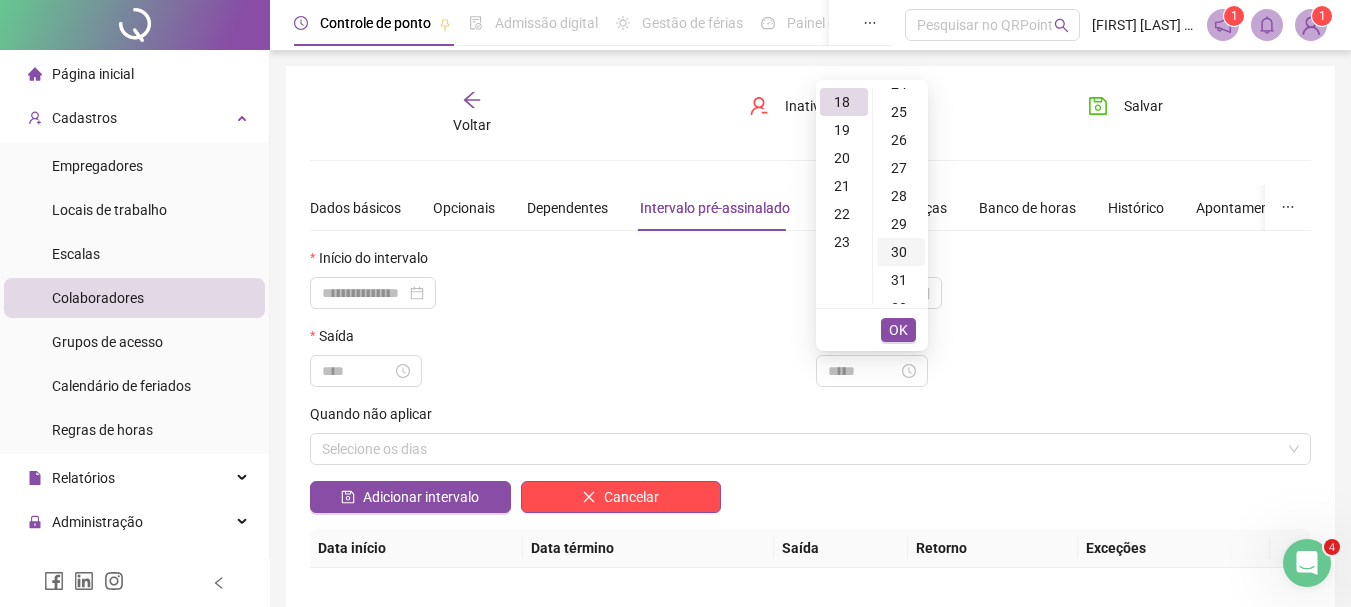 scroll, scrollTop: 840, scrollLeft: 0, axis: vertical 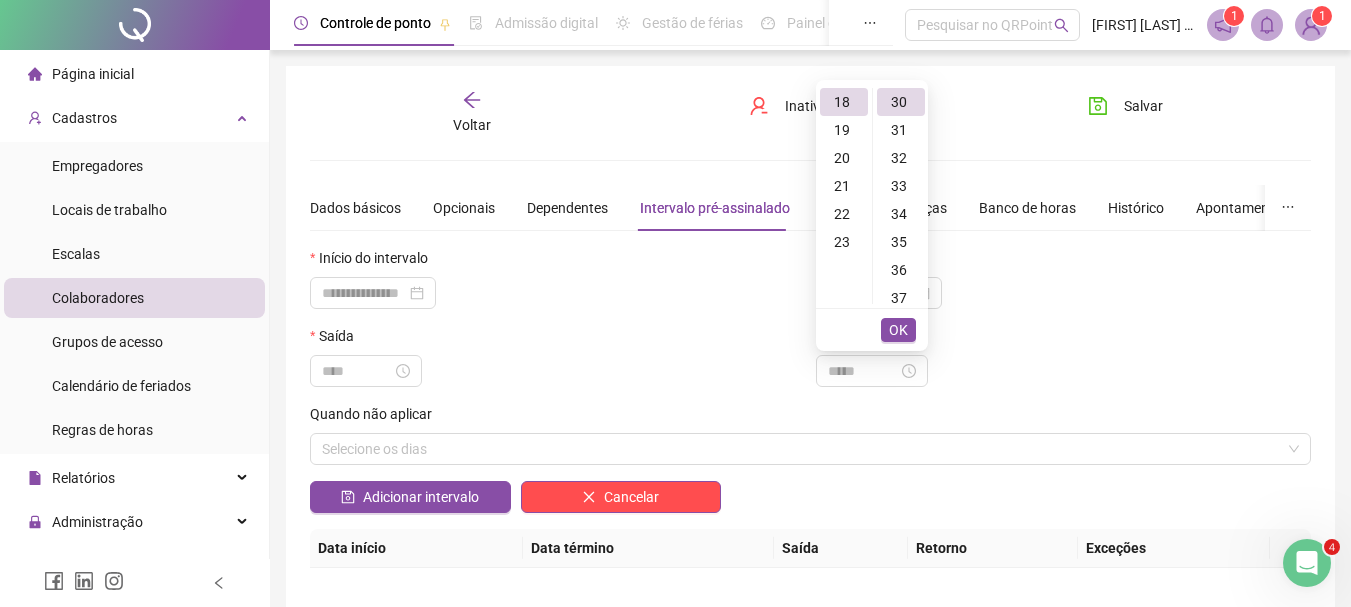 type on "*****" 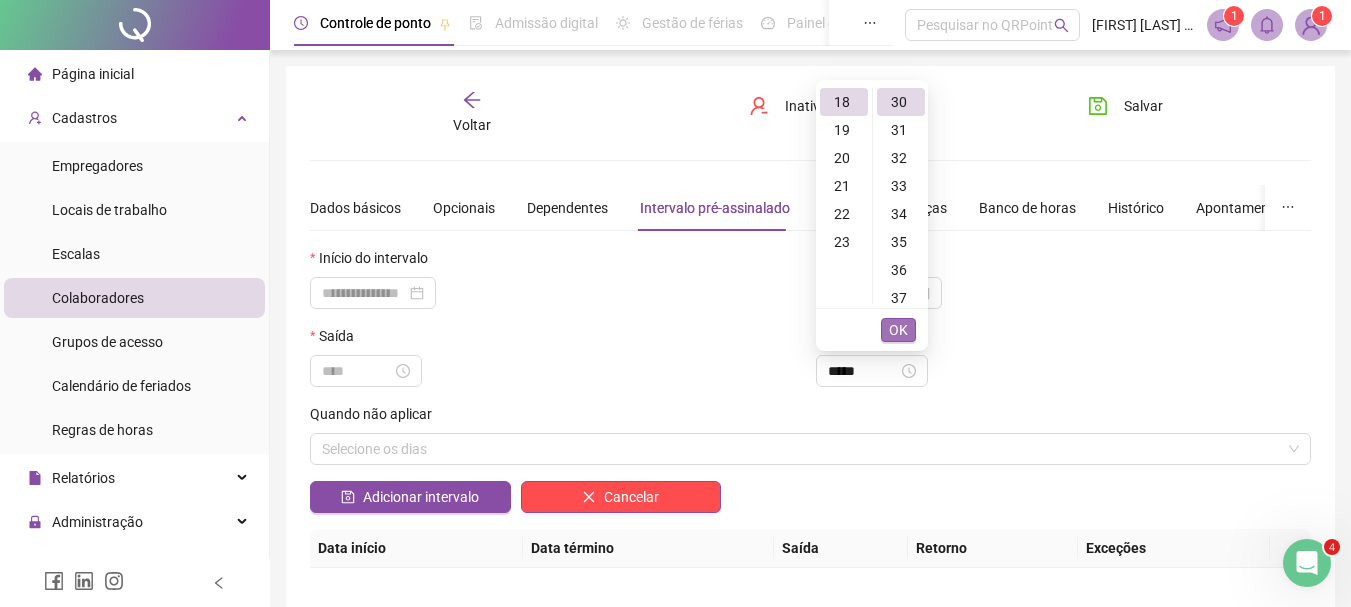 click on "OK" at bounding box center (898, 330) 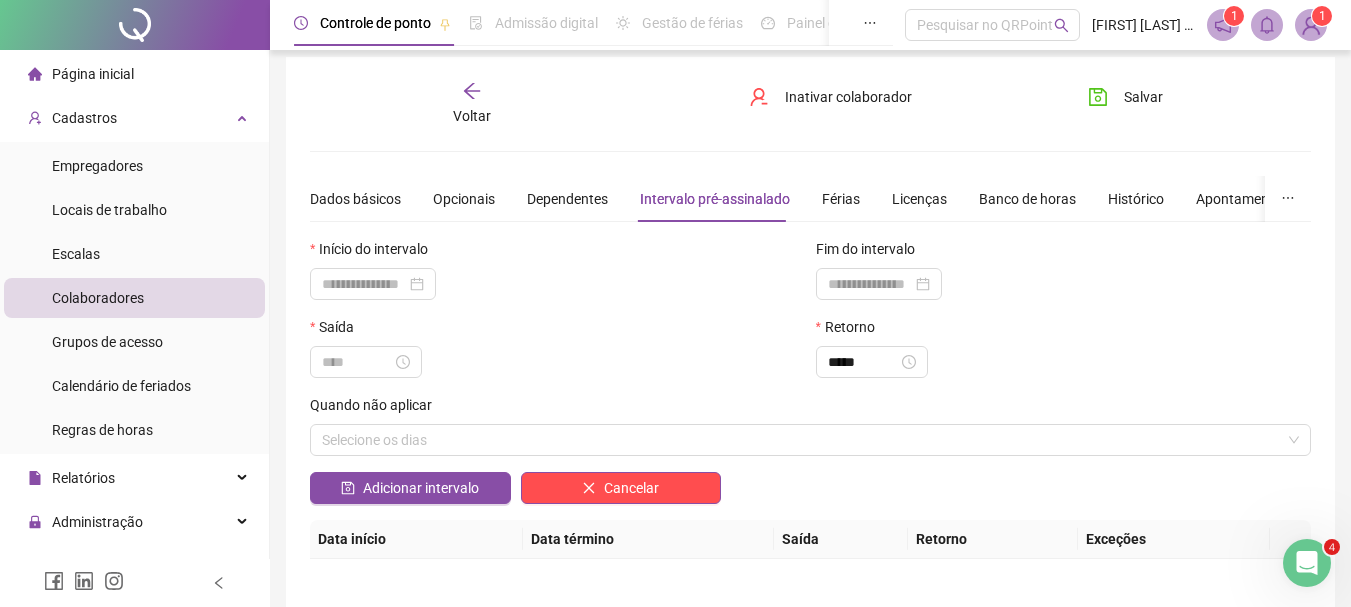 scroll, scrollTop: 0, scrollLeft: 0, axis: both 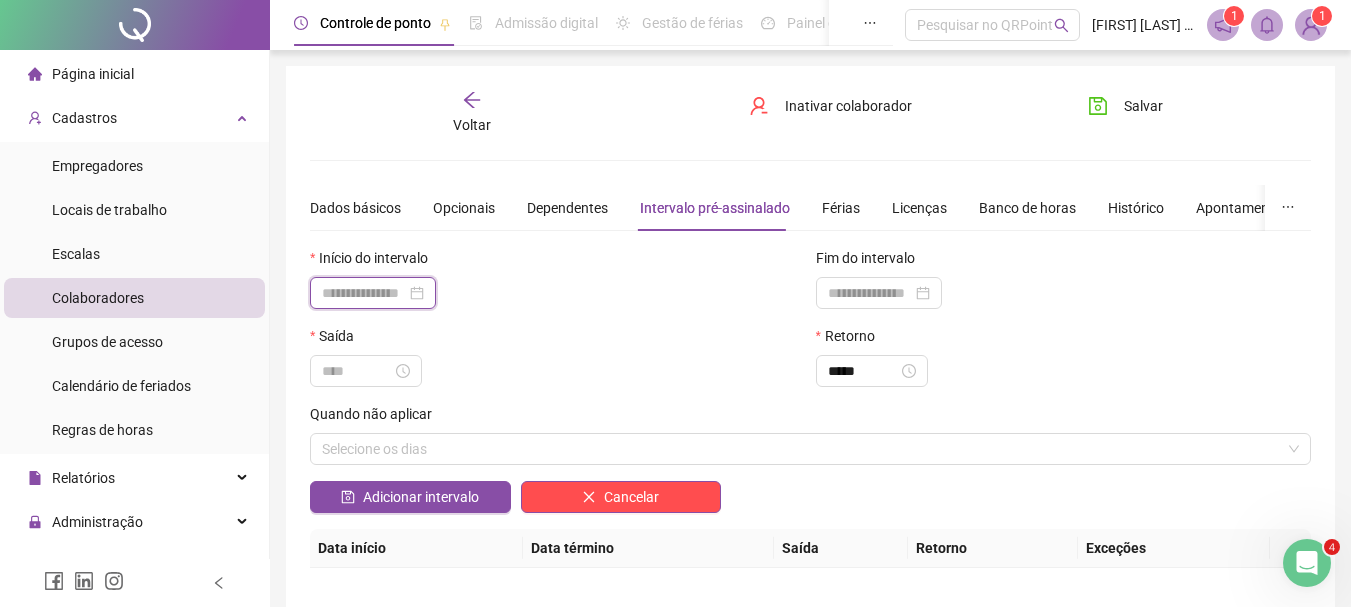 click at bounding box center (364, 293) 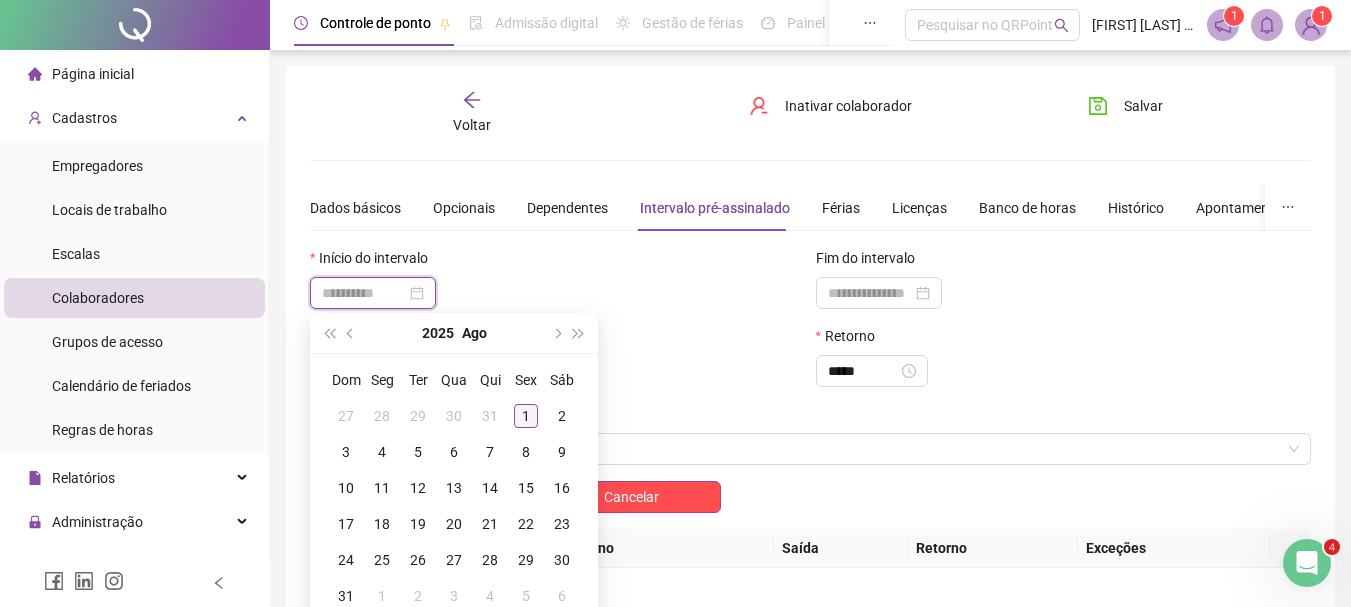 type on "**********" 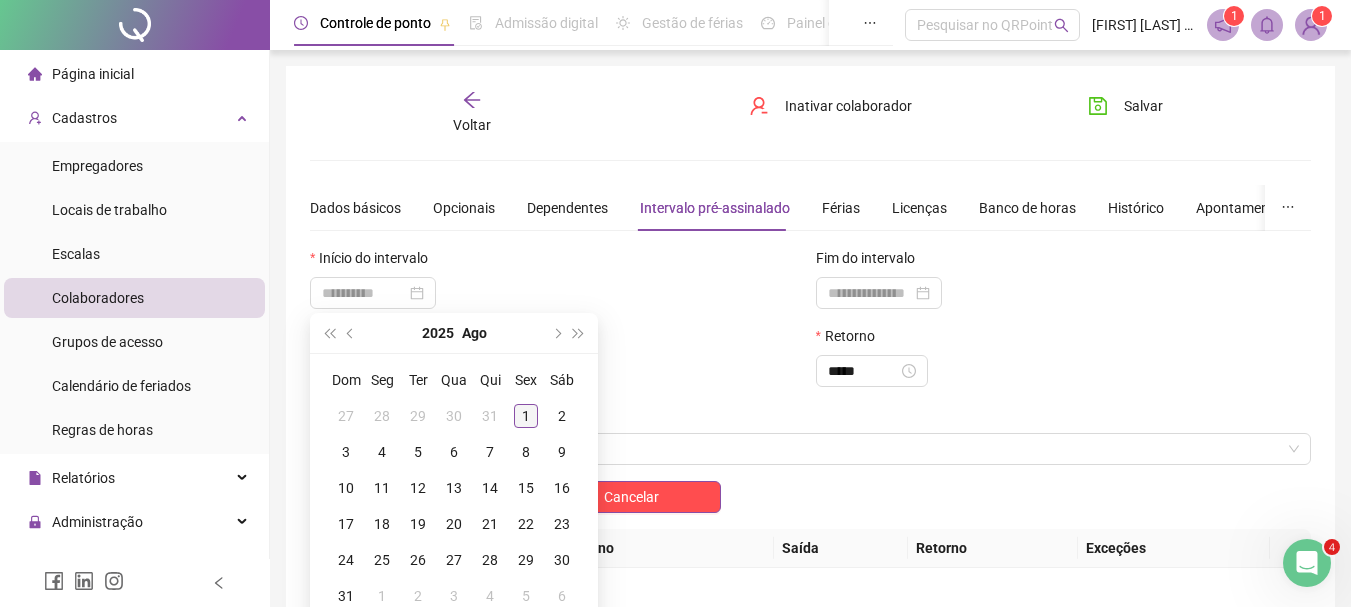 click on "1" at bounding box center (526, 416) 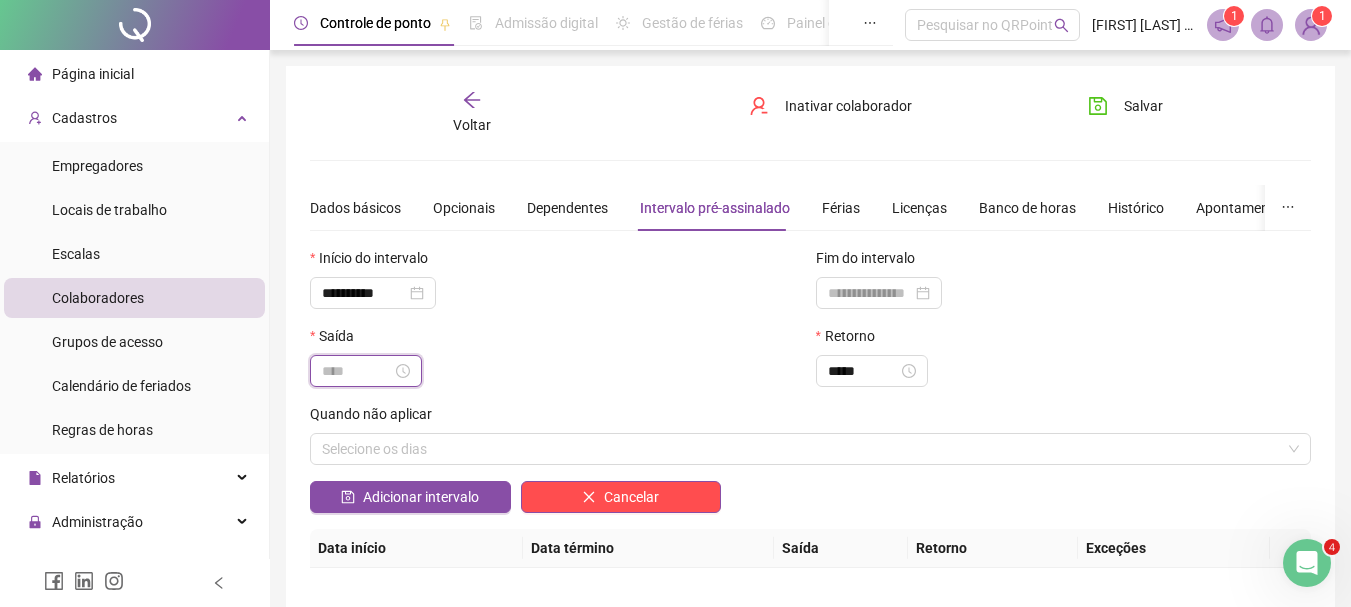 click at bounding box center [357, 371] 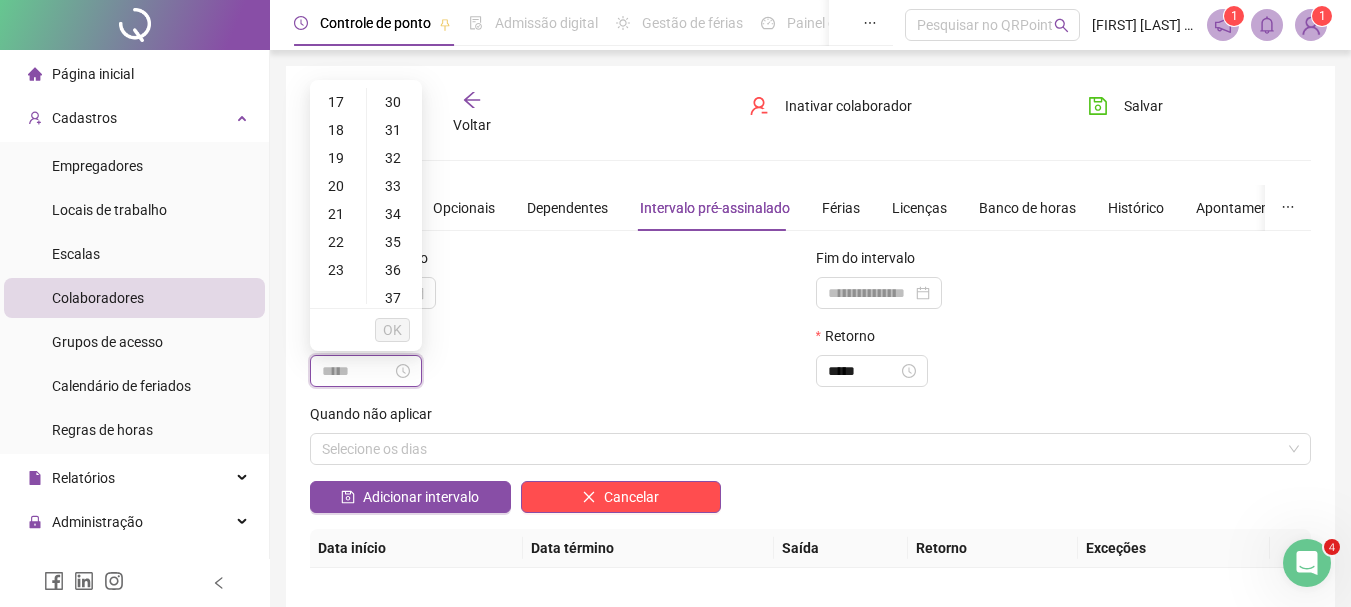 type on "*****" 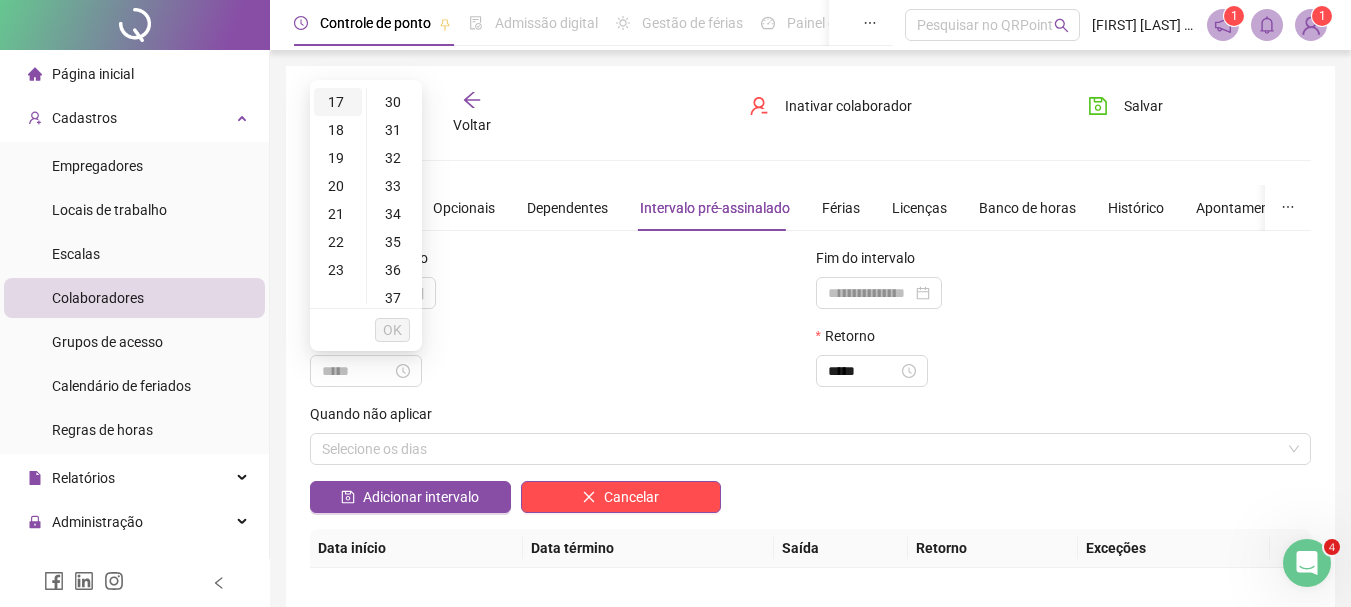 click on "17" at bounding box center [338, 102] 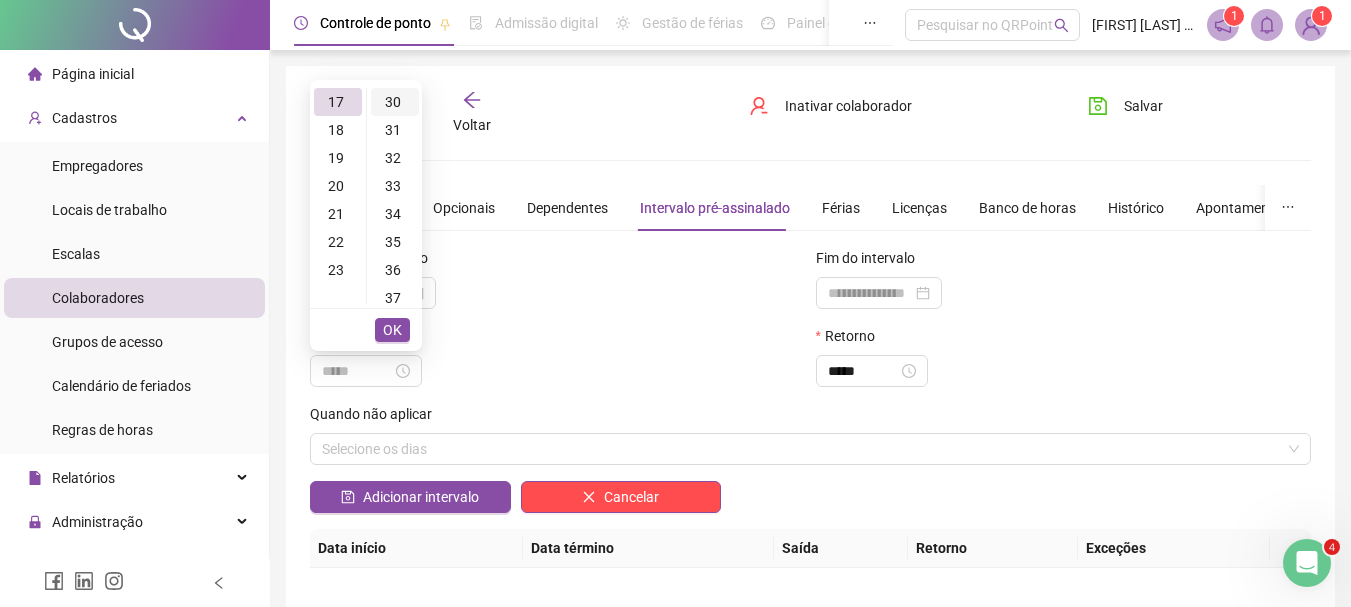 click on "30" at bounding box center [395, 102] 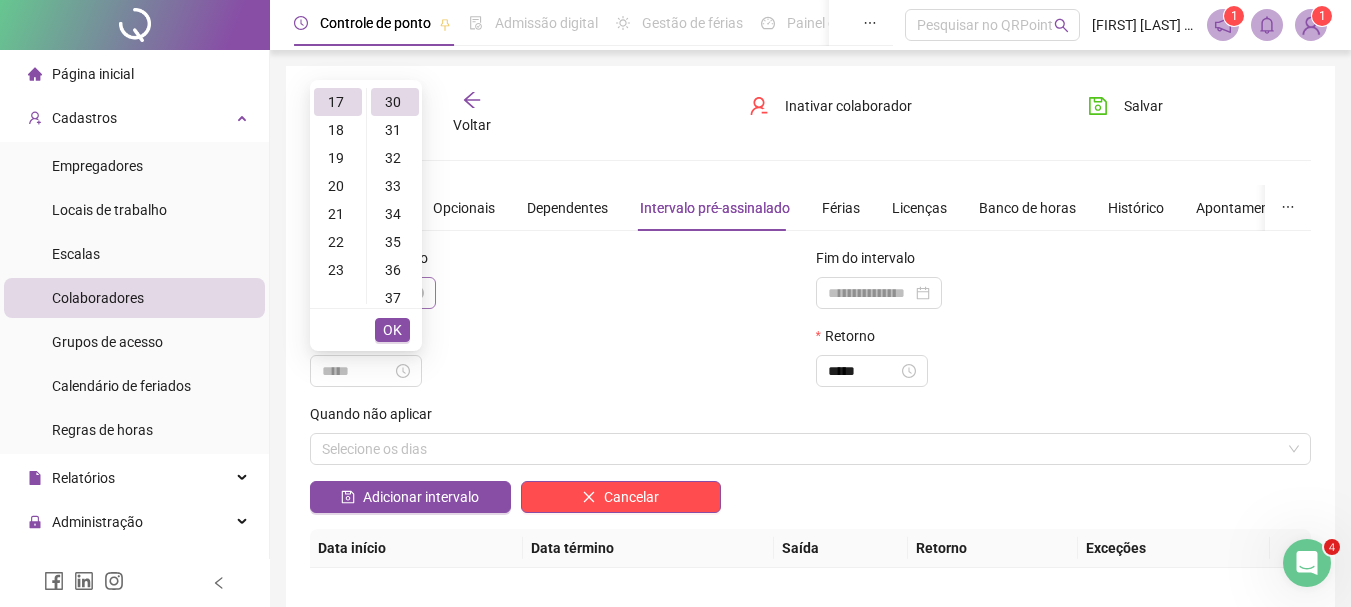 type on "*****" 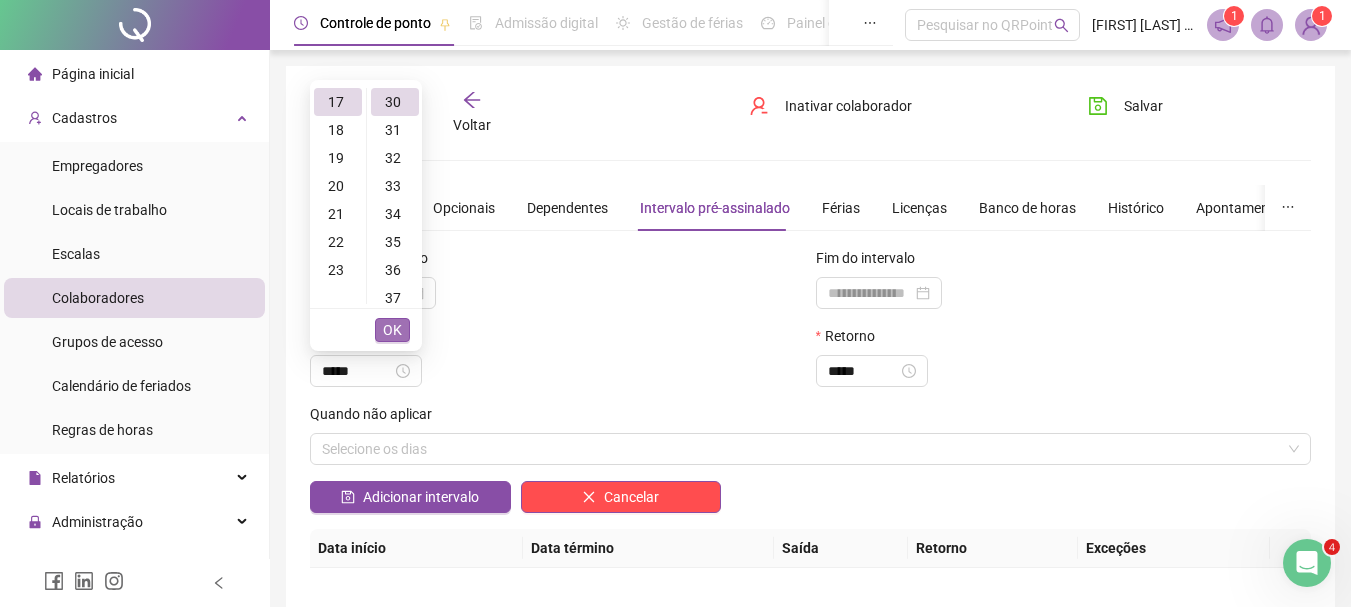 click on "OK" at bounding box center [392, 330] 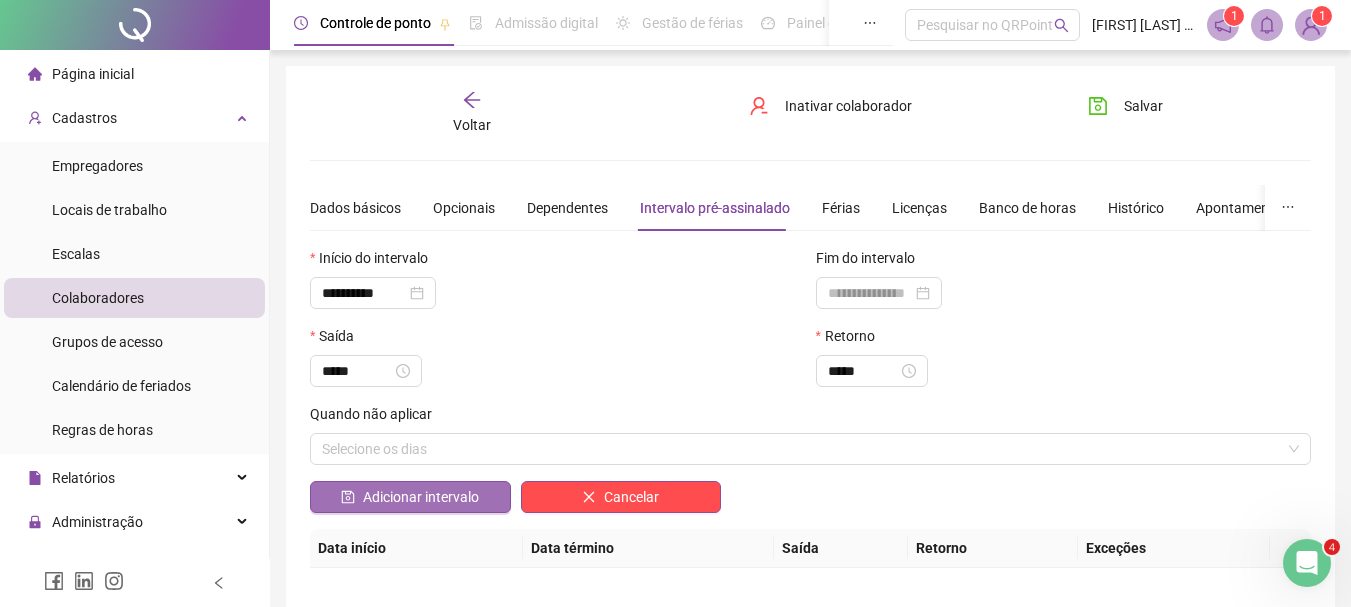 click on "Adicionar intervalo" at bounding box center [421, 497] 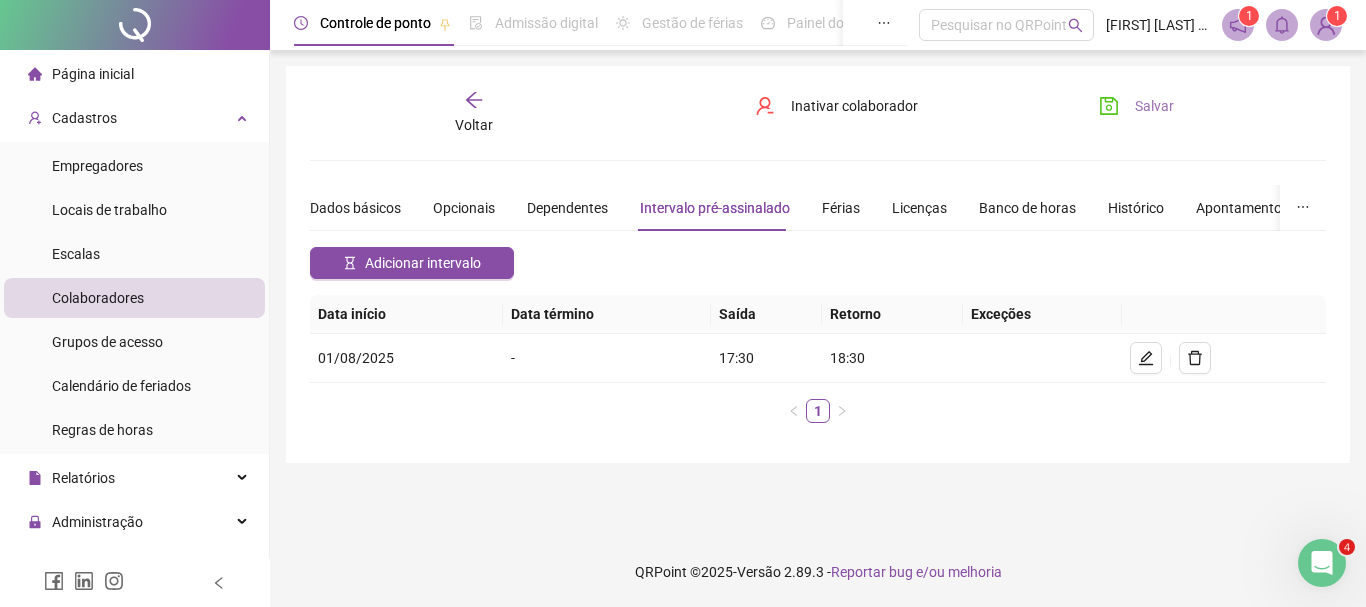 click on "Salvar" at bounding box center [1136, 106] 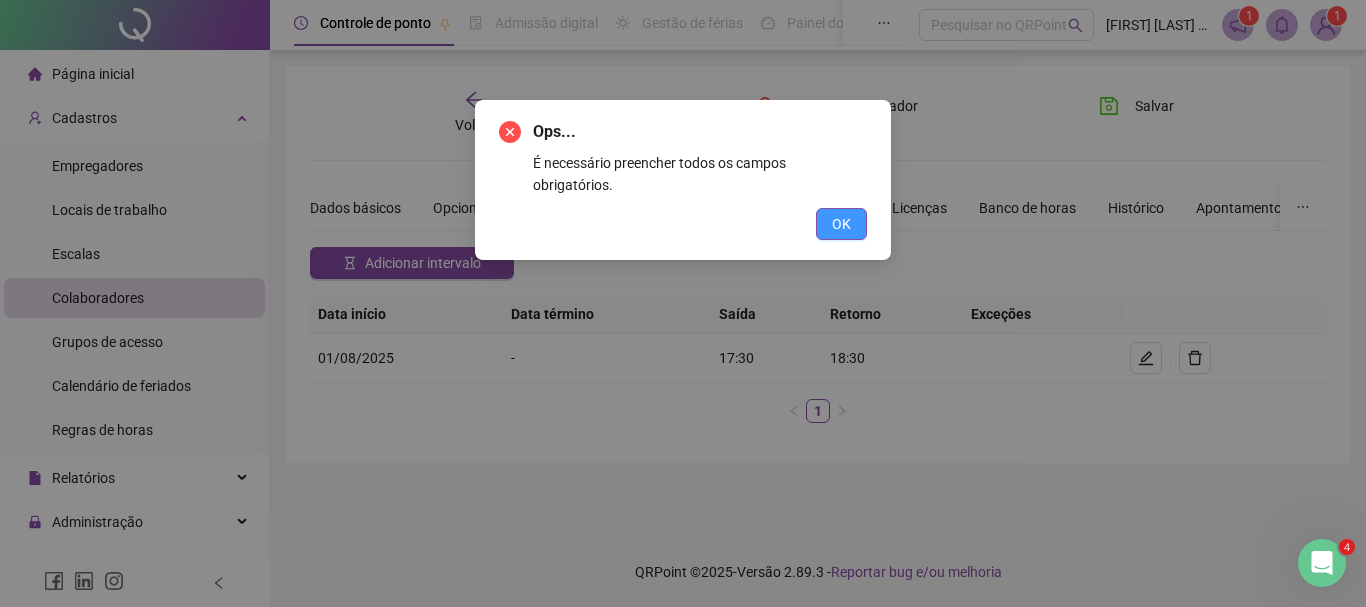 click on "OK" at bounding box center [841, 224] 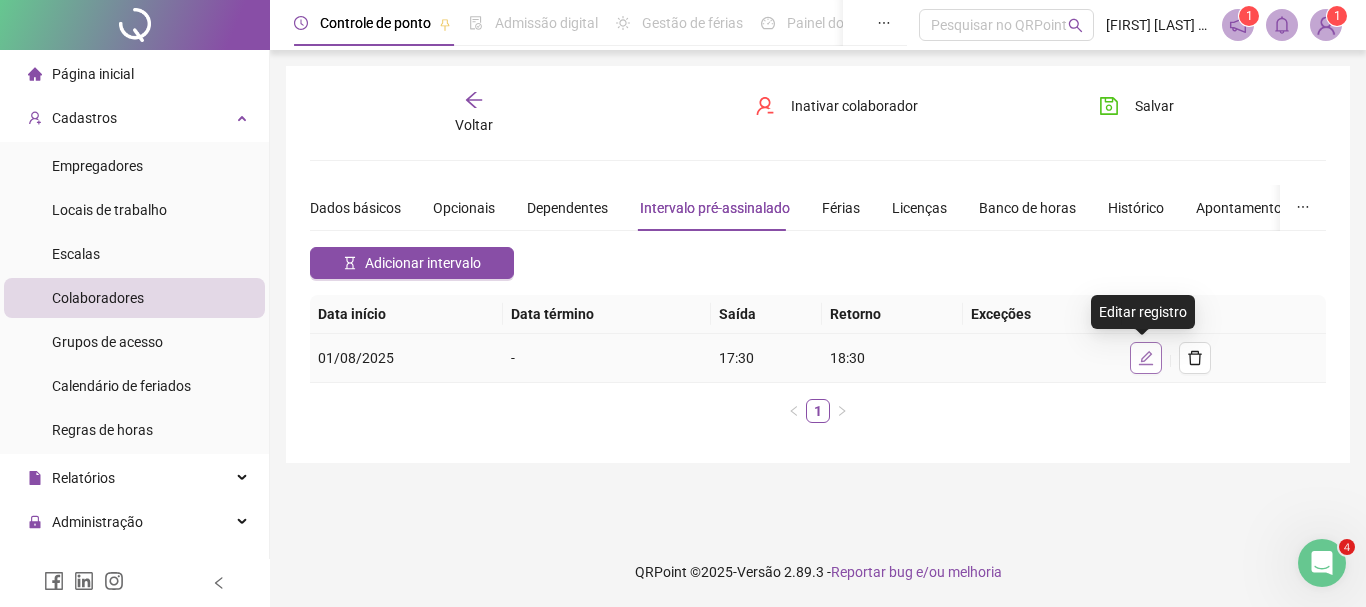 click 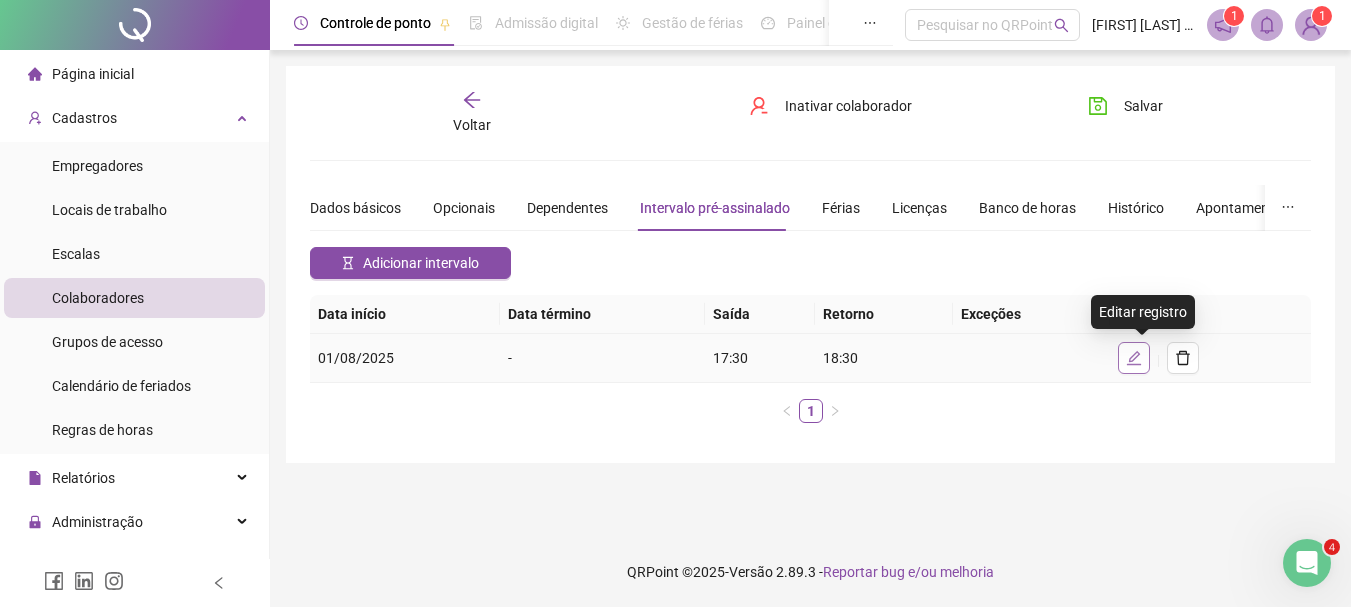 type on "**********" 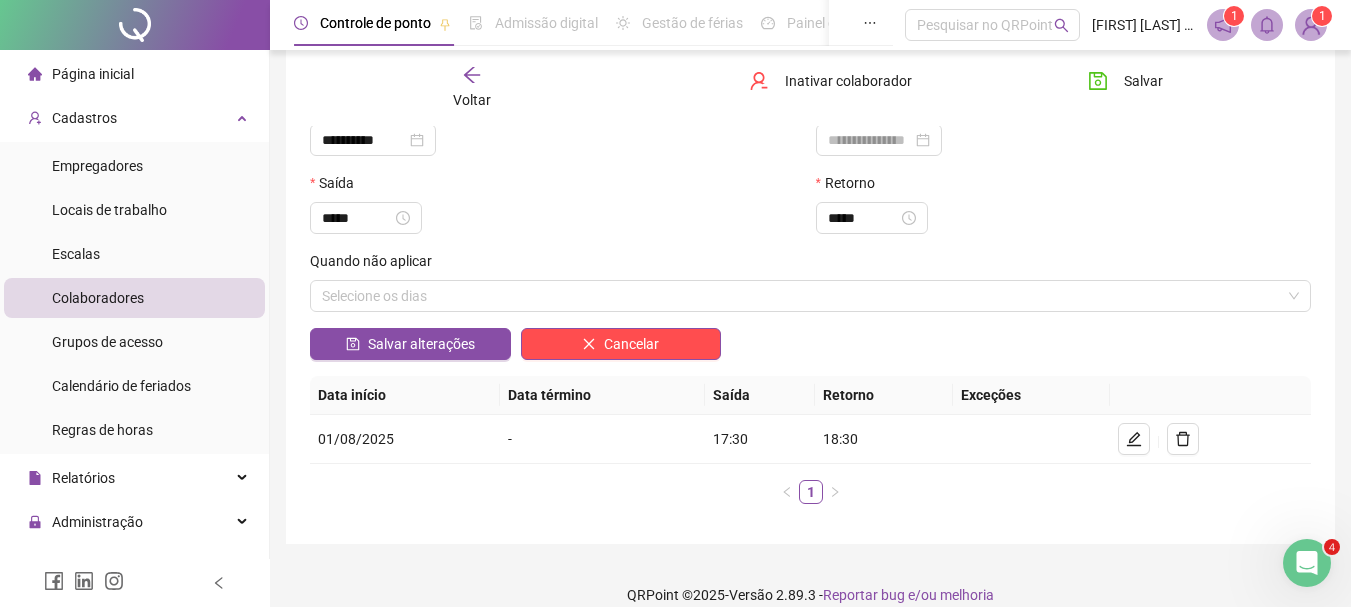 scroll, scrollTop: 176, scrollLeft: 0, axis: vertical 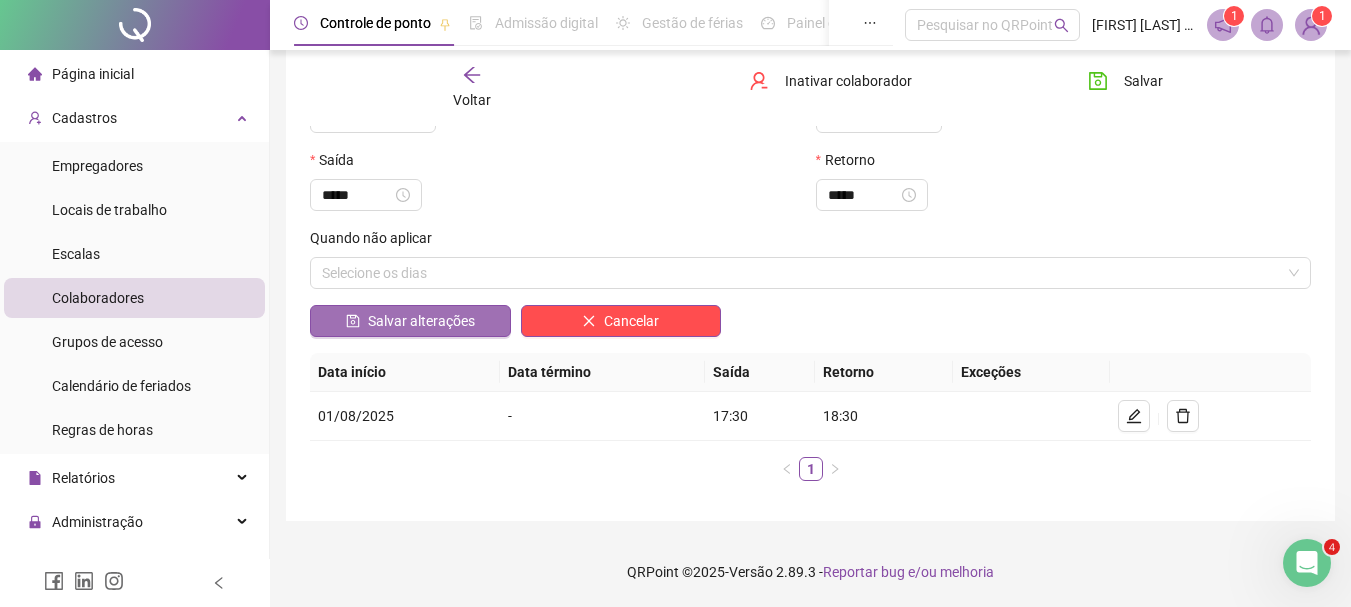 click on "Salvar alterações" at bounding box center [421, 321] 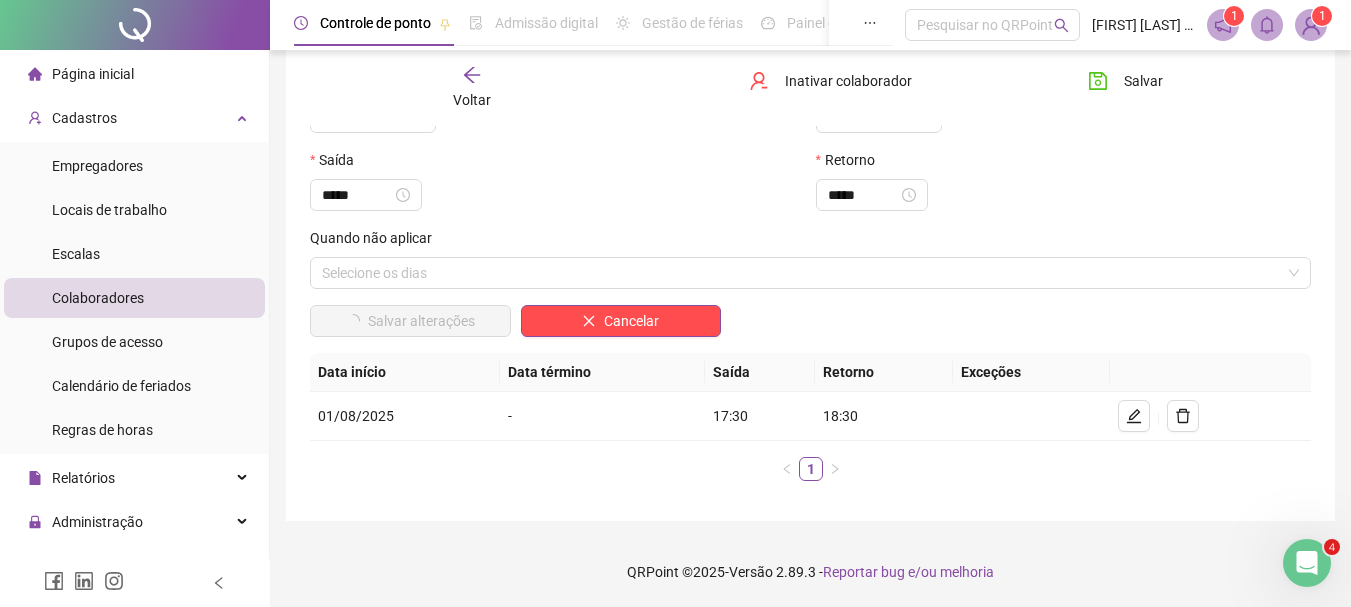 scroll, scrollTop: 0, scrollLeft: 0, axis: both 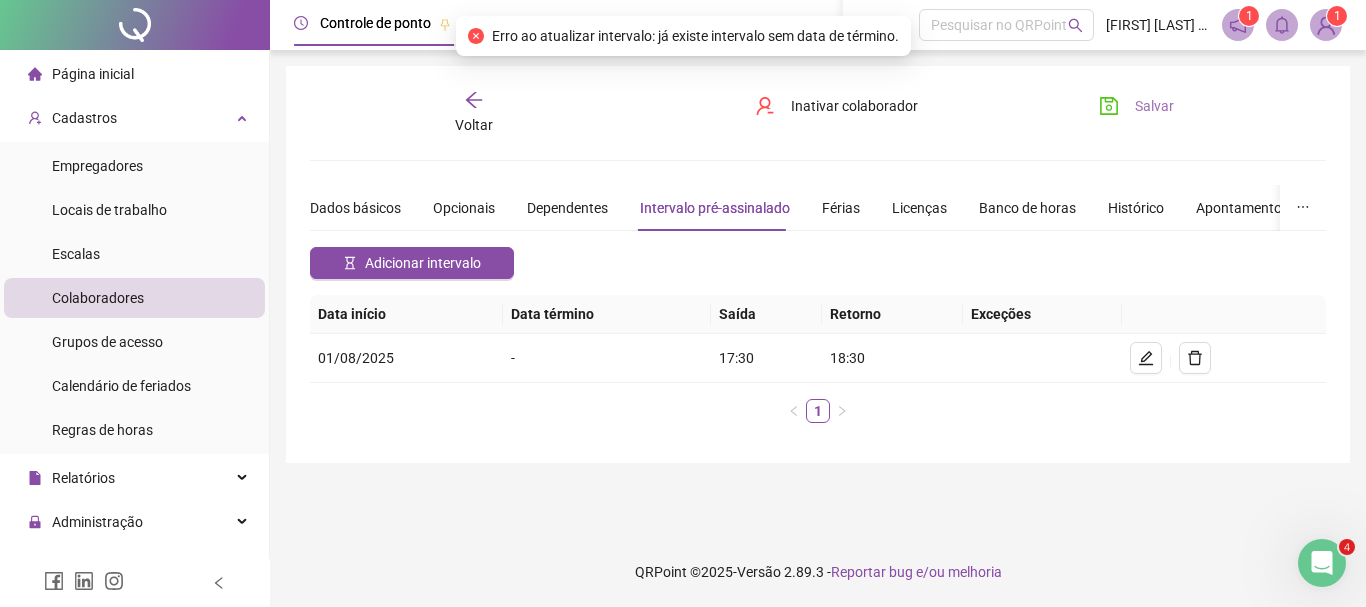 click on "Salvar" at bounding box center (1154, 106) 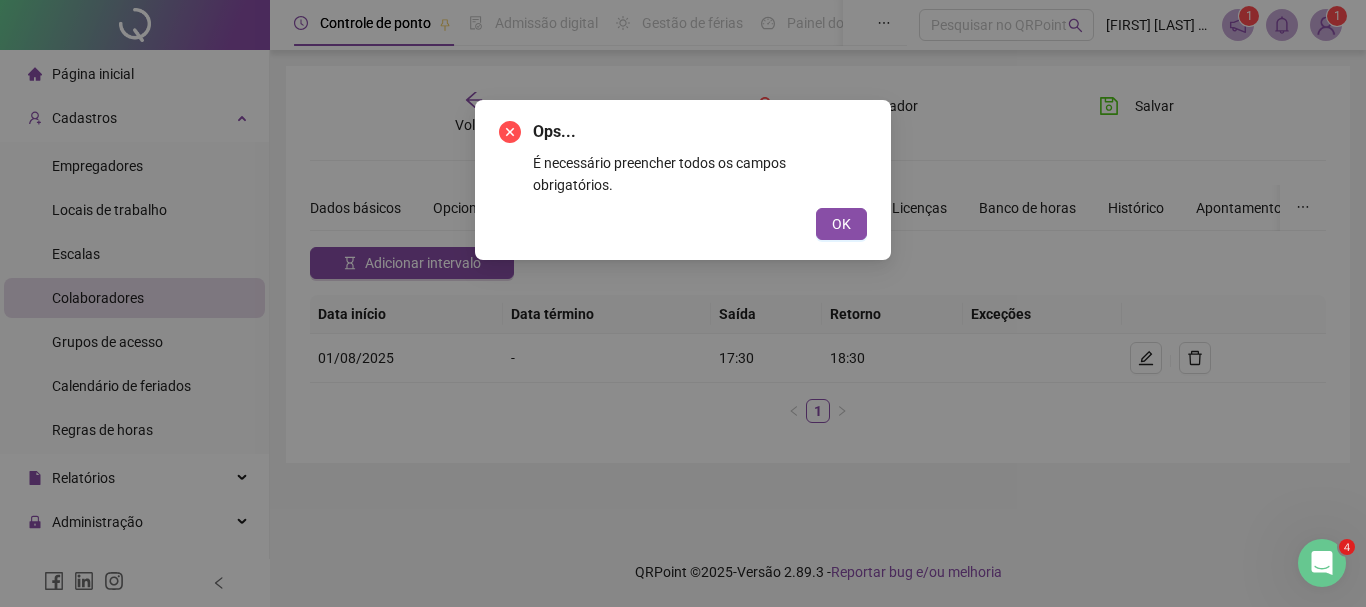 click on "OK" at bounding box center (841, 224) 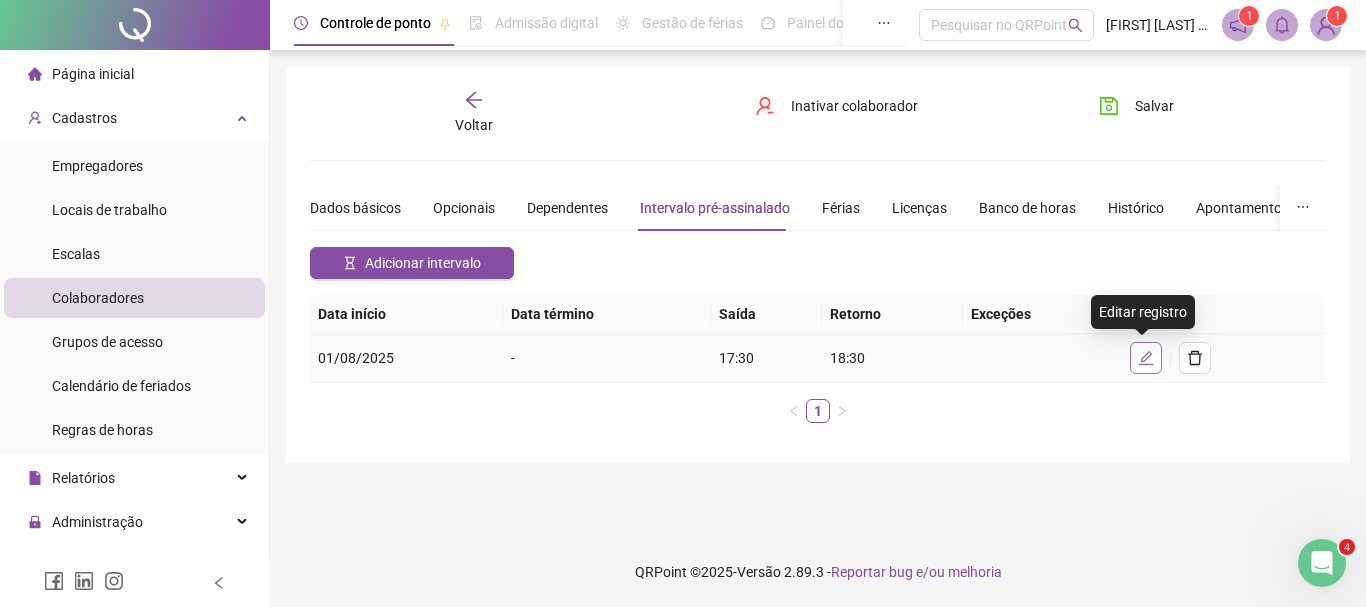 click 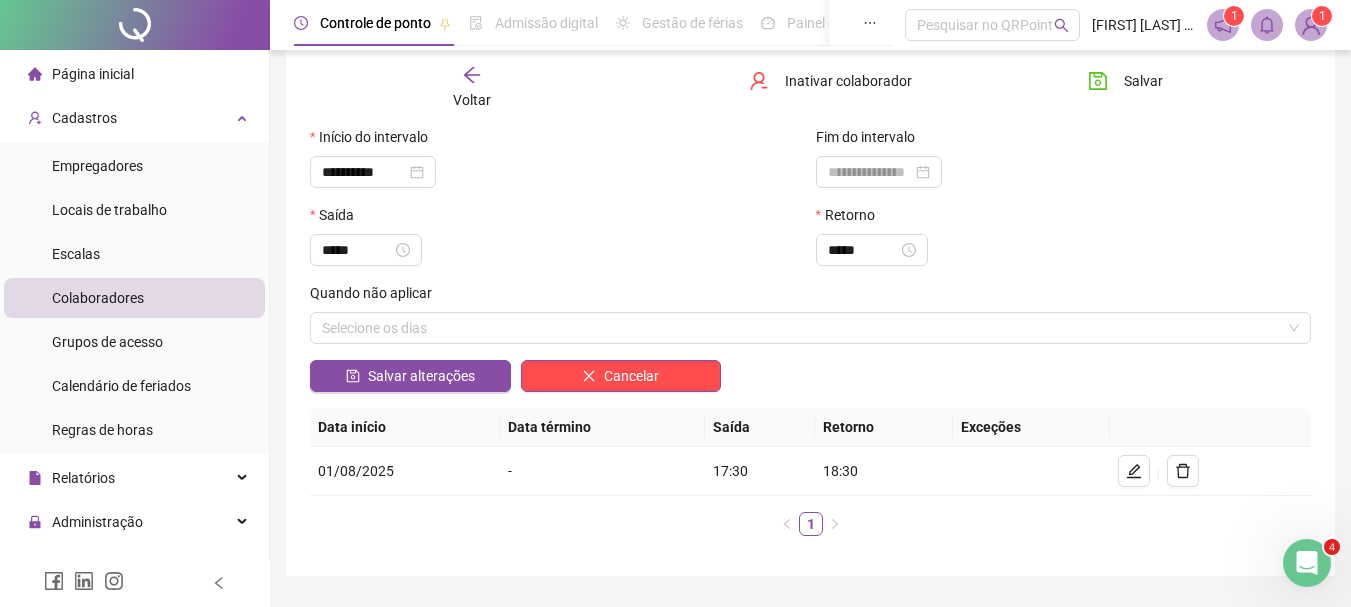 scroll, scrollTop: 129, scrollLeft: 0, axis: vertical 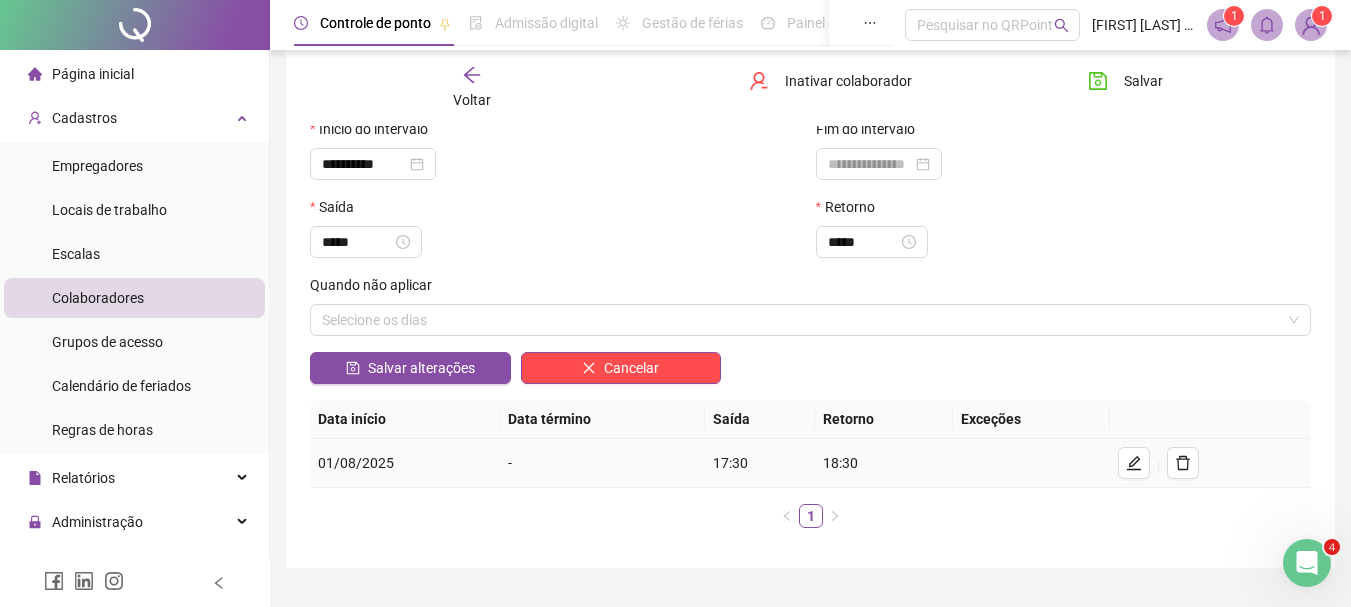 click on "01/08/2025" at bounding box center (405, 463) 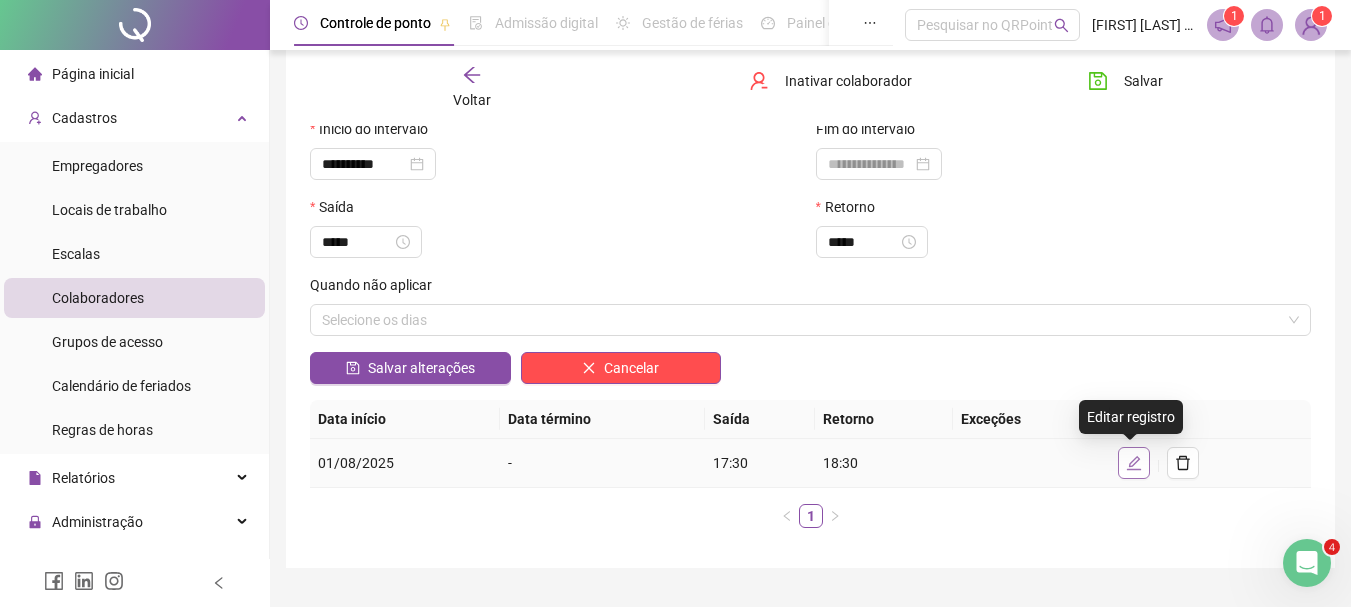 click 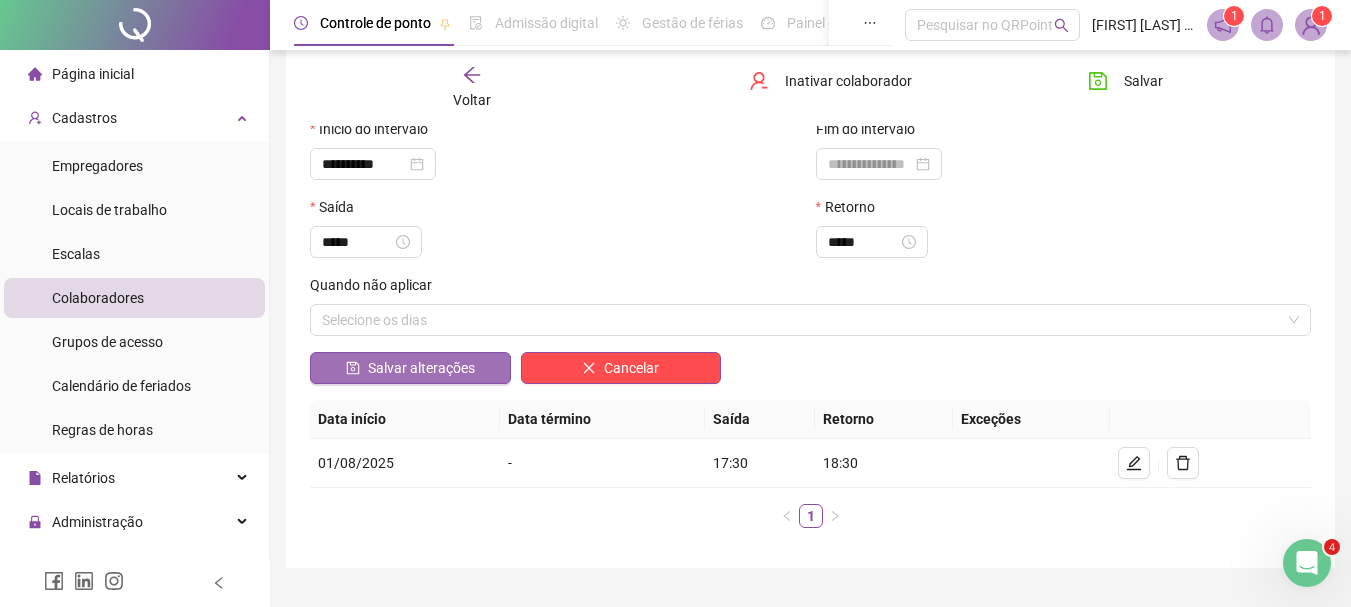 click on "Salvar alterações" at bounding box center [421, 368] 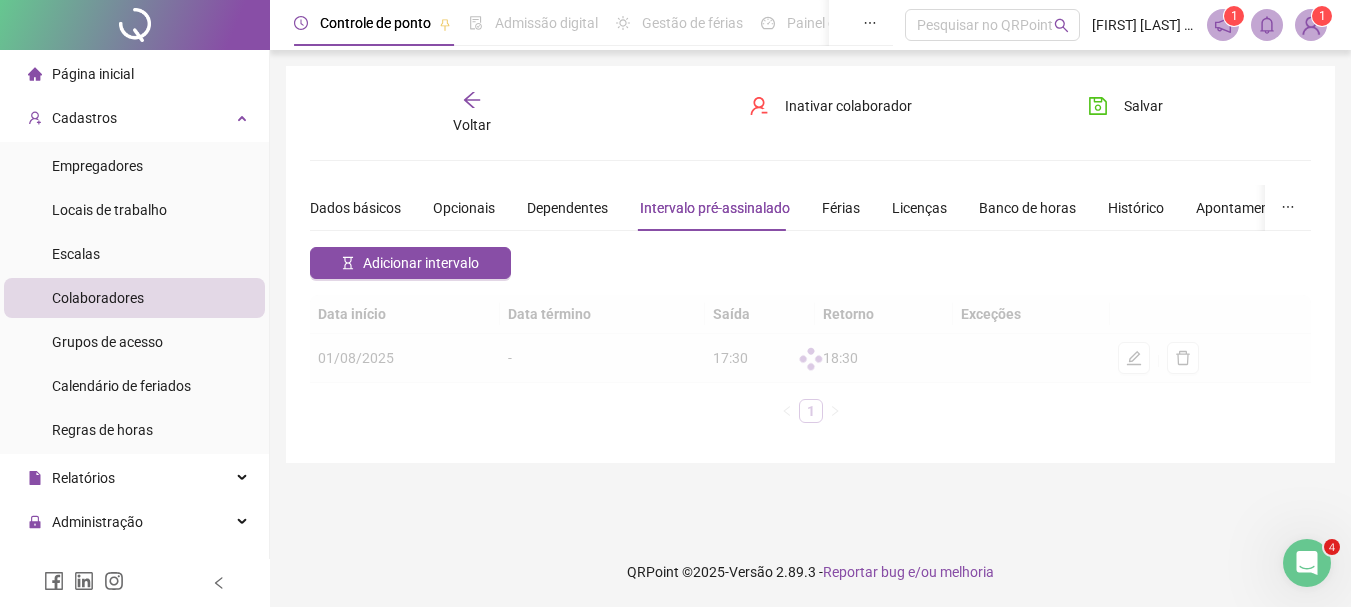 scroll, scrollTop: 0, scrollLeft: 0, axis: both 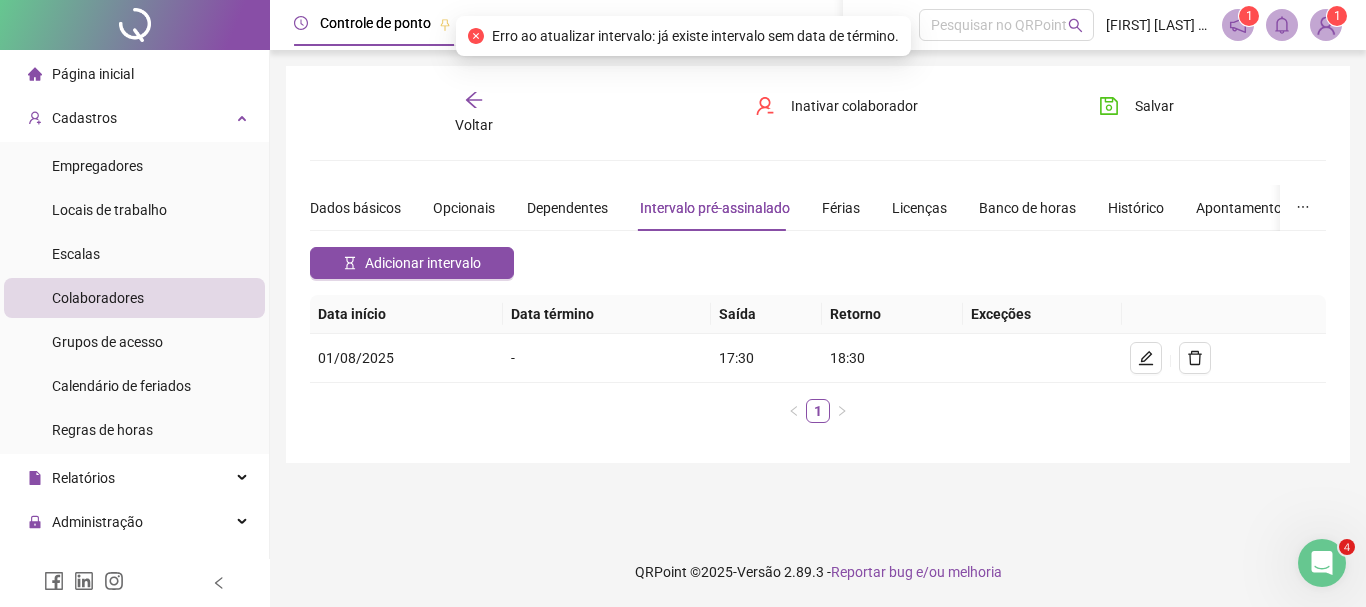 click on "Voltar" at bounding box center (474, 113) 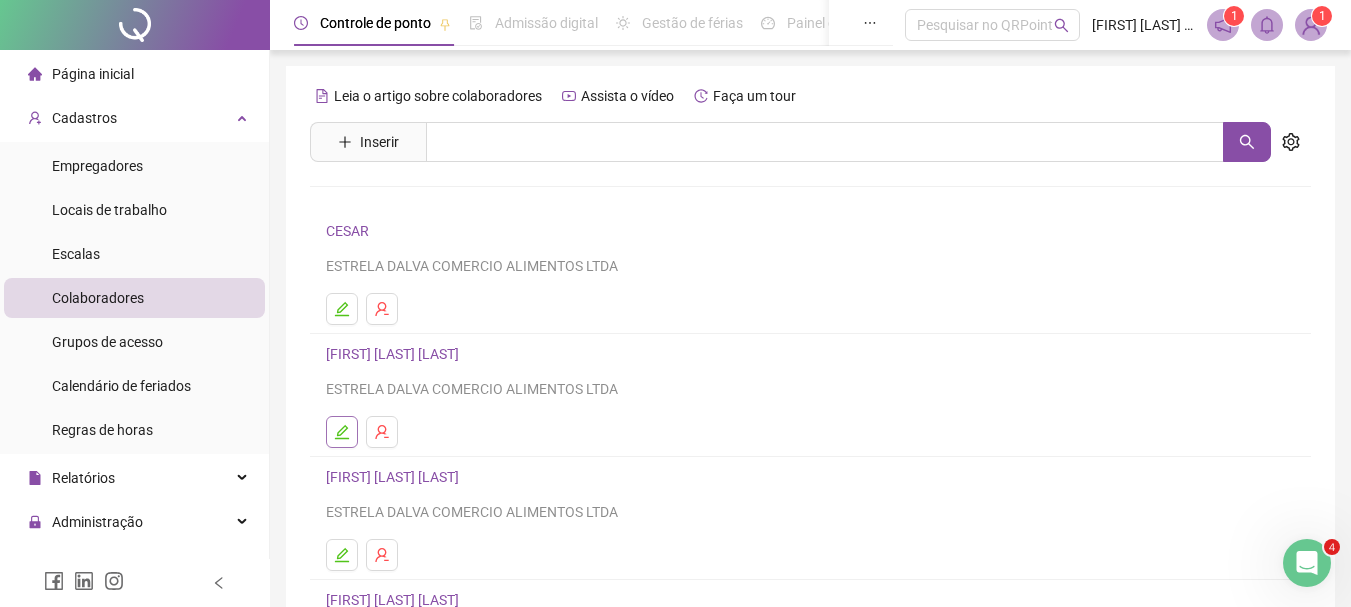click 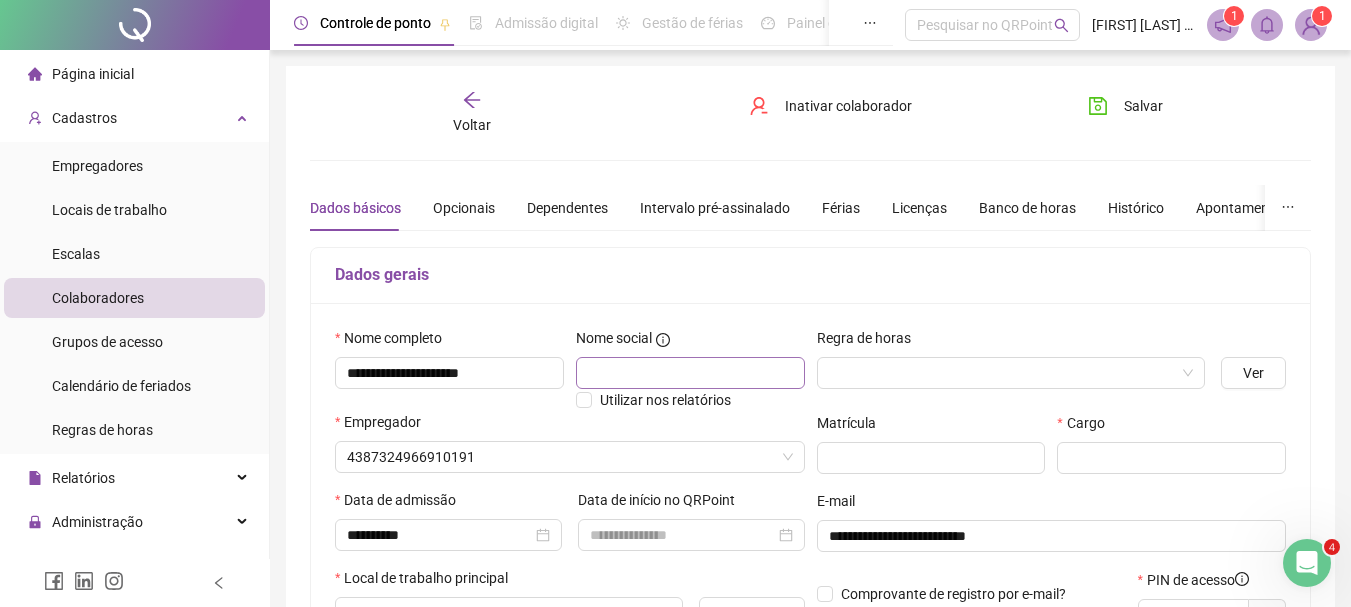 type on "*******" 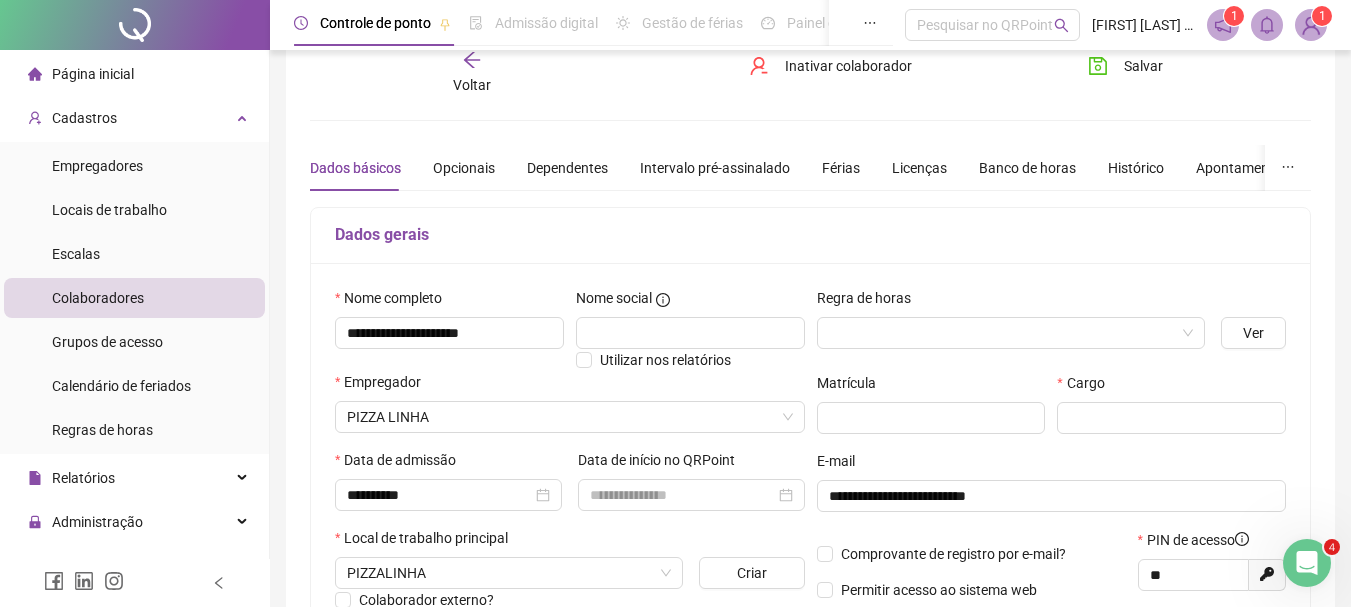 scroll, scrollTop: 36, scrollLeft: 0, axis: vertical 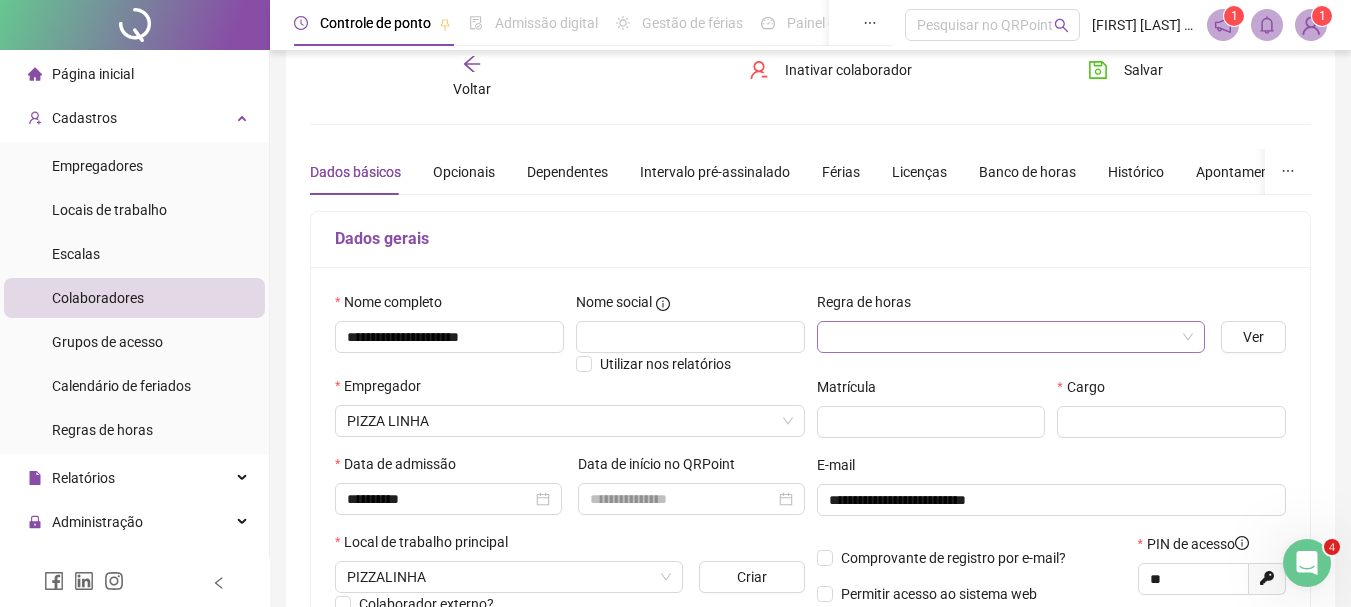 click at bounding box center [1011, 337] 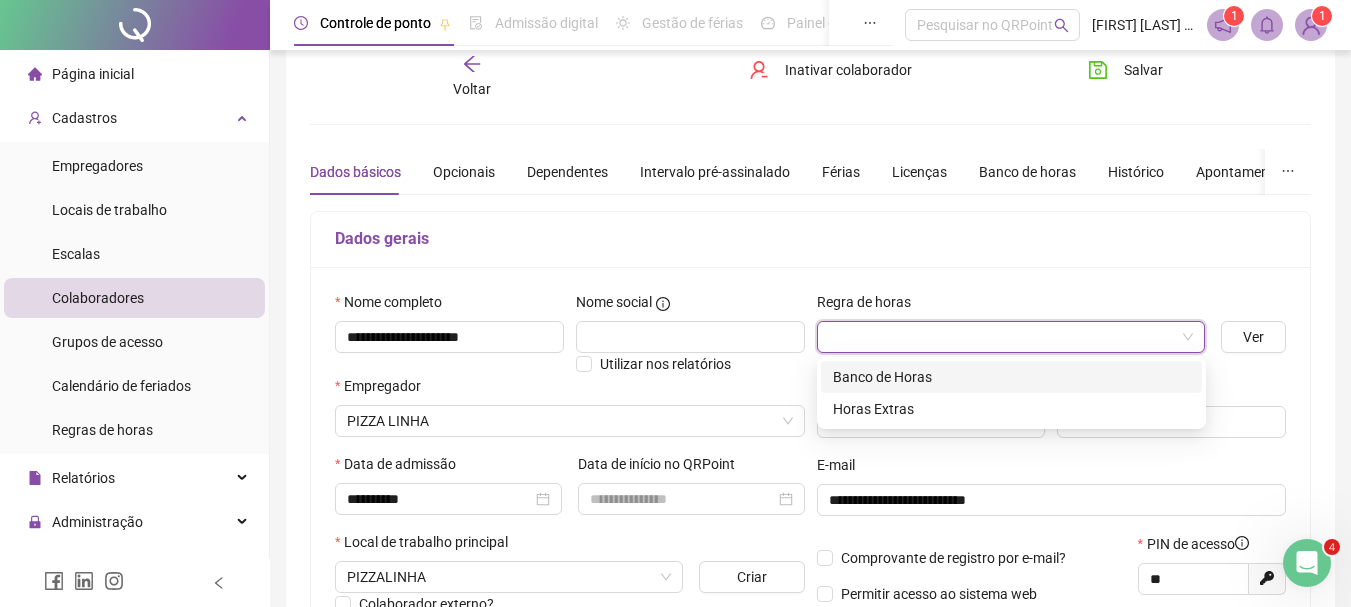 click on "Banco de Horas" at bounding box center (1011, 377) 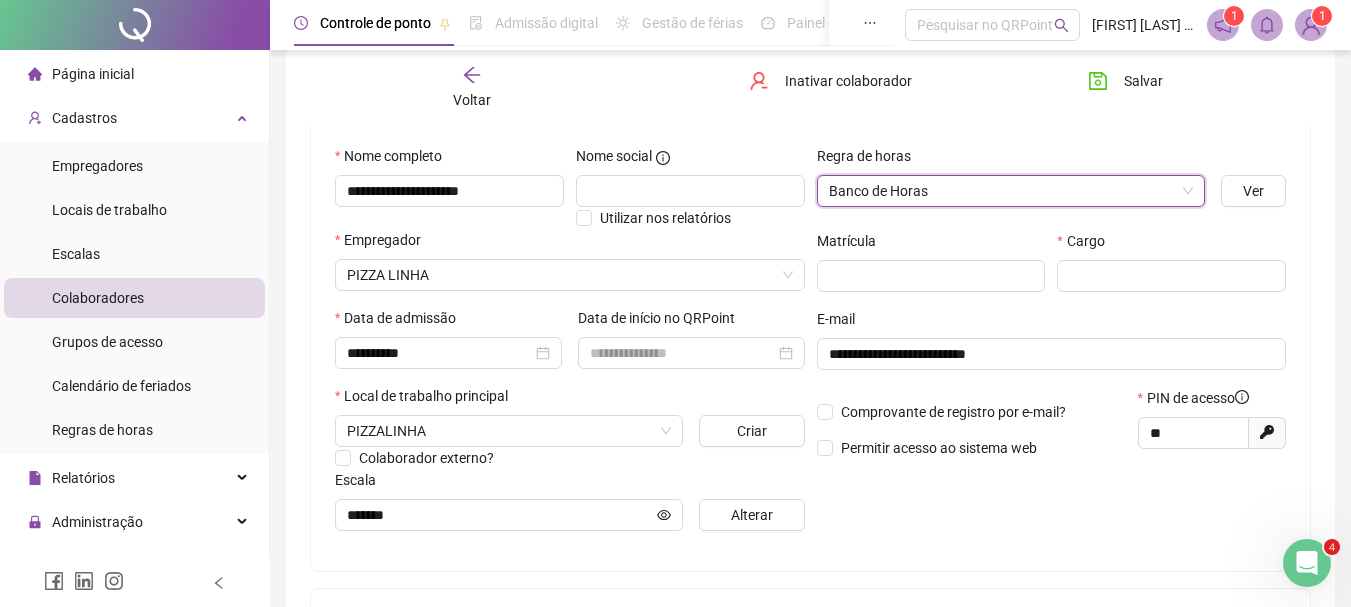 scroll, scrollTop: 188, scrollLeft: 0, axis: vertical 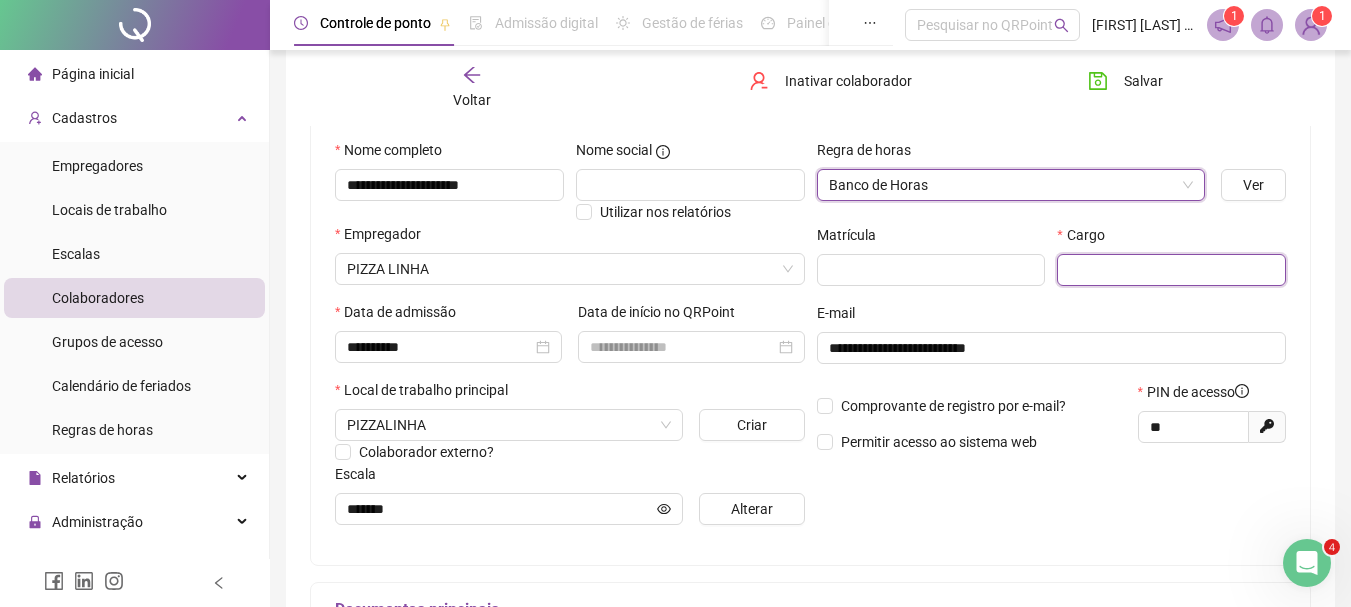 click at bounding box center [1171, 270] 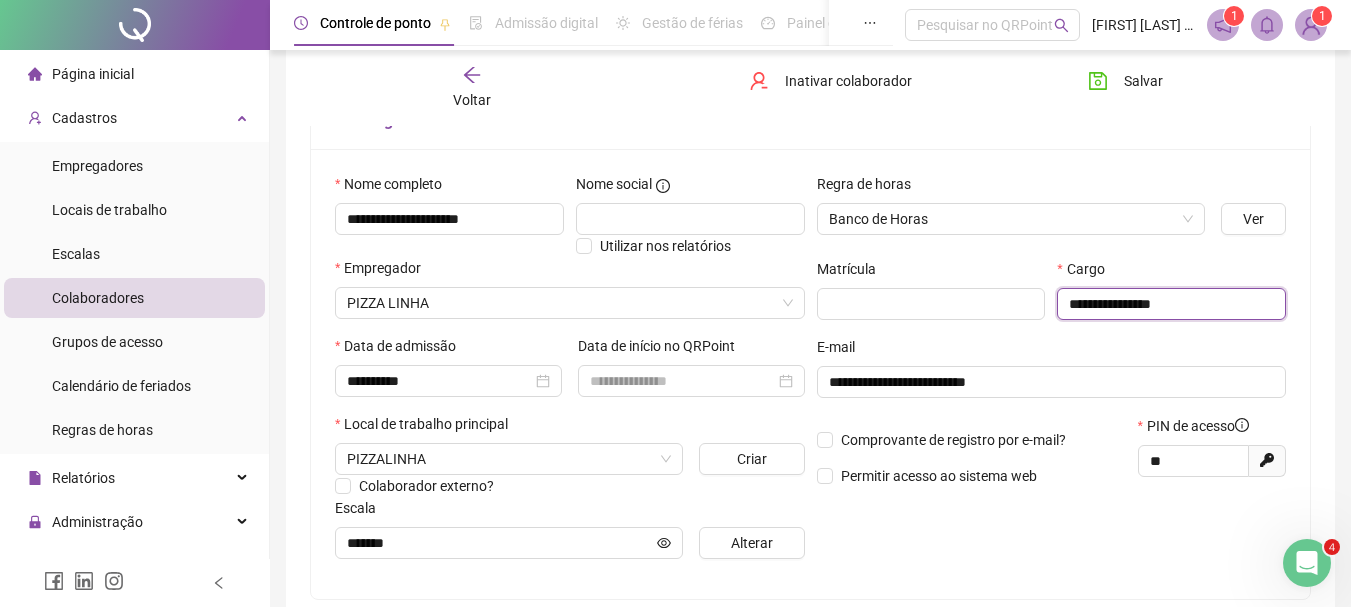 scroll, scrollTop: 138, scrollLeft: 0, axis: vertical 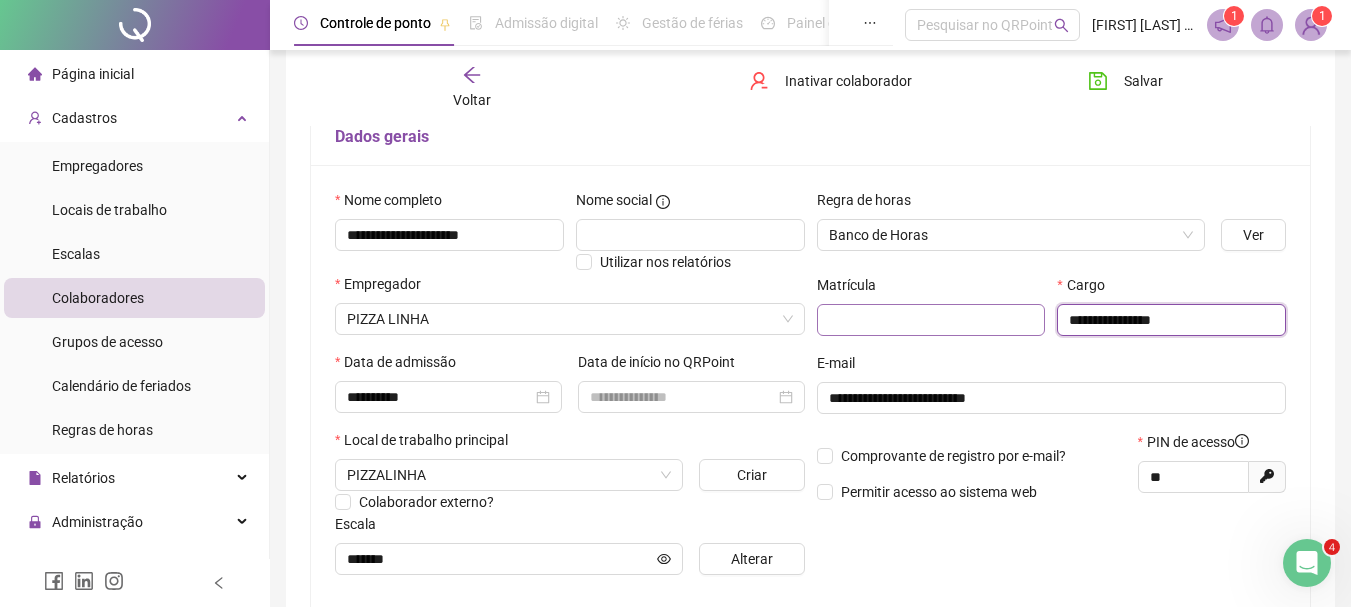 type on "**********" 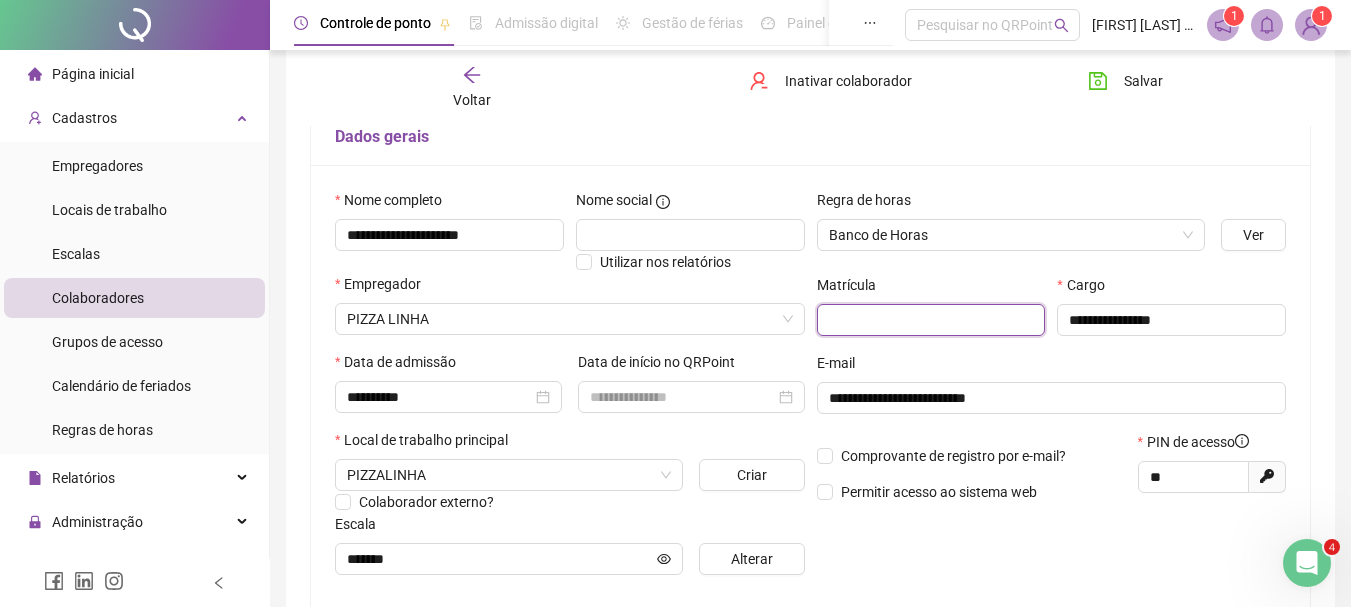 click at bounding box center [931, 320] 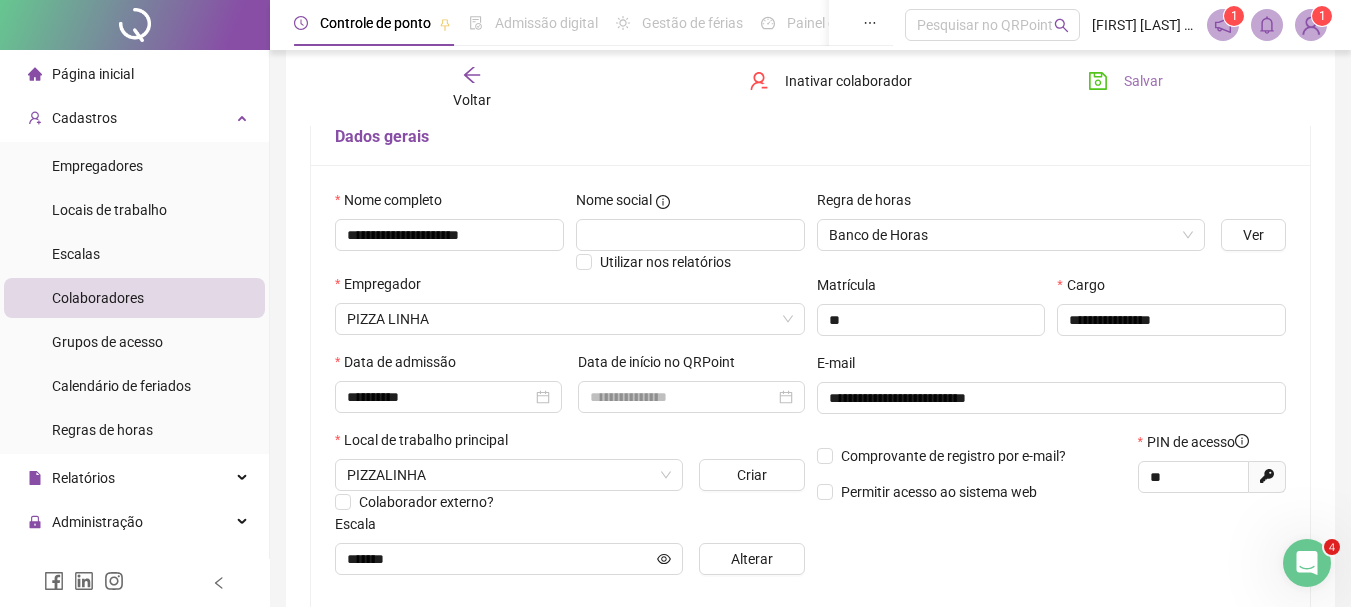 click on "Salvar" at bounding box center [1143, 81] 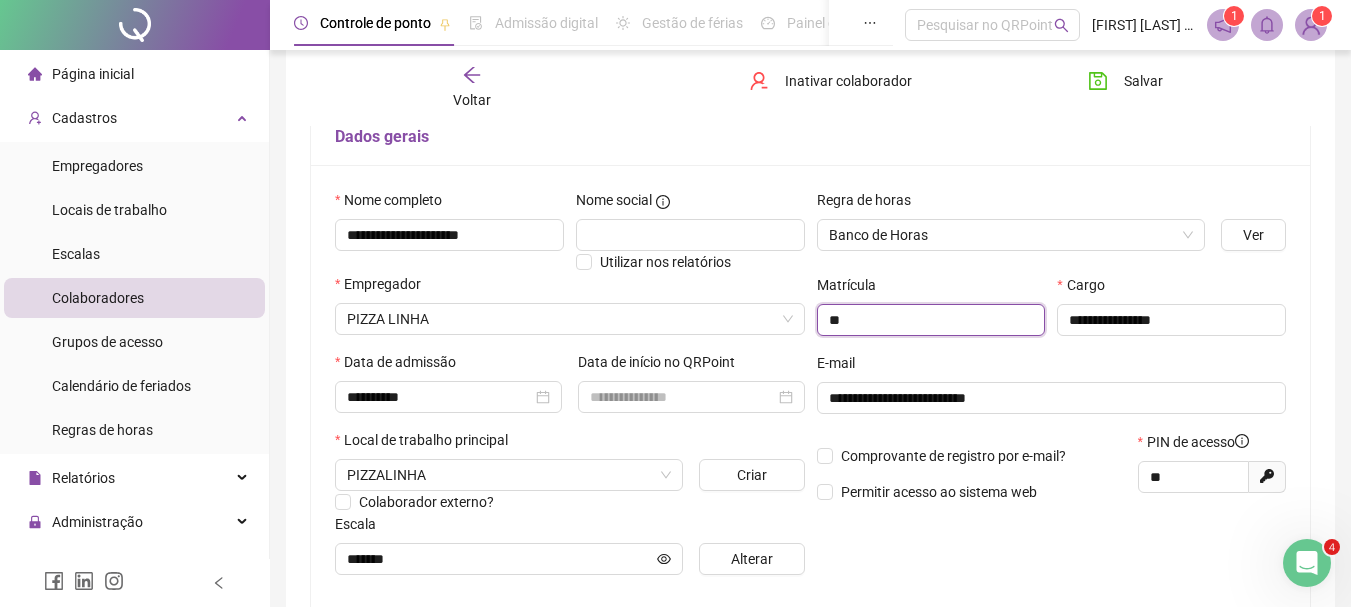 drag, startPoint x: 860, startPoint y: 325, endPoint x: 809, endPoint y: 327, distance: 51.0392 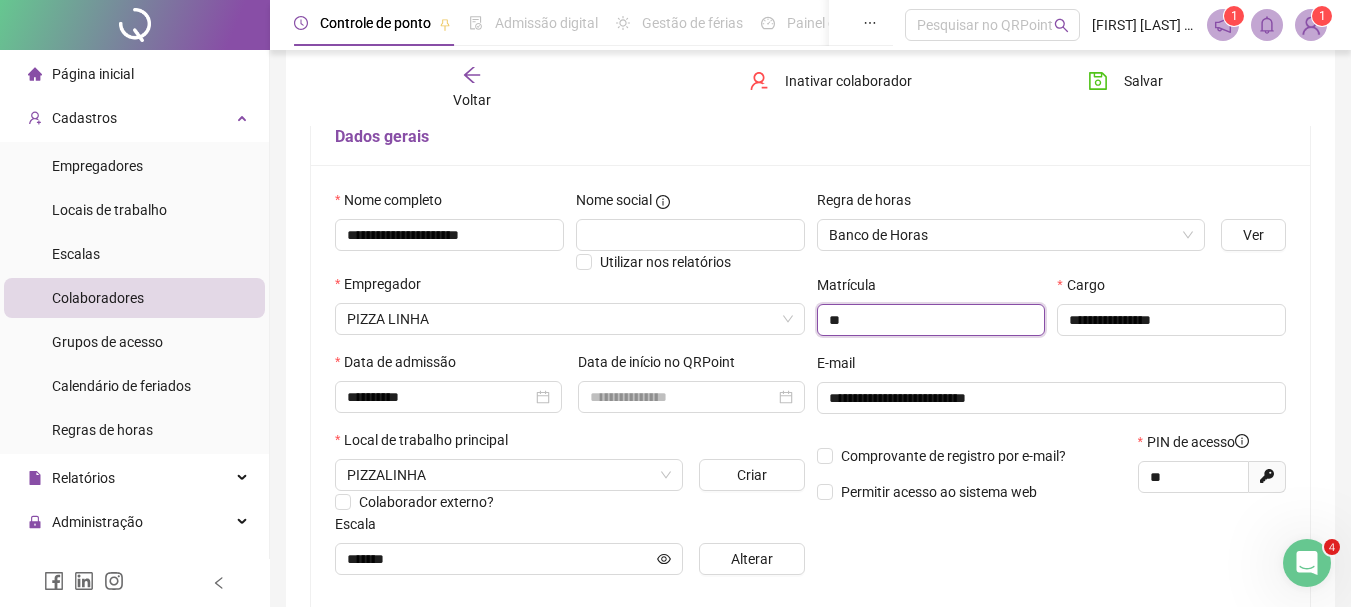 click on "**********" at bounding box center [810, 390] 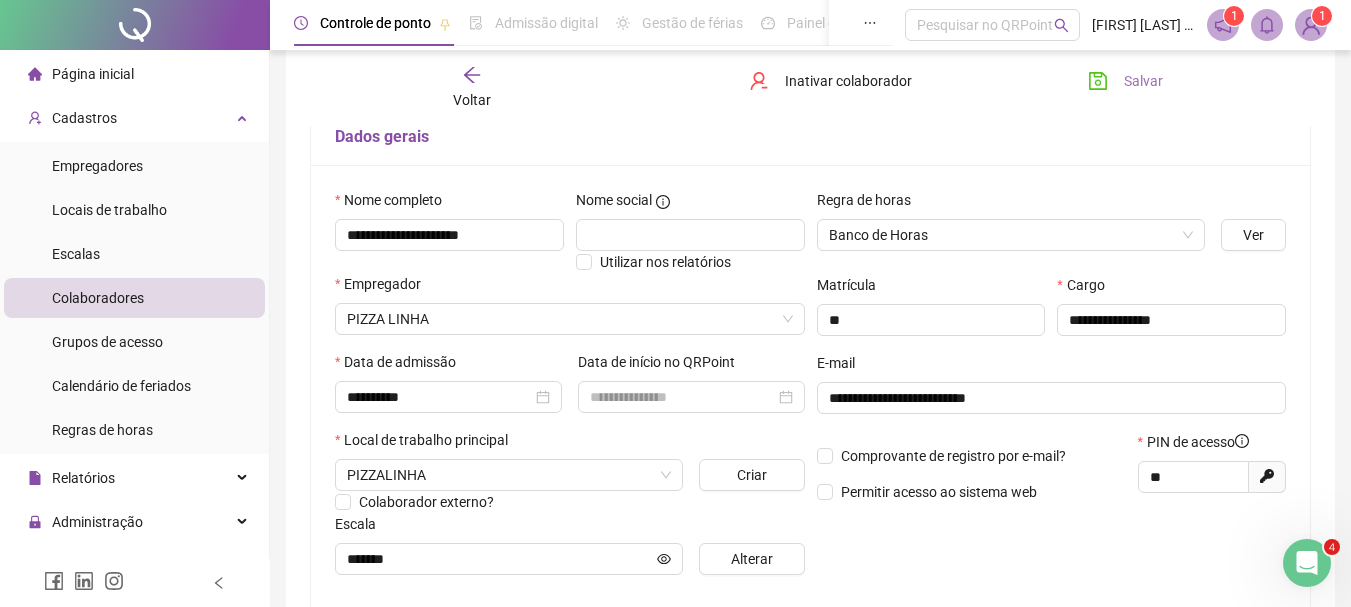 click on "Salvar" at bounding box center (1143, 81) 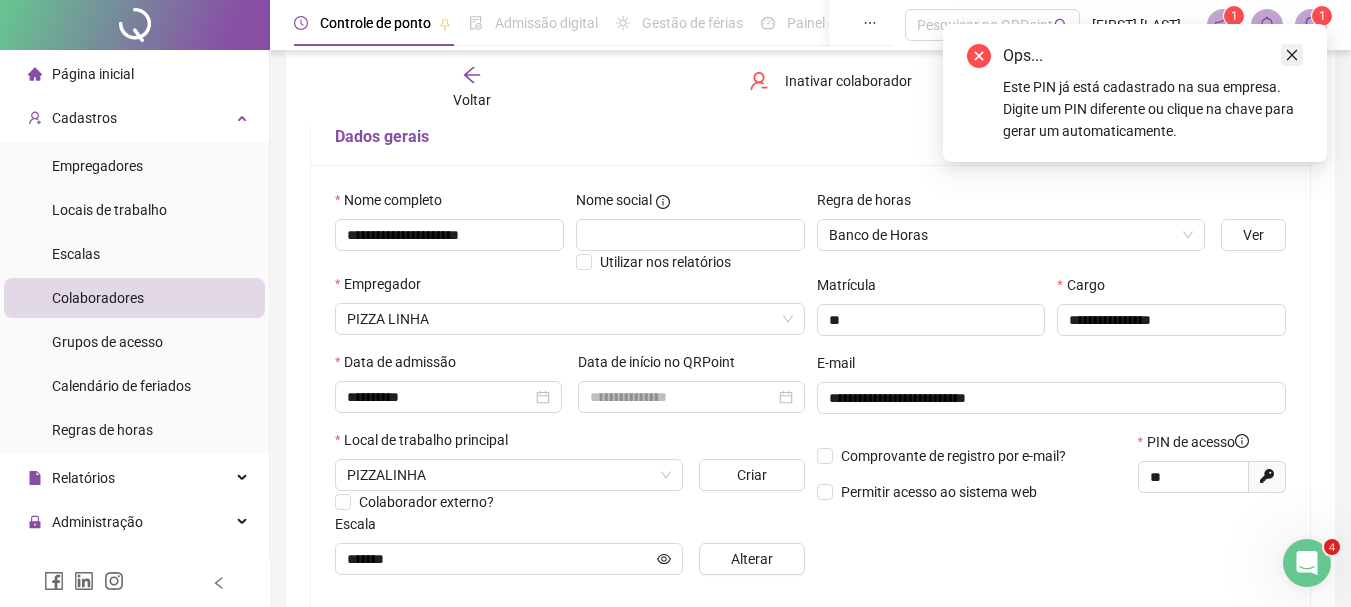 click 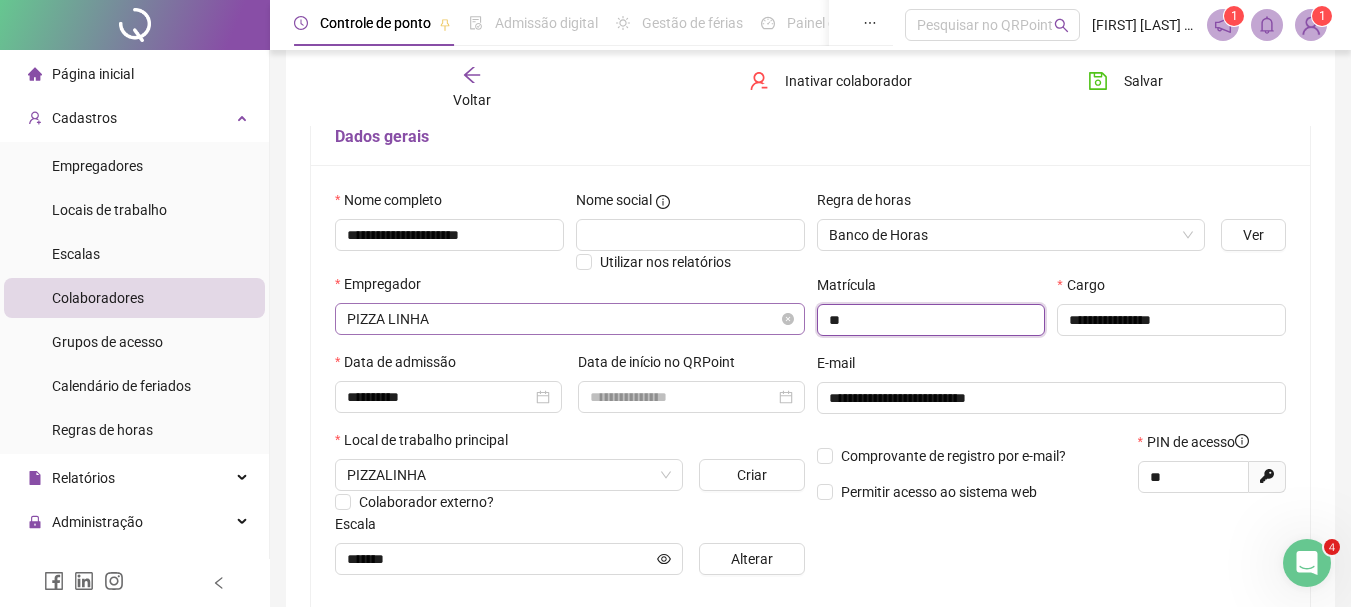 drag, startPoint x: 860, startPoint y: 323, endPoint x: 795, endPoint y: 327, distance: 65.12296 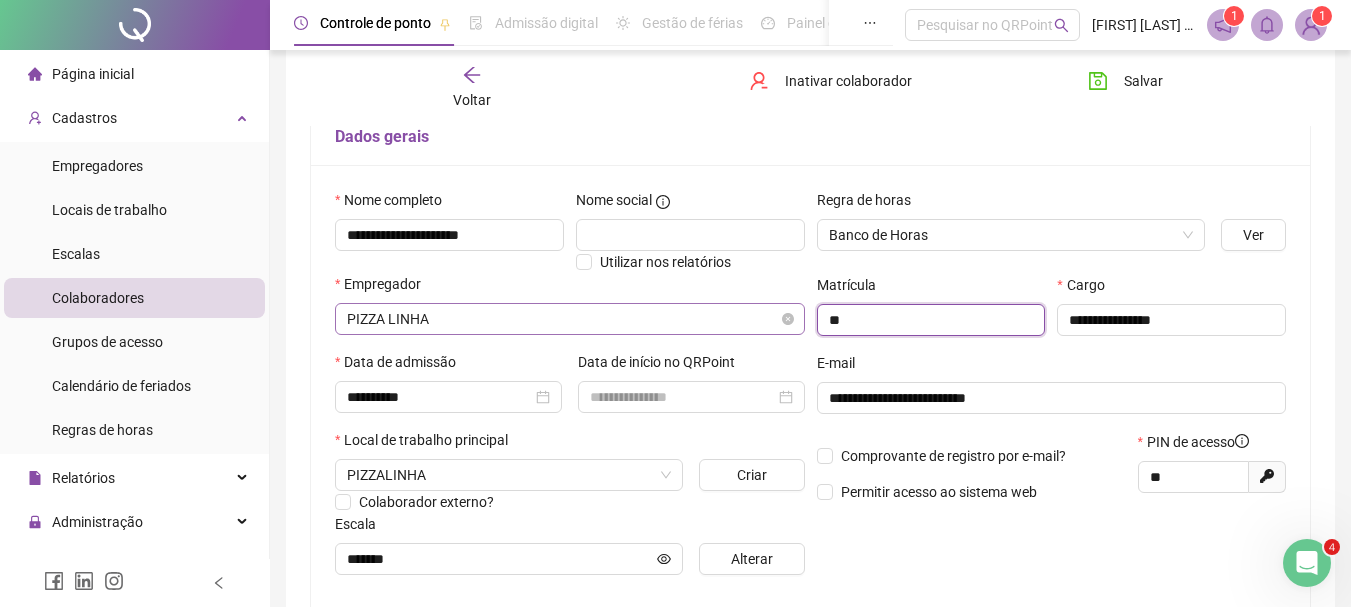 click on "**********" at bounding box center (810, 390) 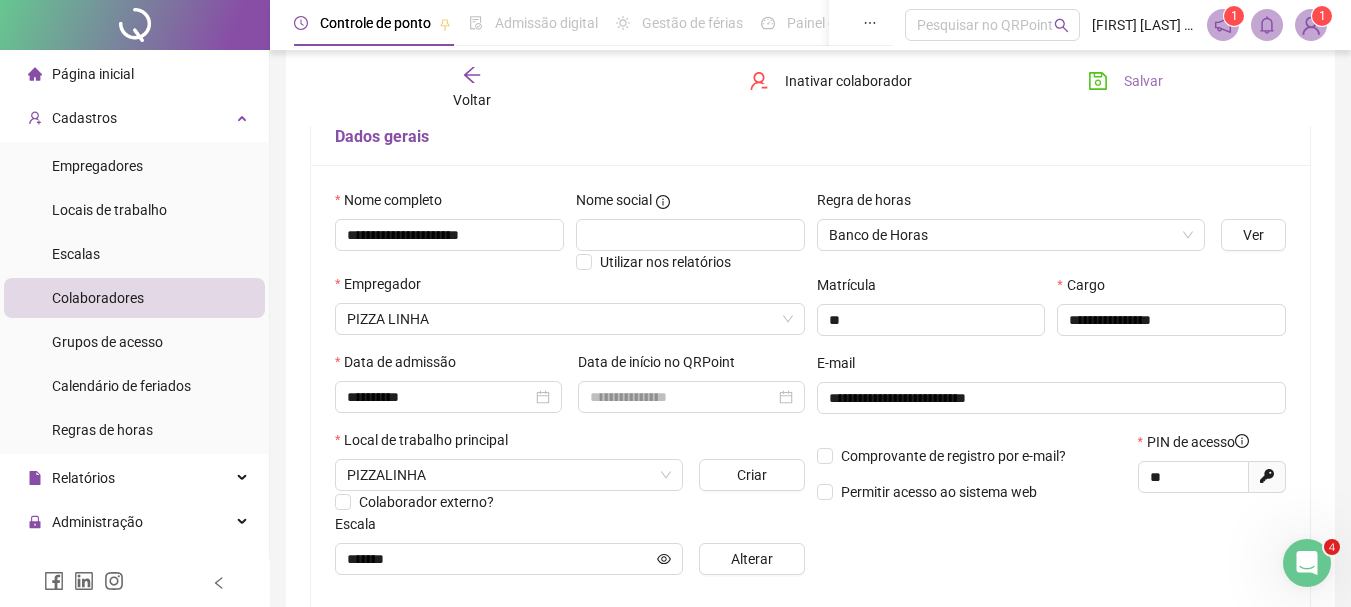 click on "Salvar" at bounding box center (1143, 81) 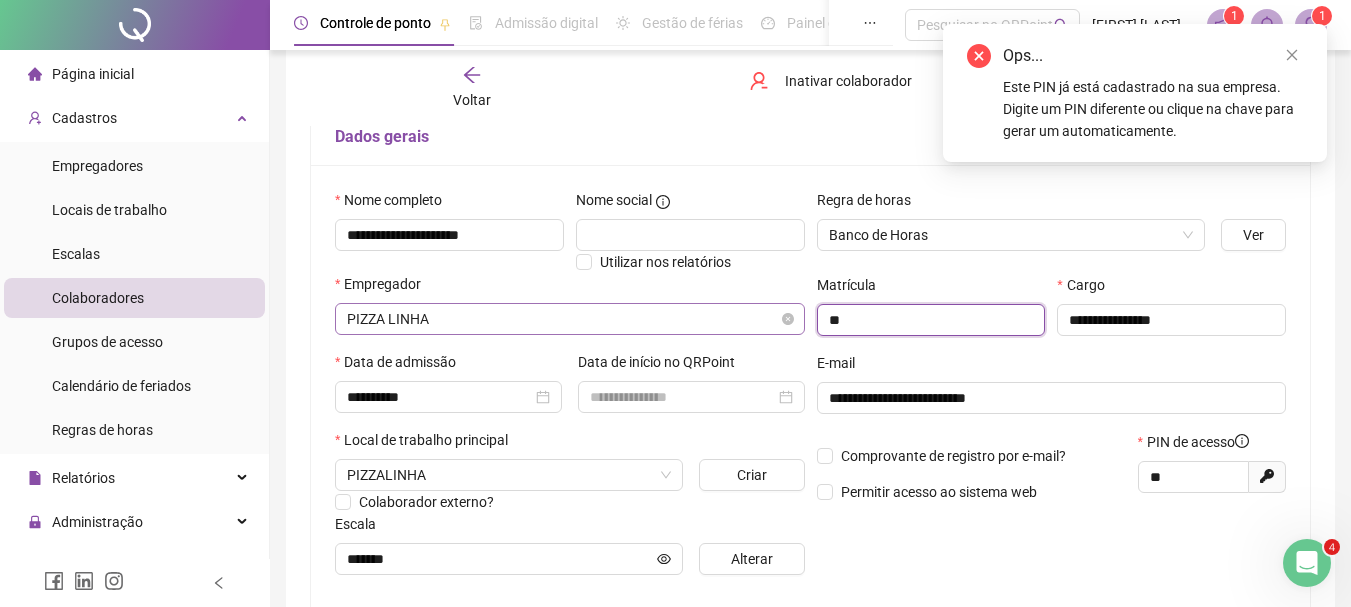drag, startPoint x: 869, startPoint y: 323, endPoint x: 785, endPoint y: 329, distance: 84.21401 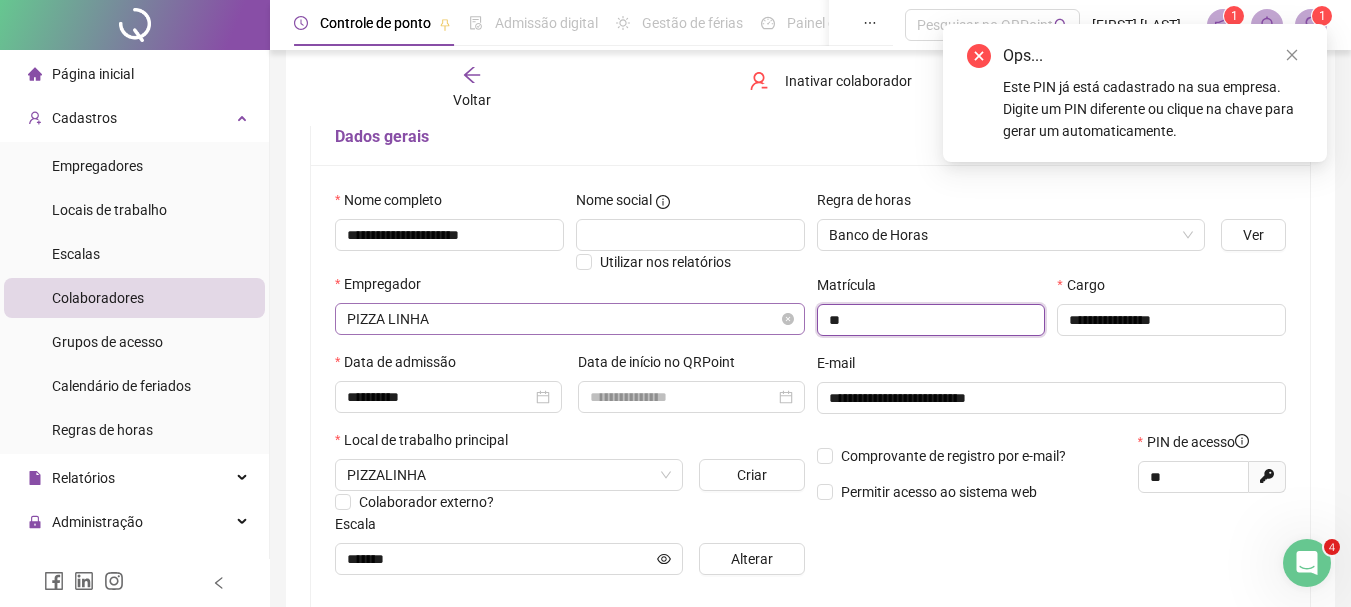 click on "**********" at bounding box center (810, 390) 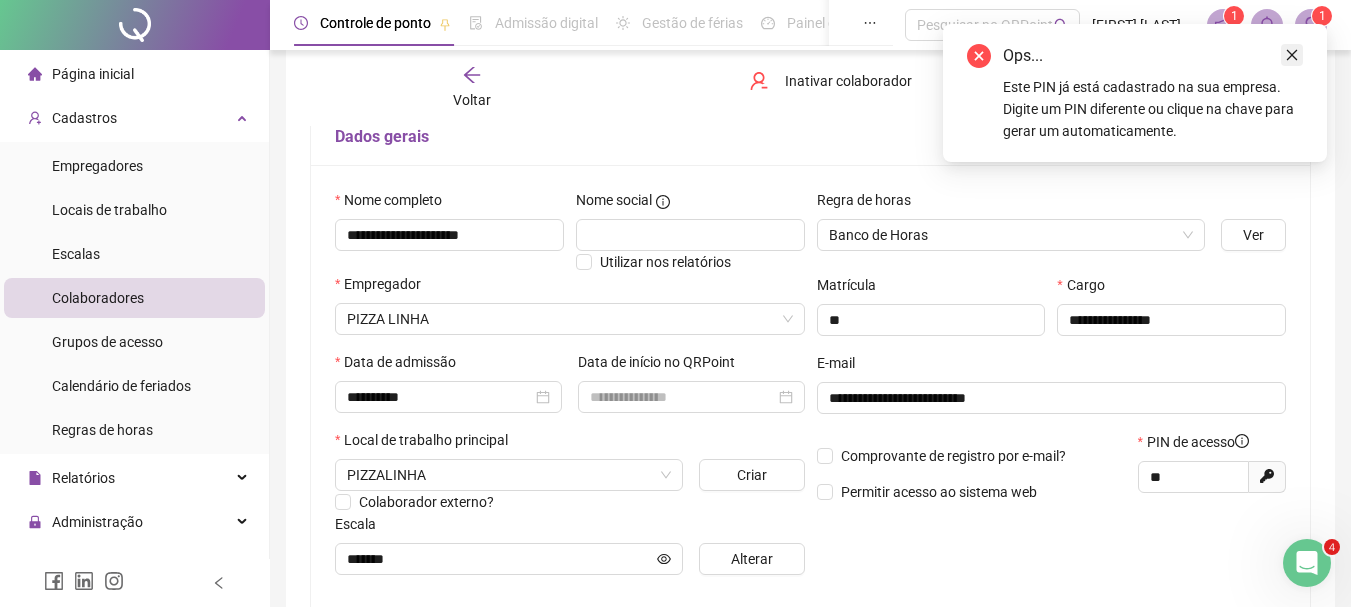 click 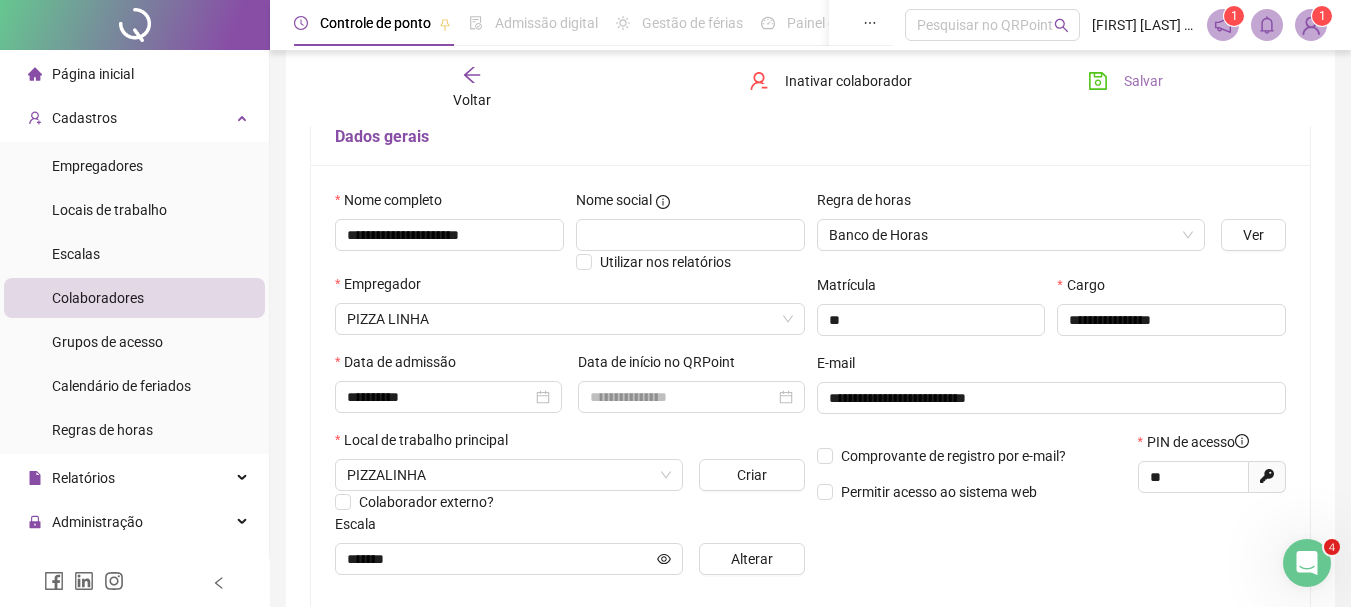 click on "Salvar" at bounding box center [1143, 81] 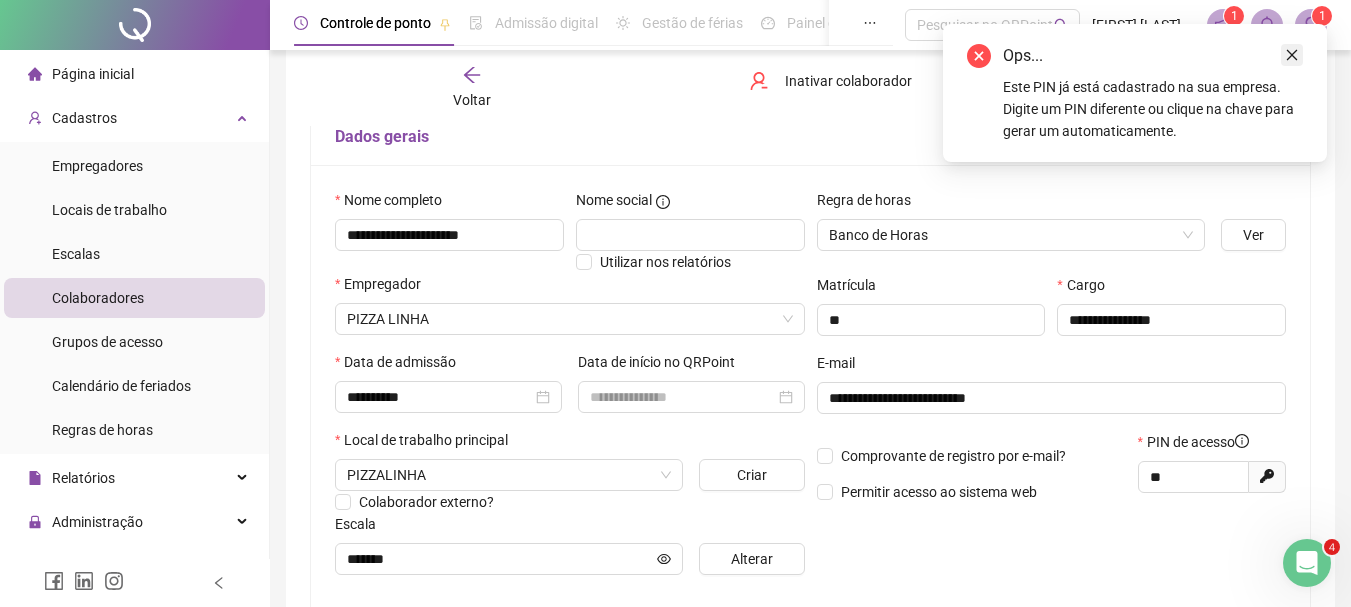 click 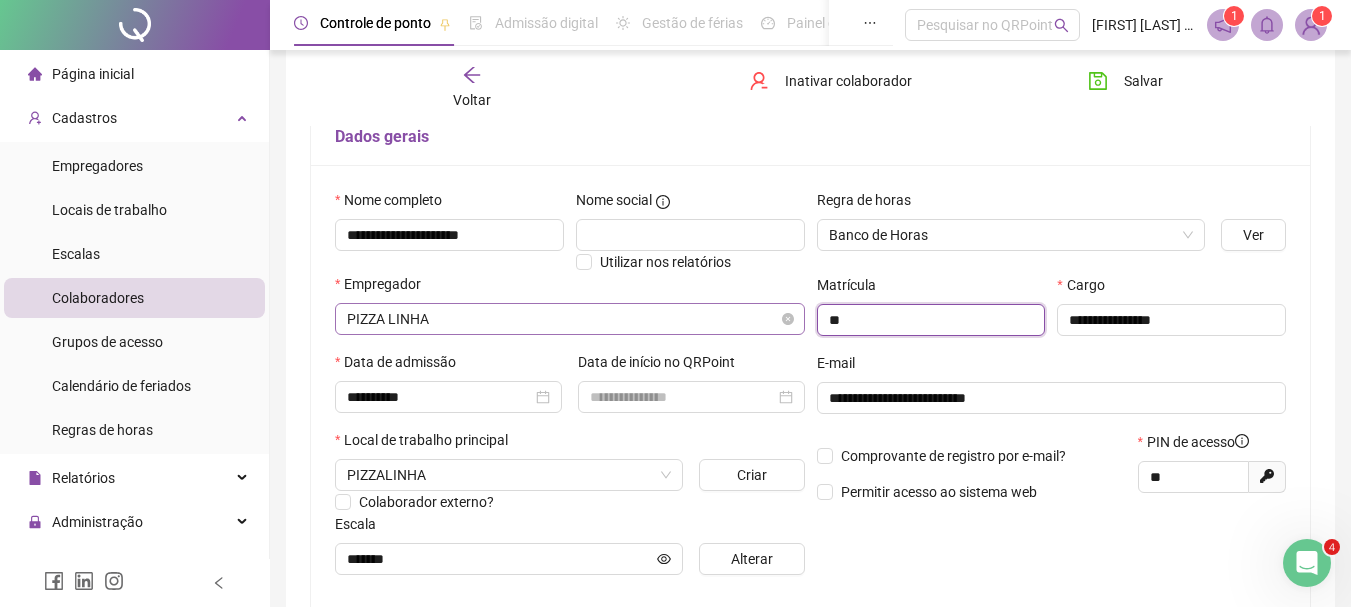 drag, startPoint x: 862, startPoint y: 321, endPoint x: 790, endPoint y: 328, distance: 72.33948 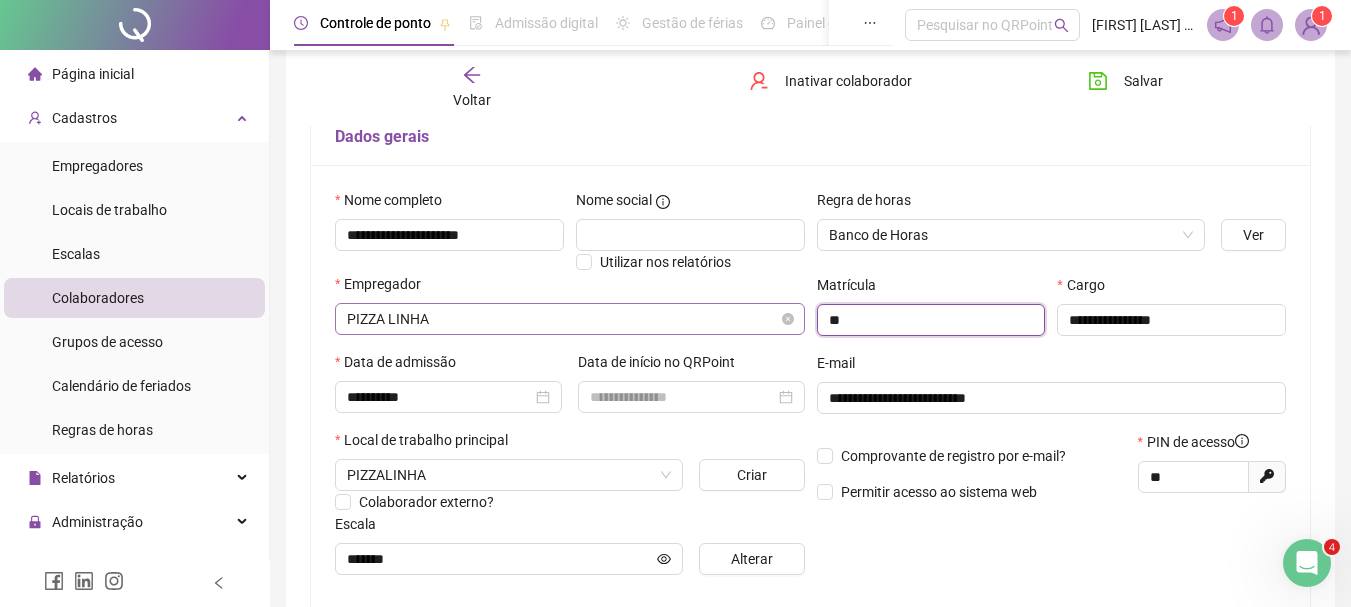 click on "**********" at bounding box center (810, 390) 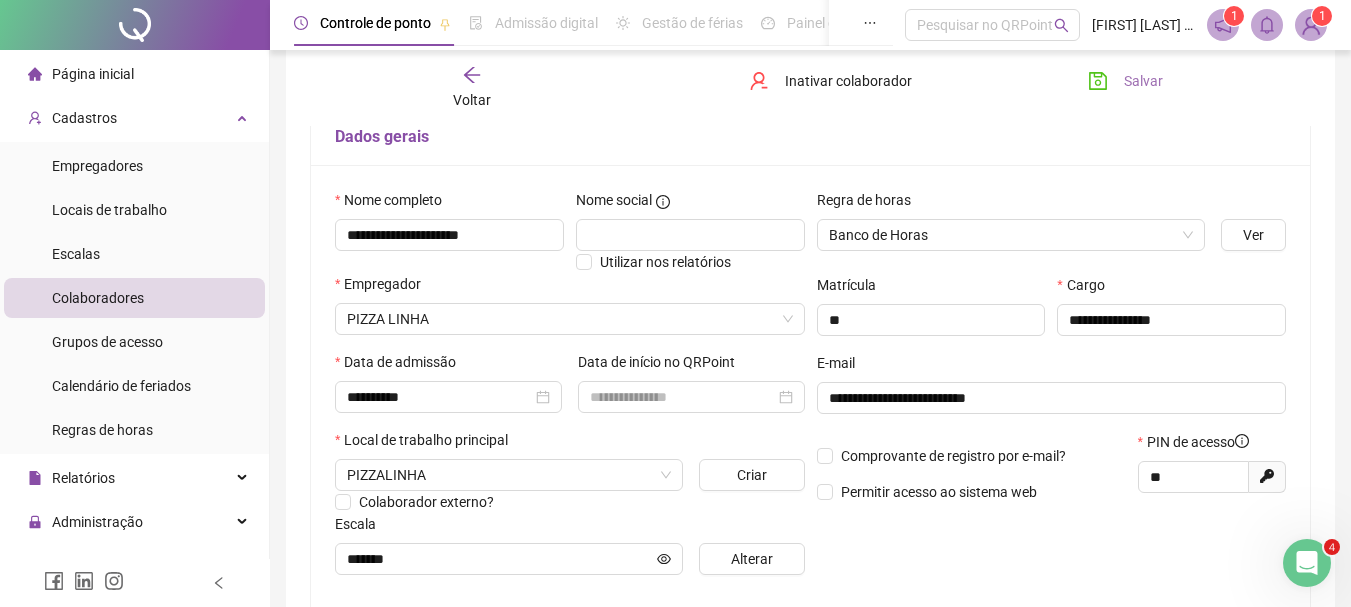 click on "Salvar" at bounding box center [1143, 81] 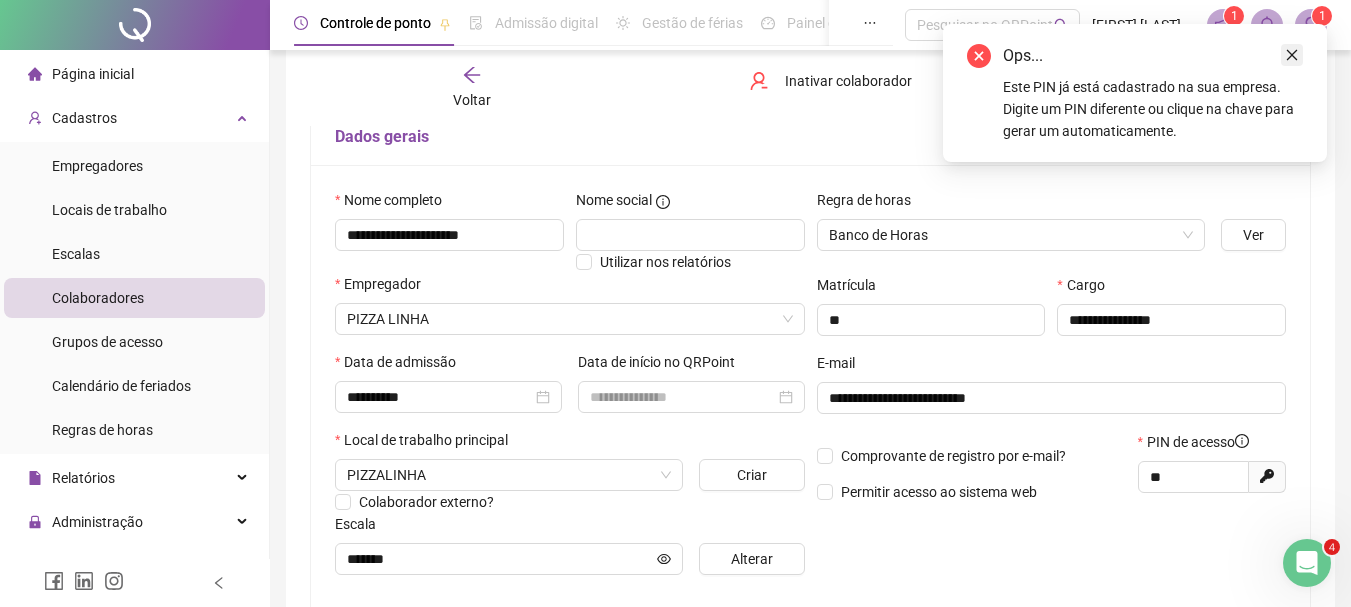 click 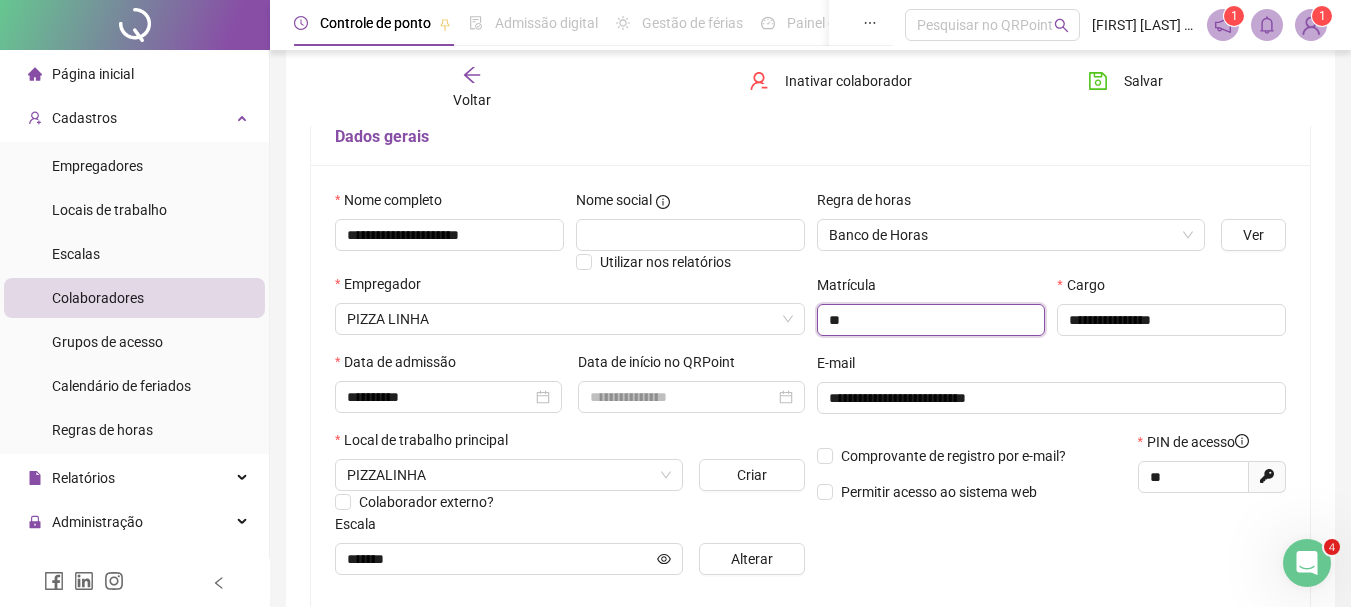 drag, startPoint x: 866, startPoint y: 323, endPoint x: 723, endPoint y: 335, distance: 143.50261 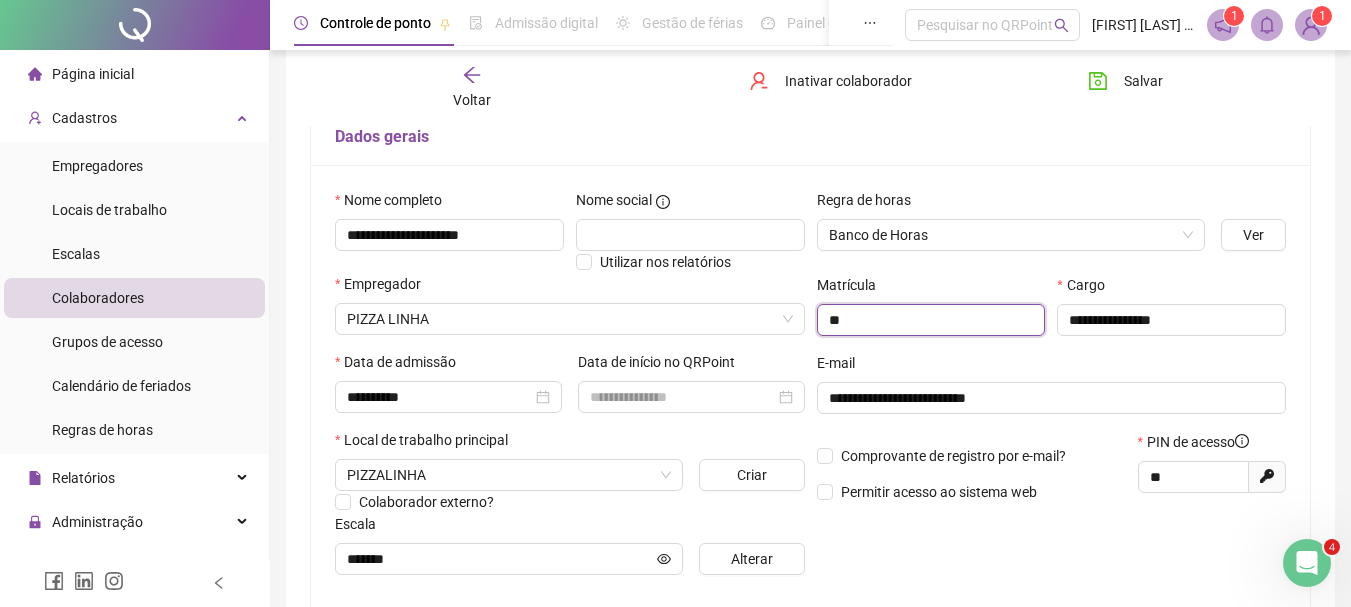 click on "**********" at bounding box center (810, 390) 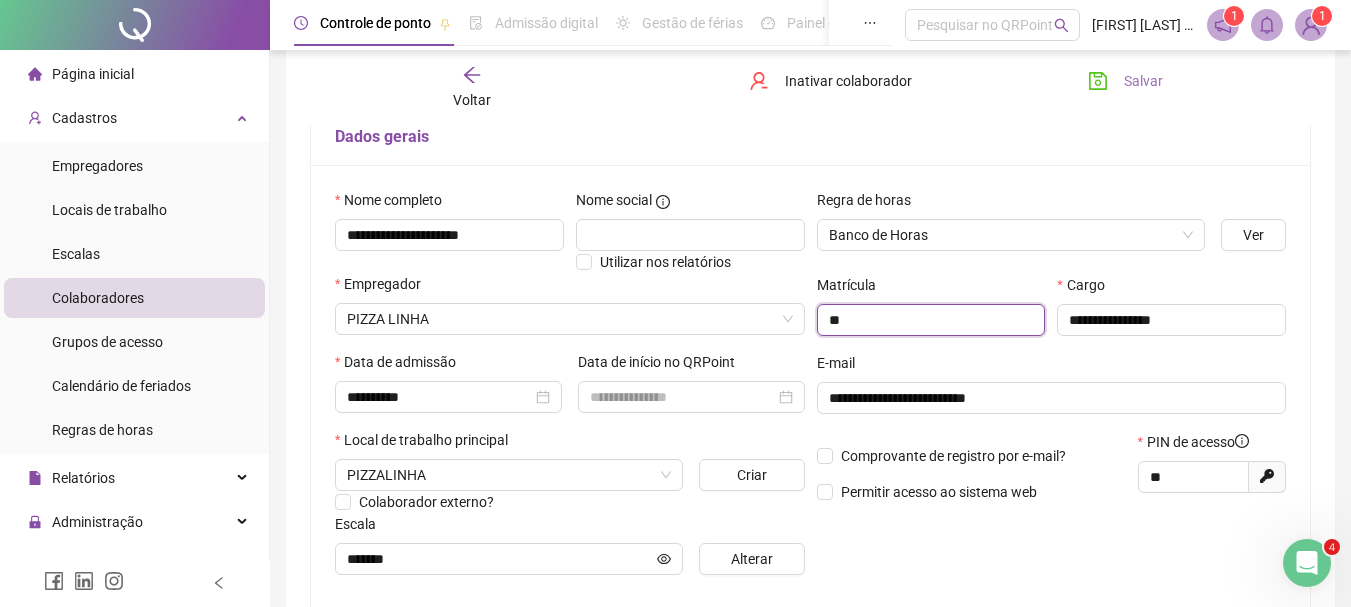 type on "**" 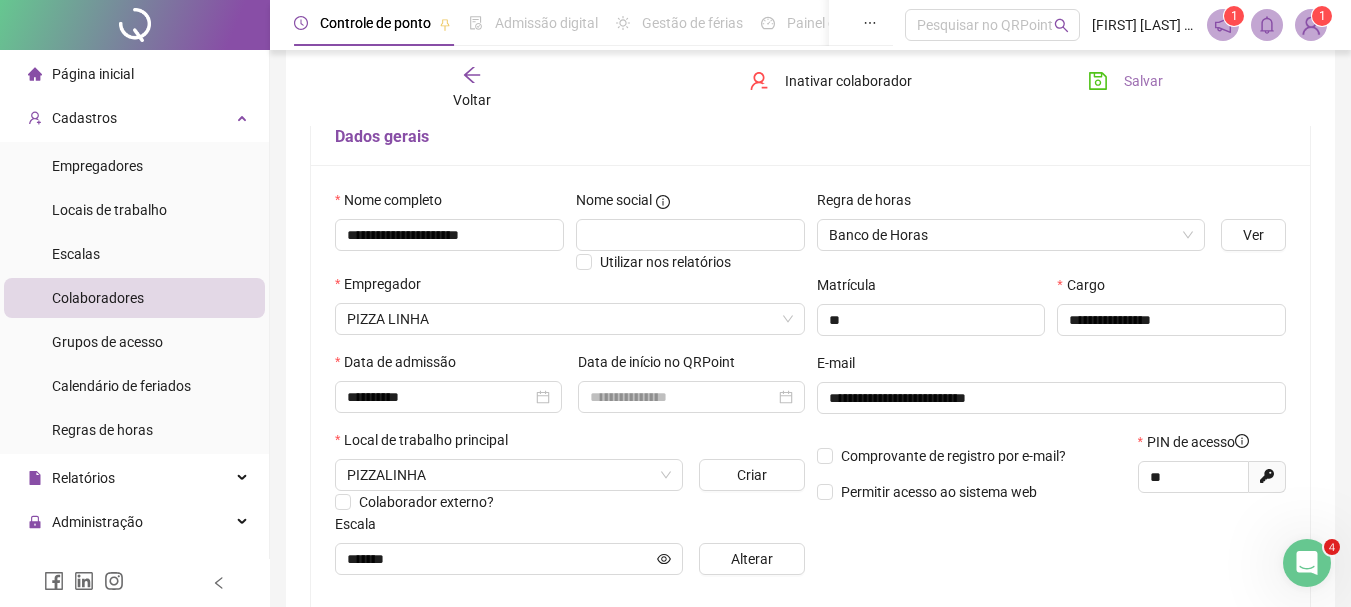 click on "Salvar" at bounding box center (1143, 81) 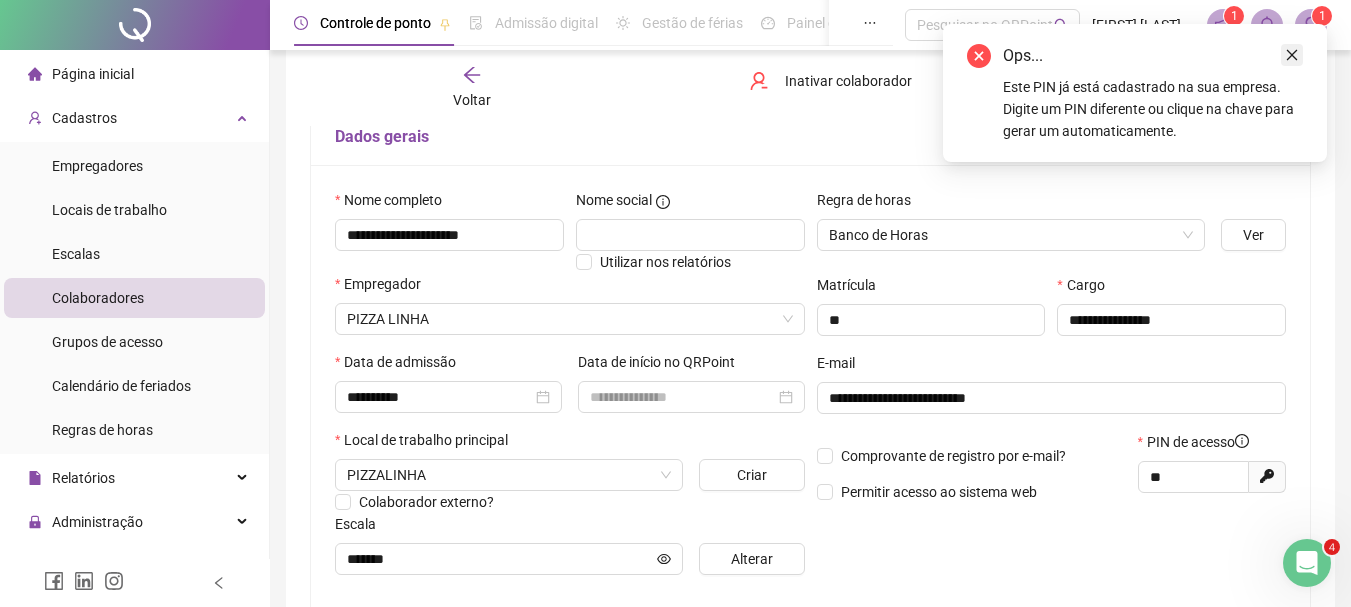 click 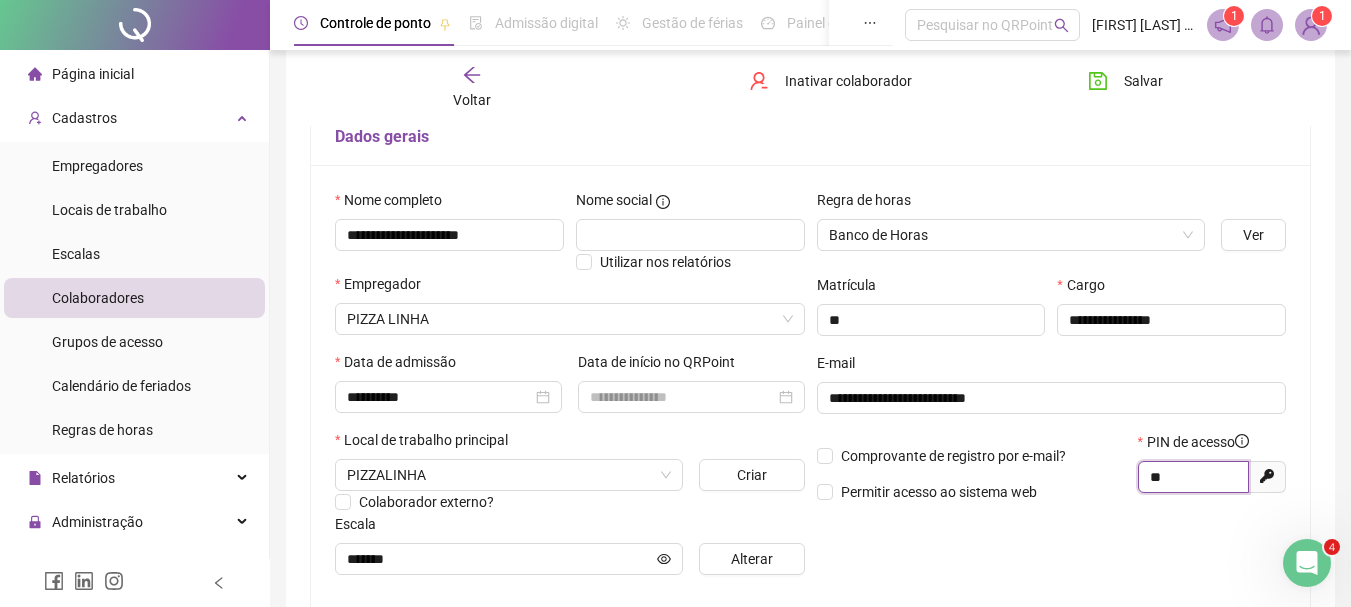 drag, startPoint x: 1181, startPoint y: 477, endPoint x: 1115, endPoint y: 490, distance: 67.26812 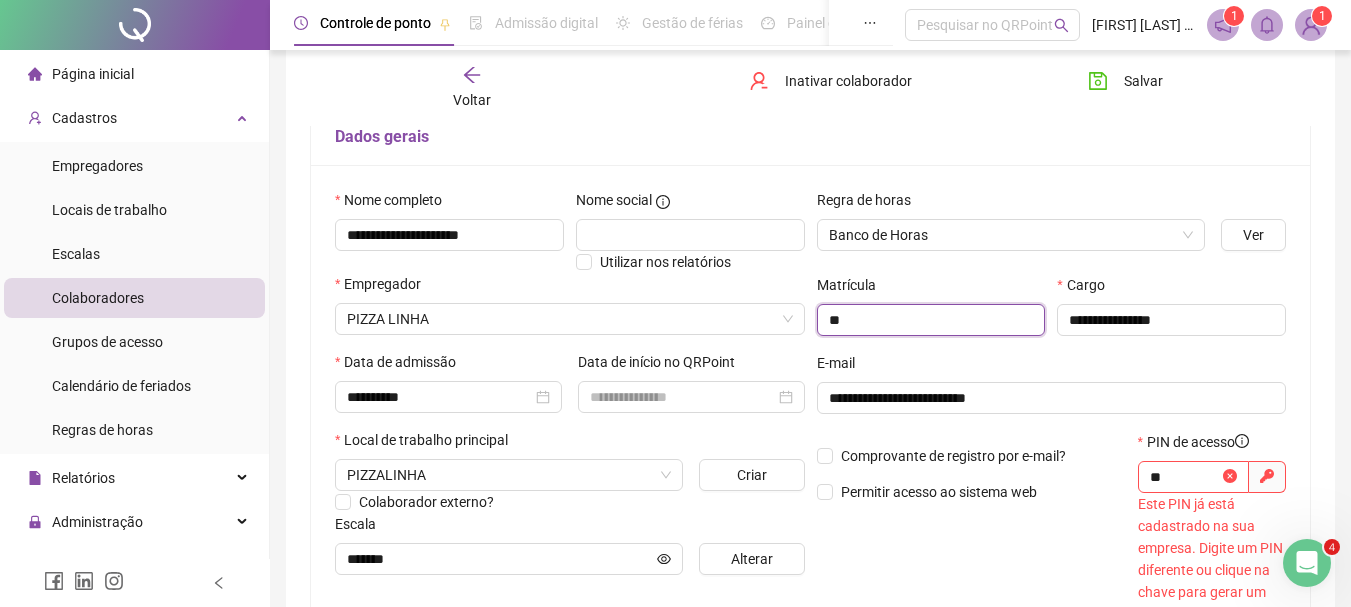 click on "**" at bounding box center (931, 320) 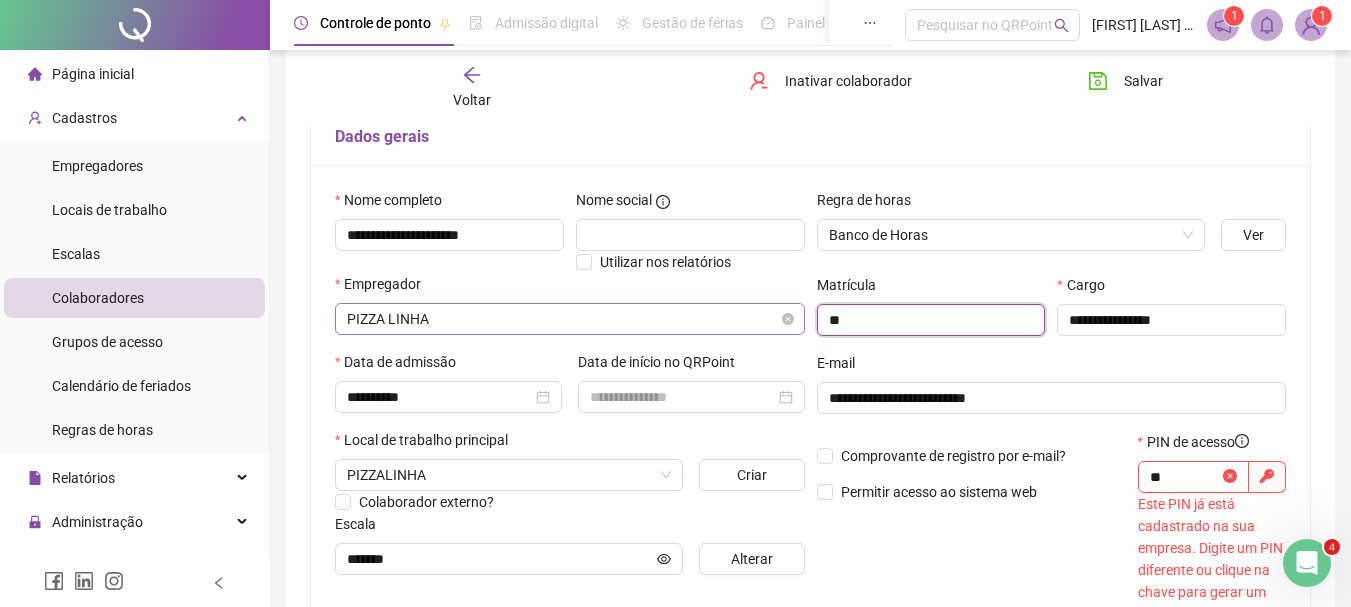 drag, startPoint x: 882, startPoint y: 326, endPoint x: 777, endPoint y: 330, distance: 105.076164 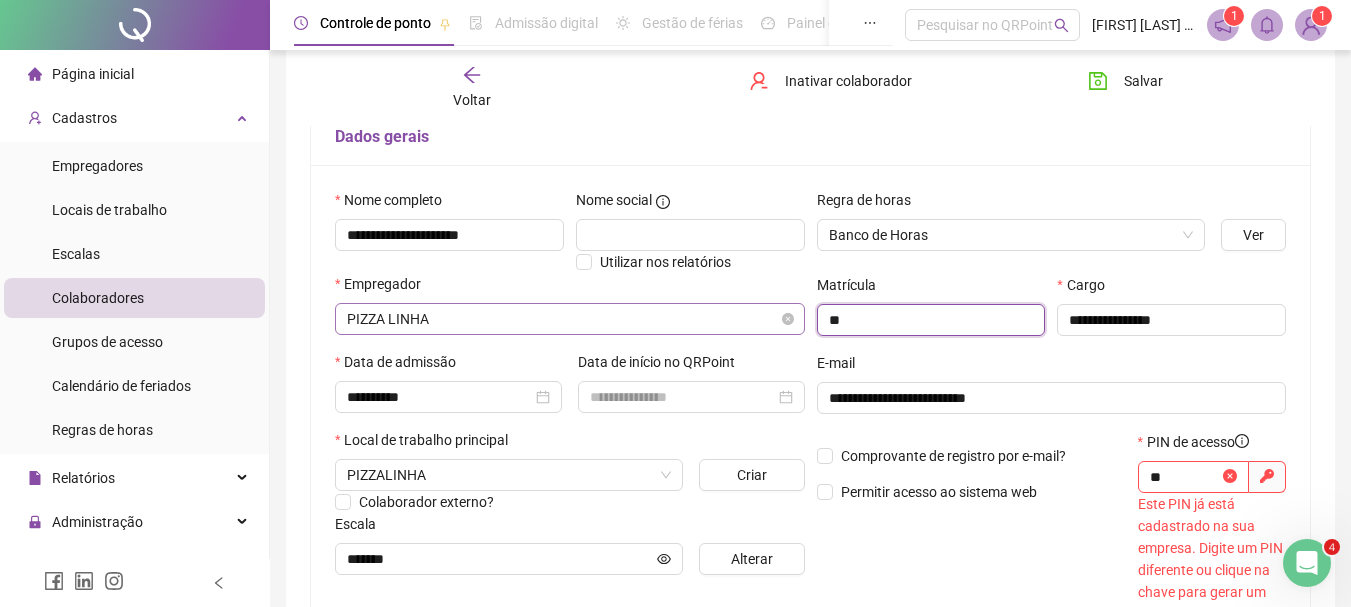 click on "**********" at bounding box center [810, 407] 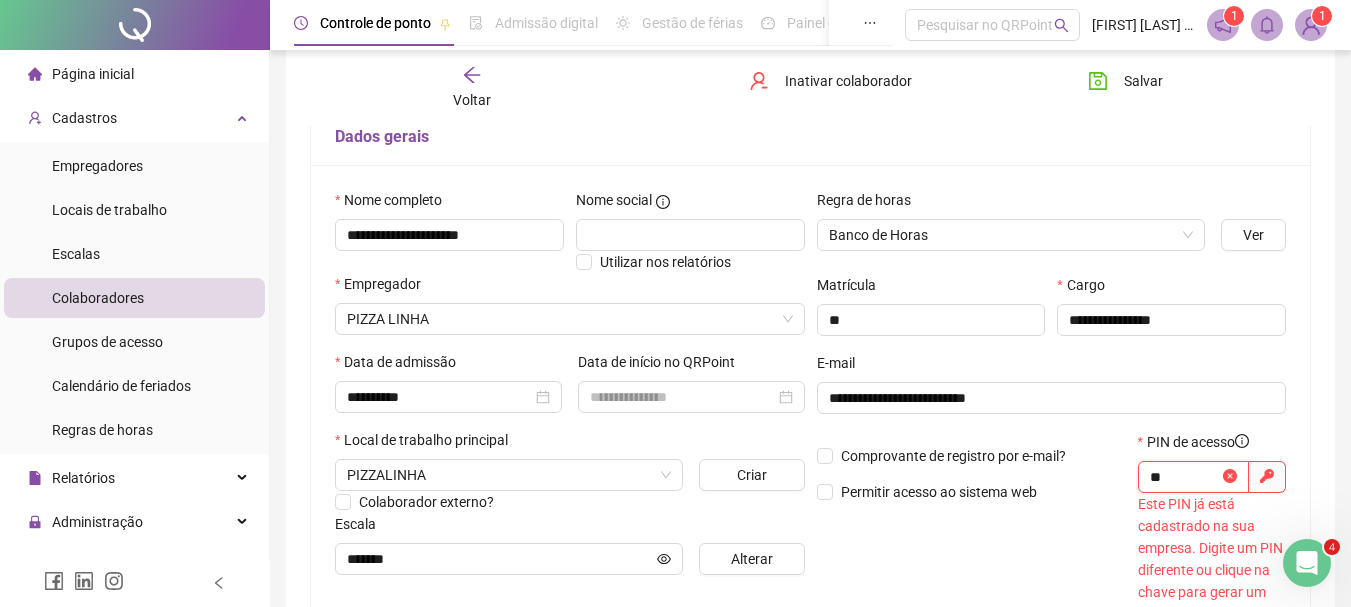 drag, startPoint x: 1177, startPoint y: 473, endPoint x: 1101, endPoint y: 478, distance: 76.1643 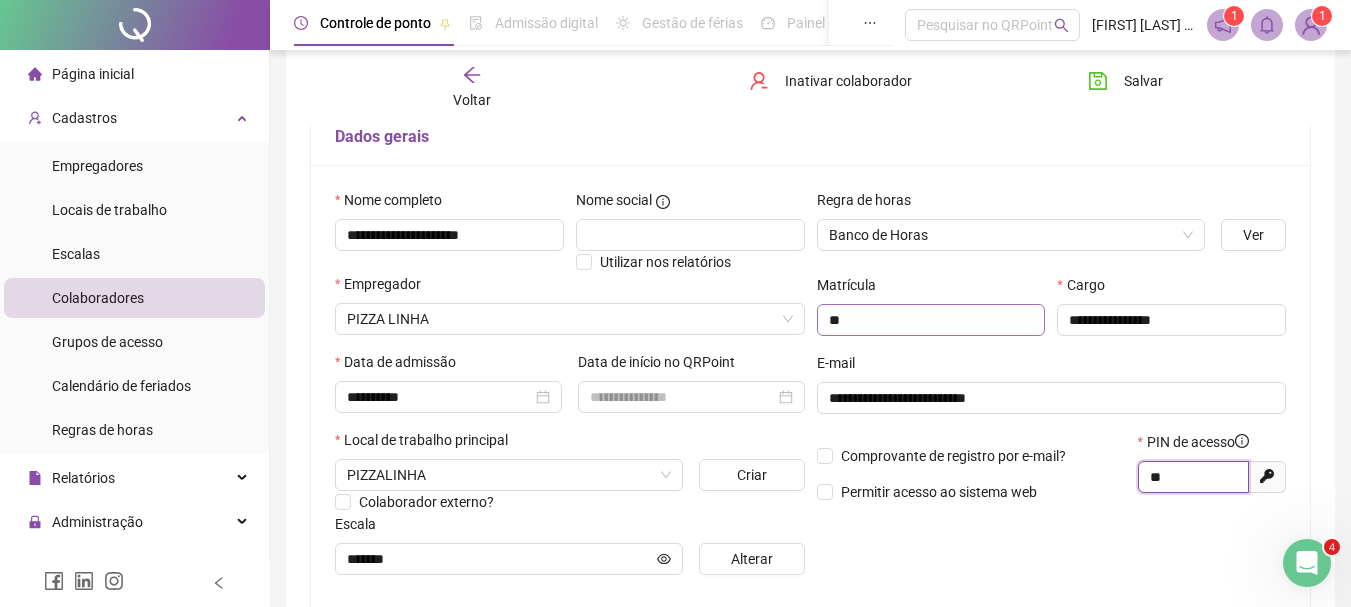 type on "**" 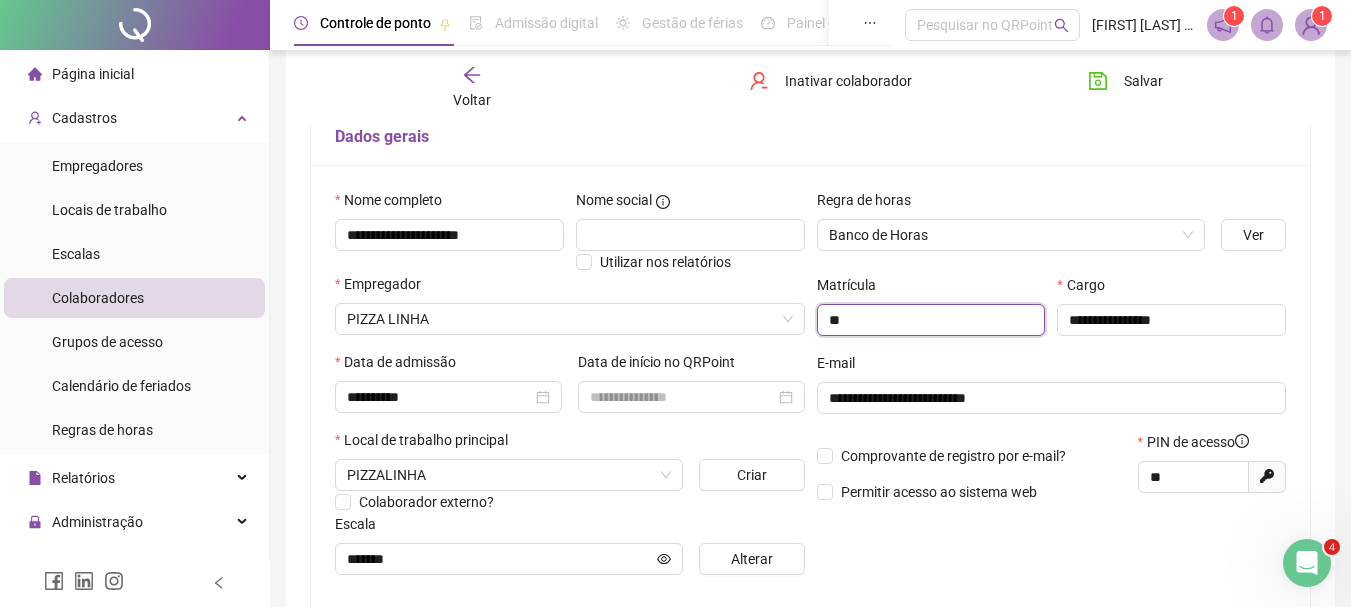 click on "**" at bounding box center [931, 320] 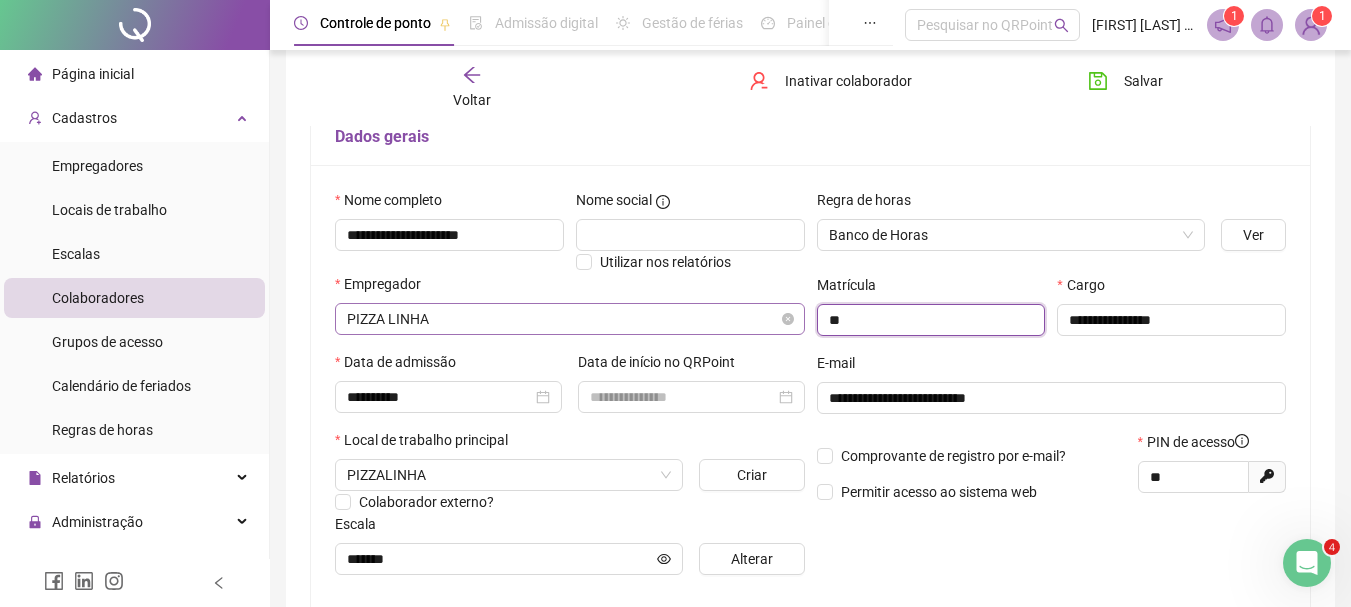 drag, startPoint x: 829, startPoint y: 324, endPoint x: 723, endPoint y: 331, distance: 106.23088 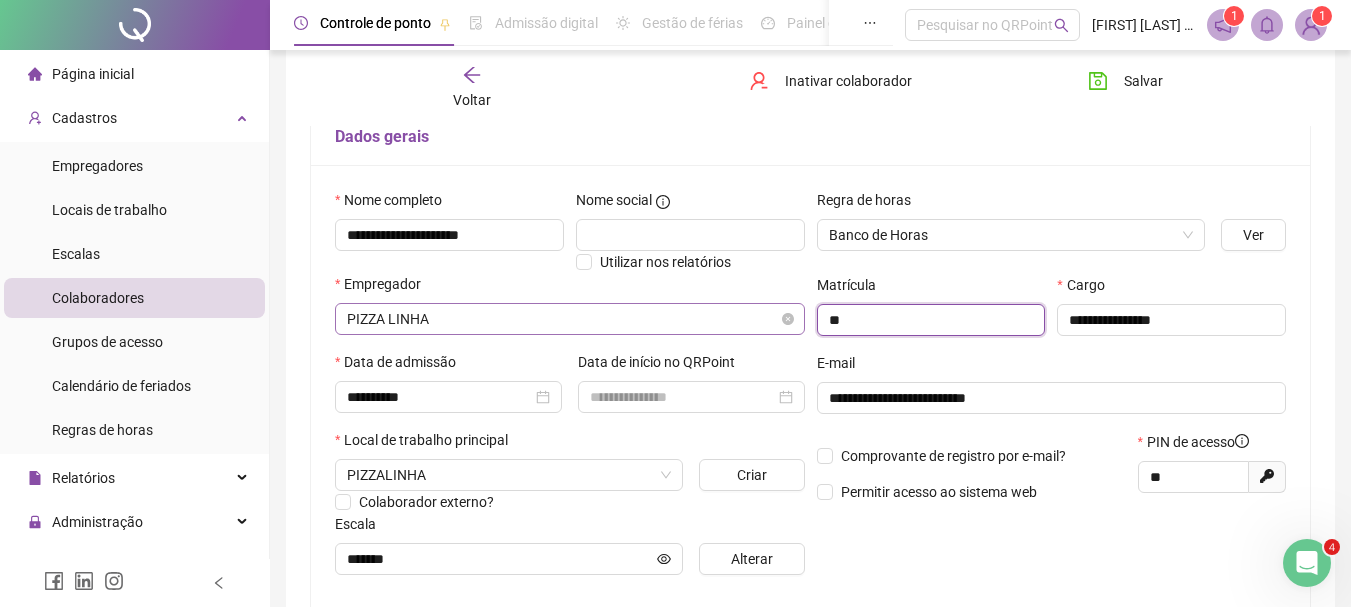 click on "**********" at bounding box center (810, 390) 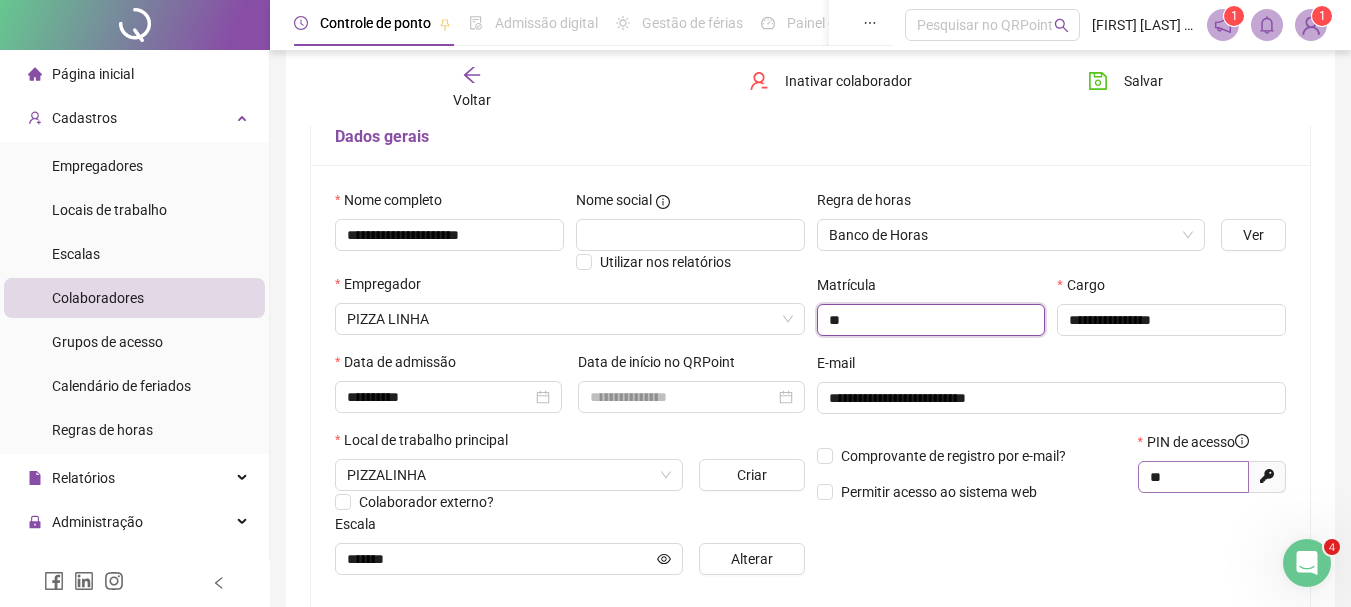 type on "**" 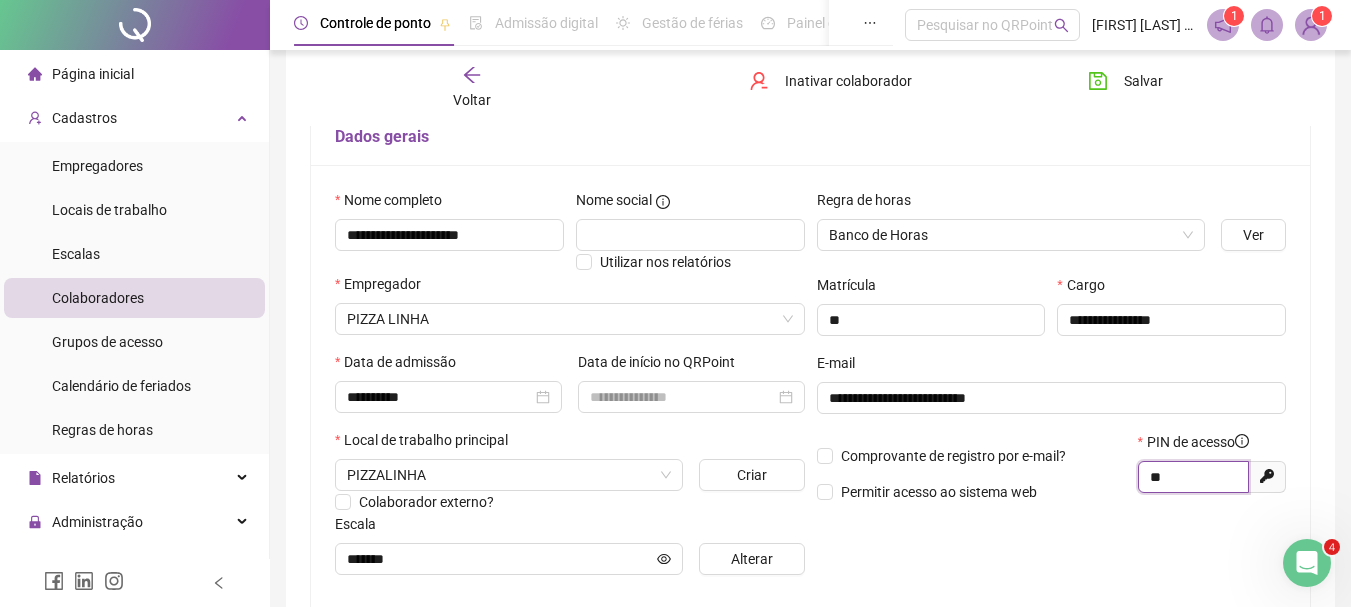 click on "**" at bounding box center (1191, 477) 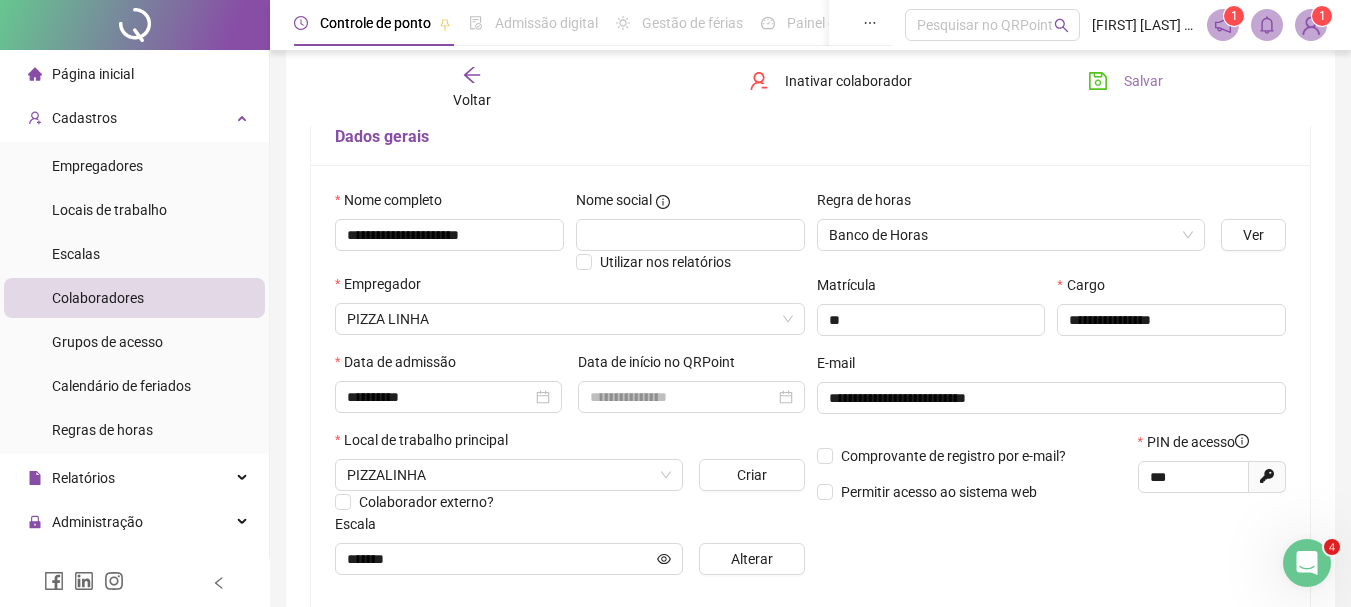 click on "Salvar" at bounding box center (1143, 81) 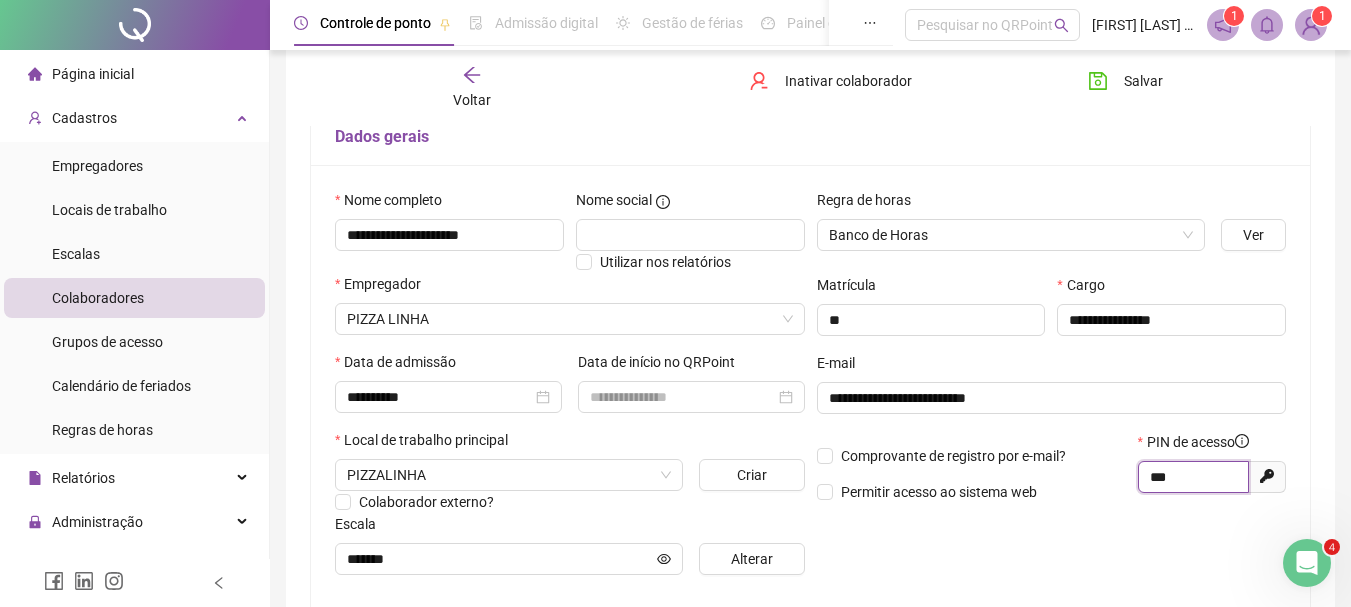 click on "***" at bounding box center (1191, 477) 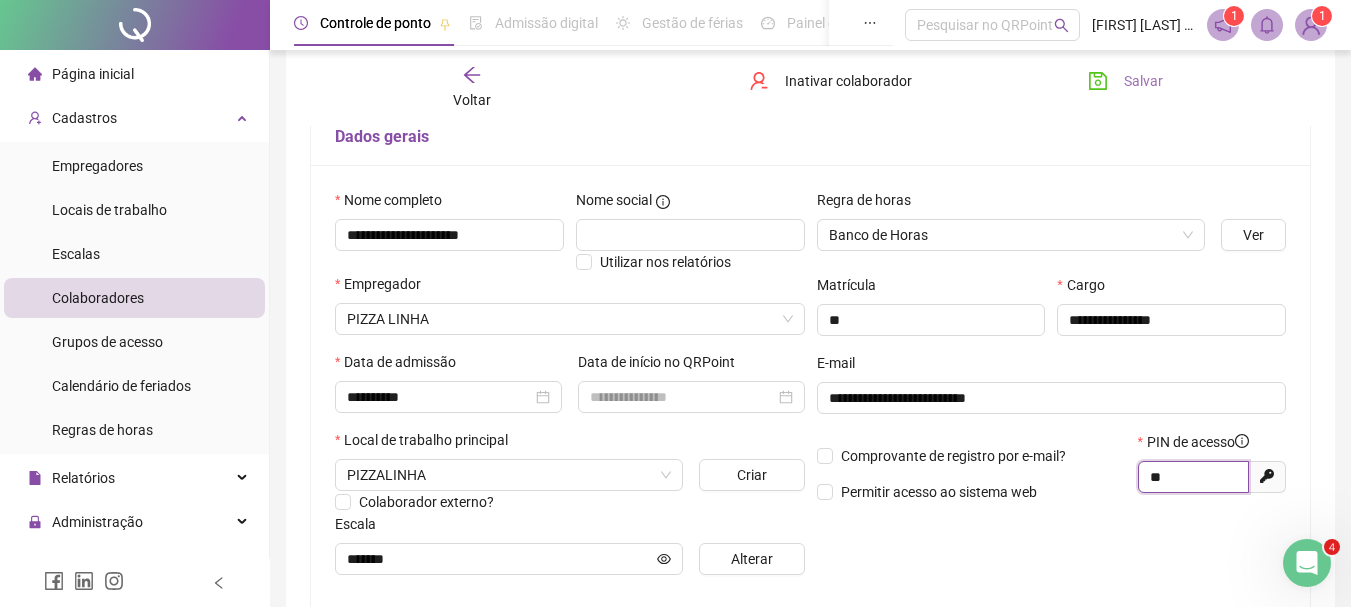 type on "**" 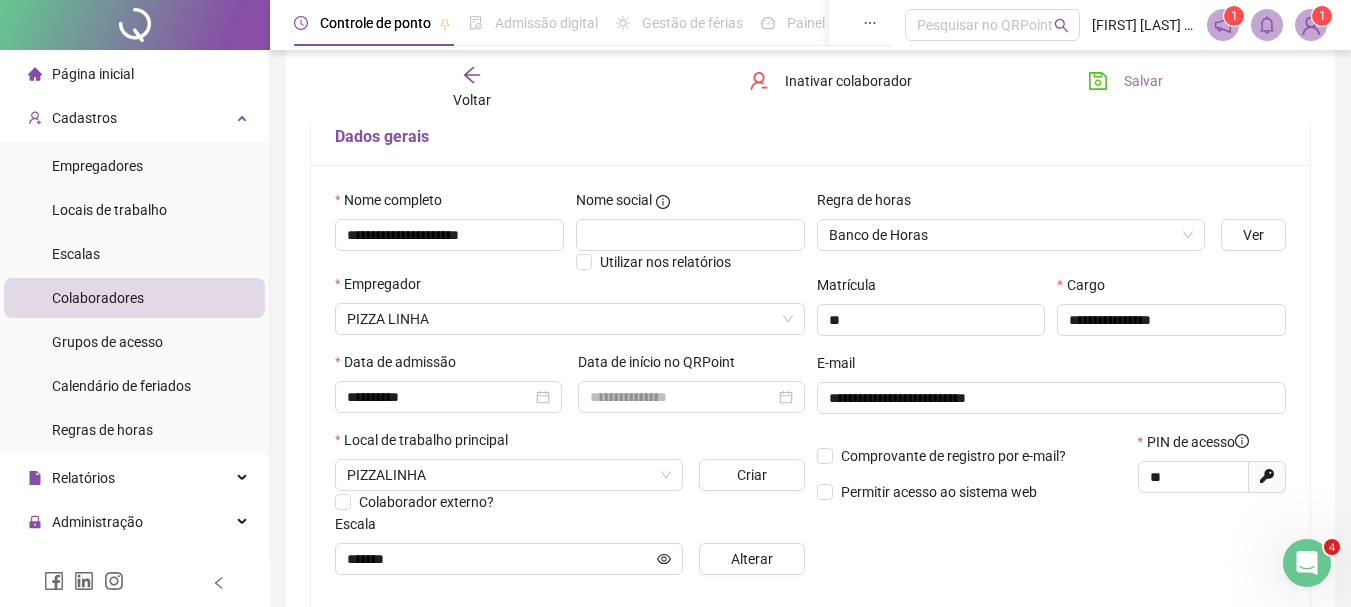 click on "Salvar" at bounding box center [1143, 81] 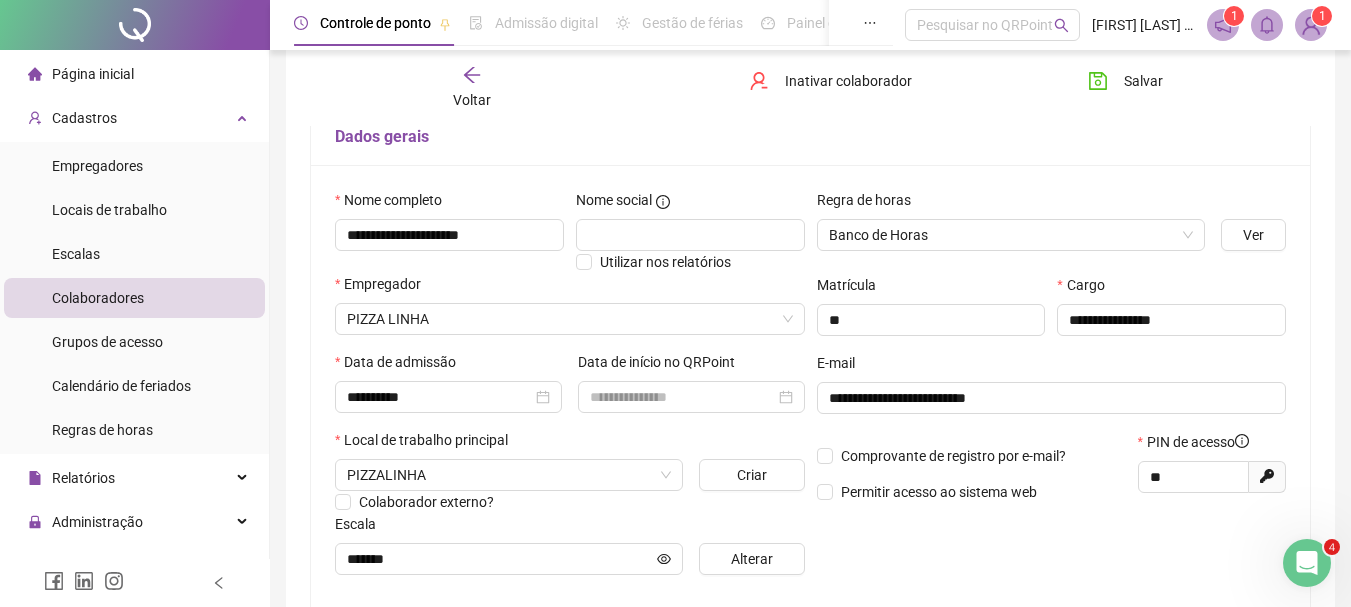click 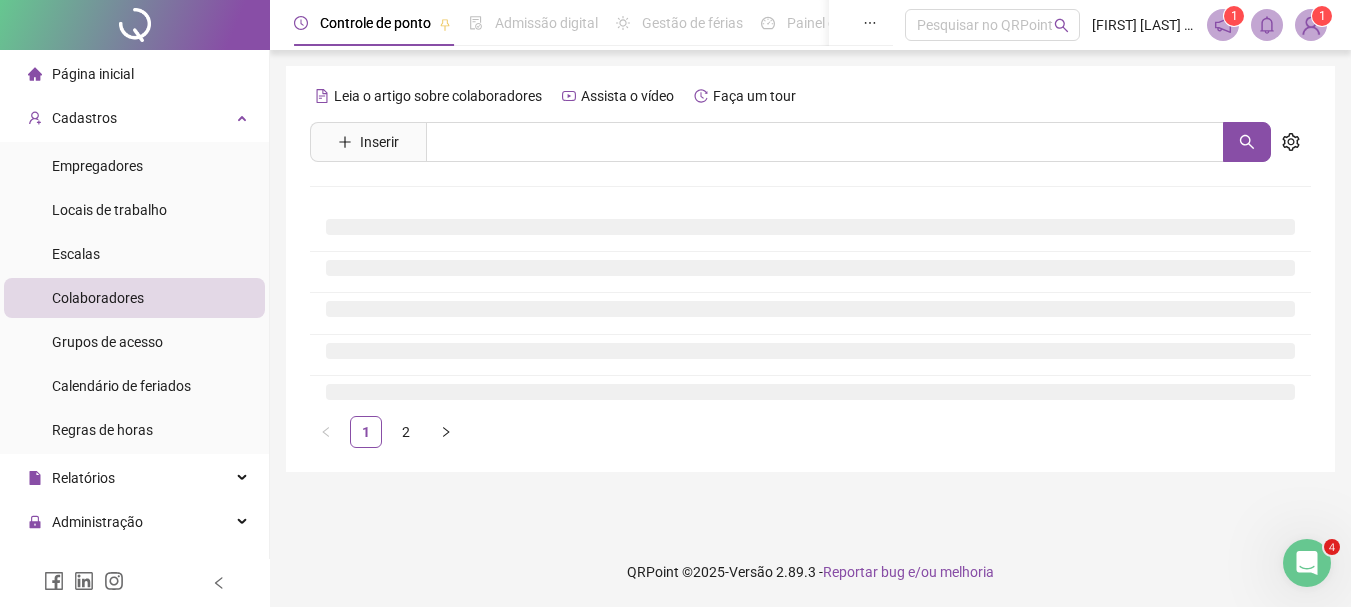 scroll, scrollTop: 0, scrollLeft: 0, axis: both 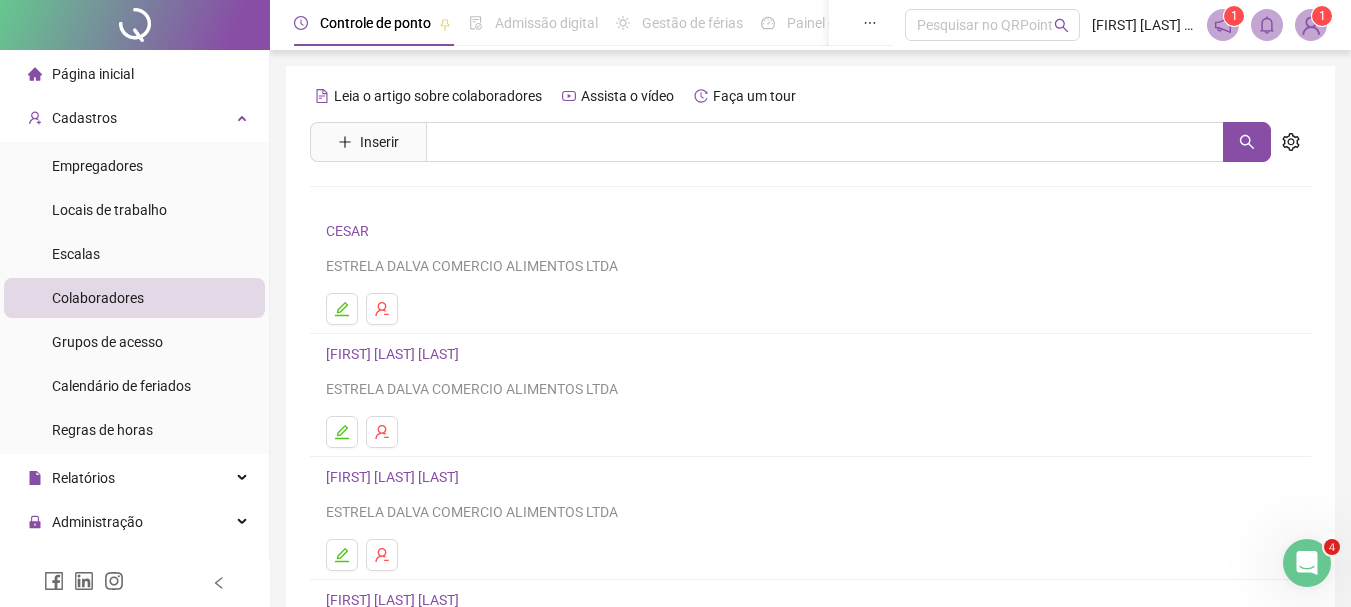 click on "Página inicial" at bounding box center [93, 74] 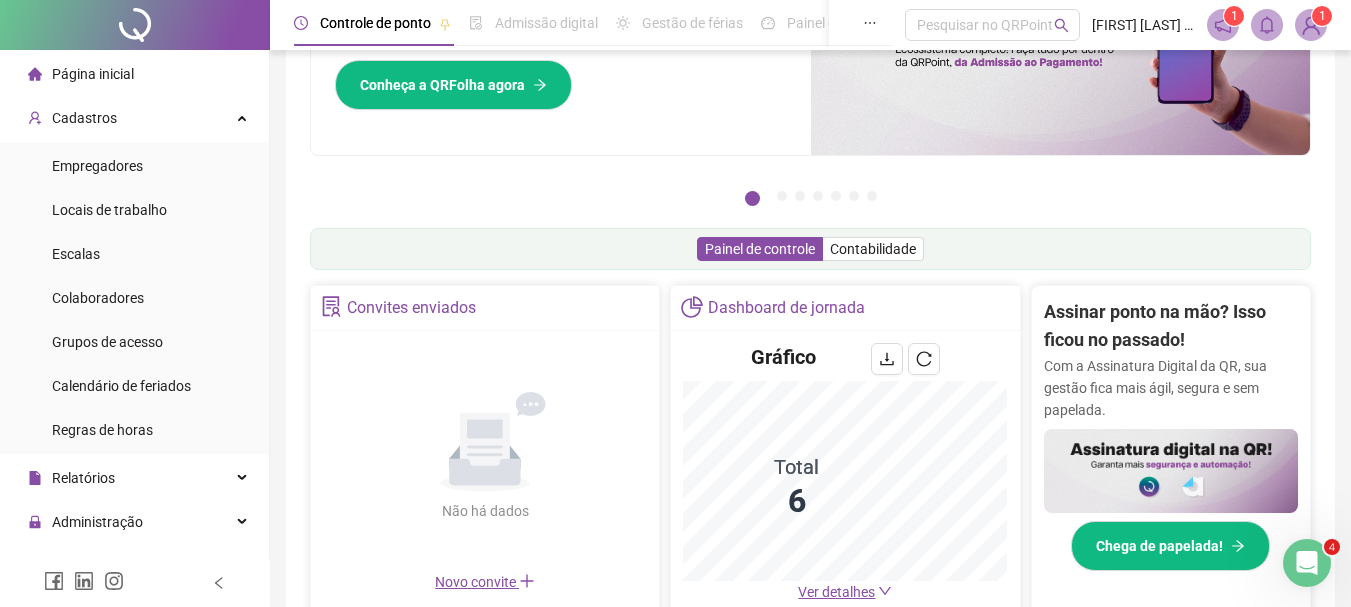 scroll, scrollTop: 683, scrollLeft: 0, axis: vertical 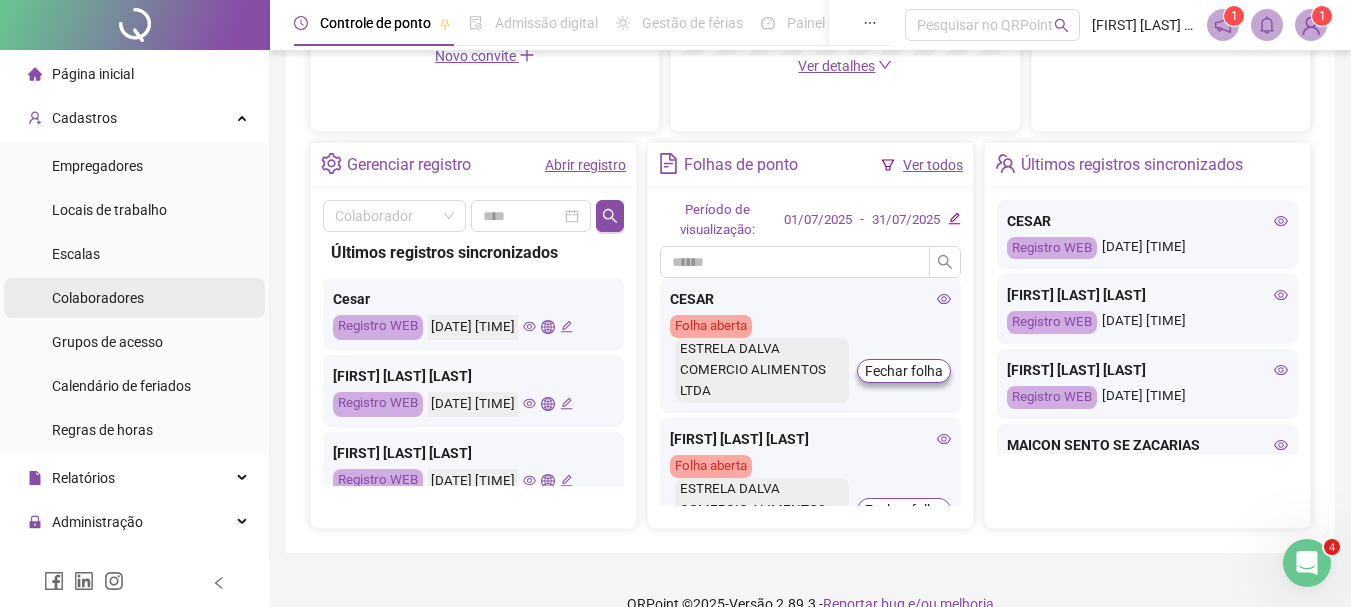 click on "Colaboradores" at bounding box center (98, 298) 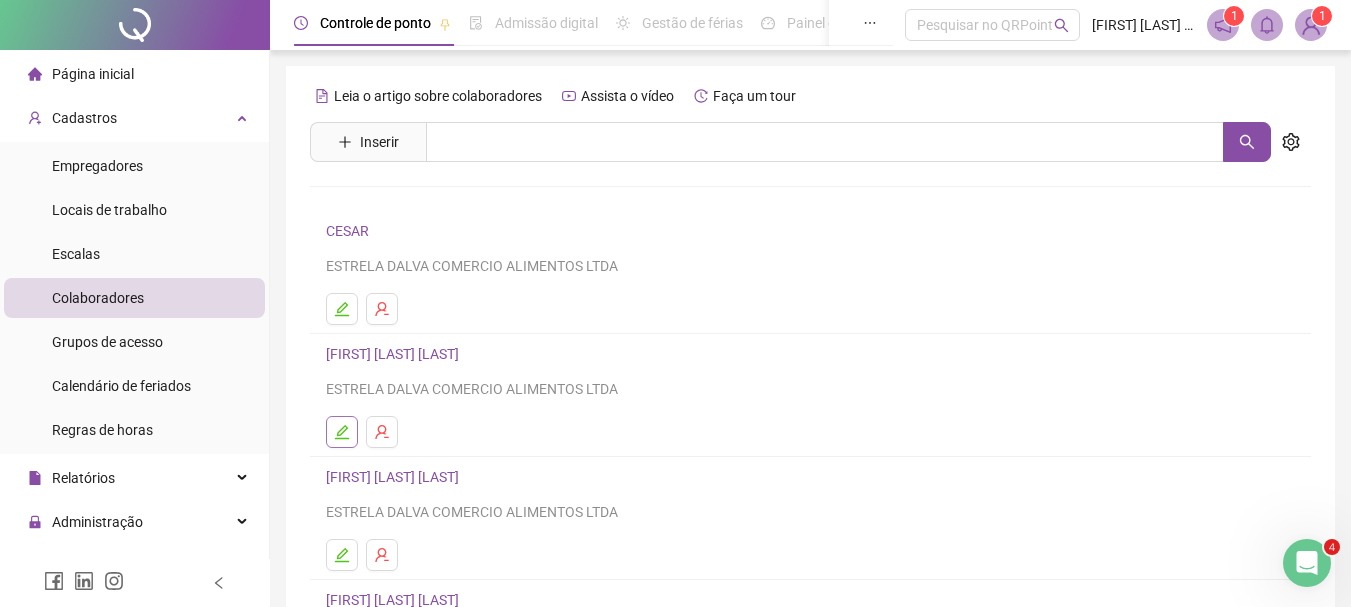 click 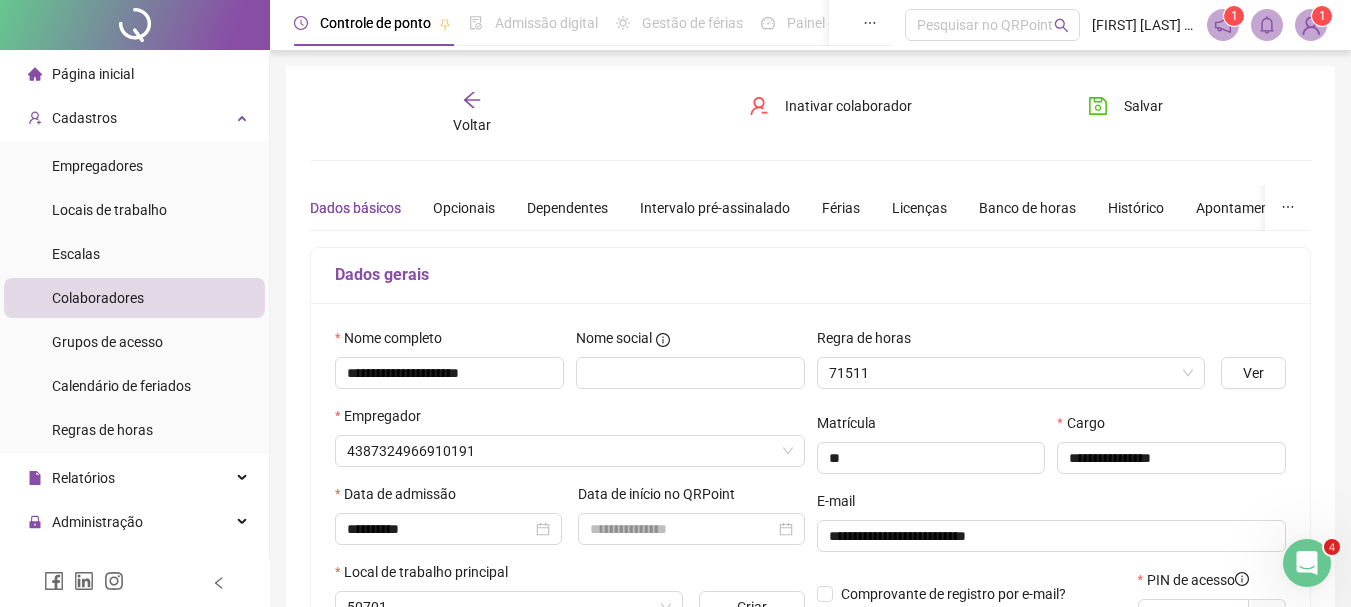 type on "*******" 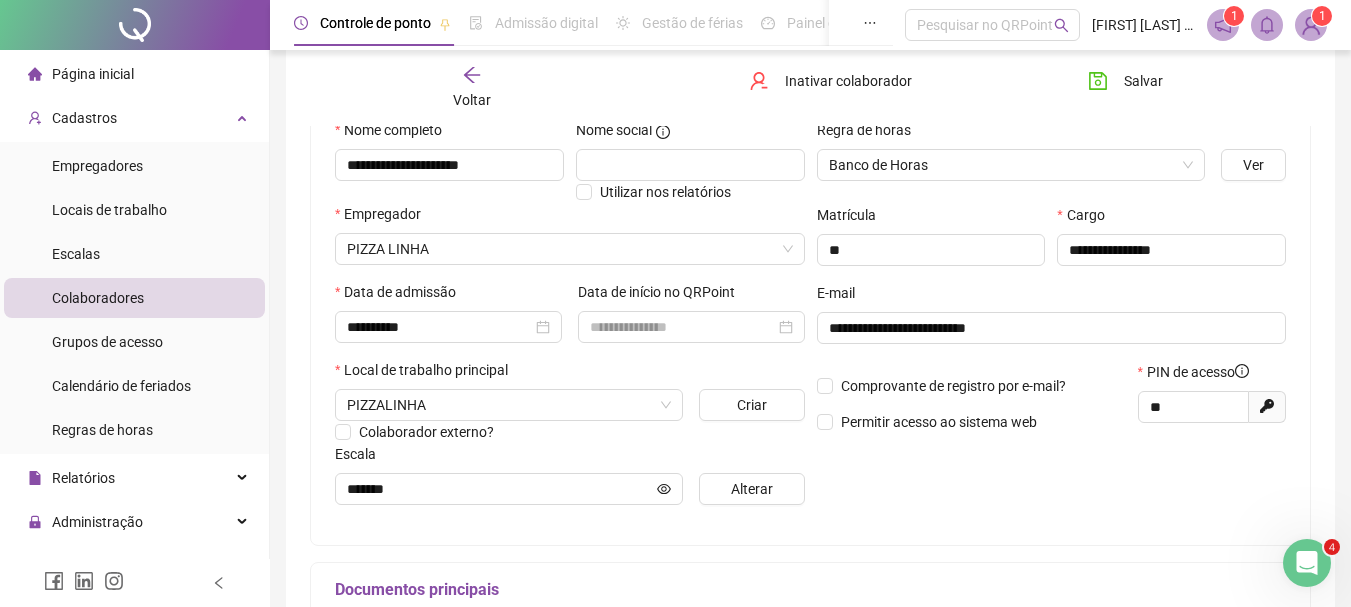 scroll, scrollTop: 178, scrollLeft: 0, axis: vertical 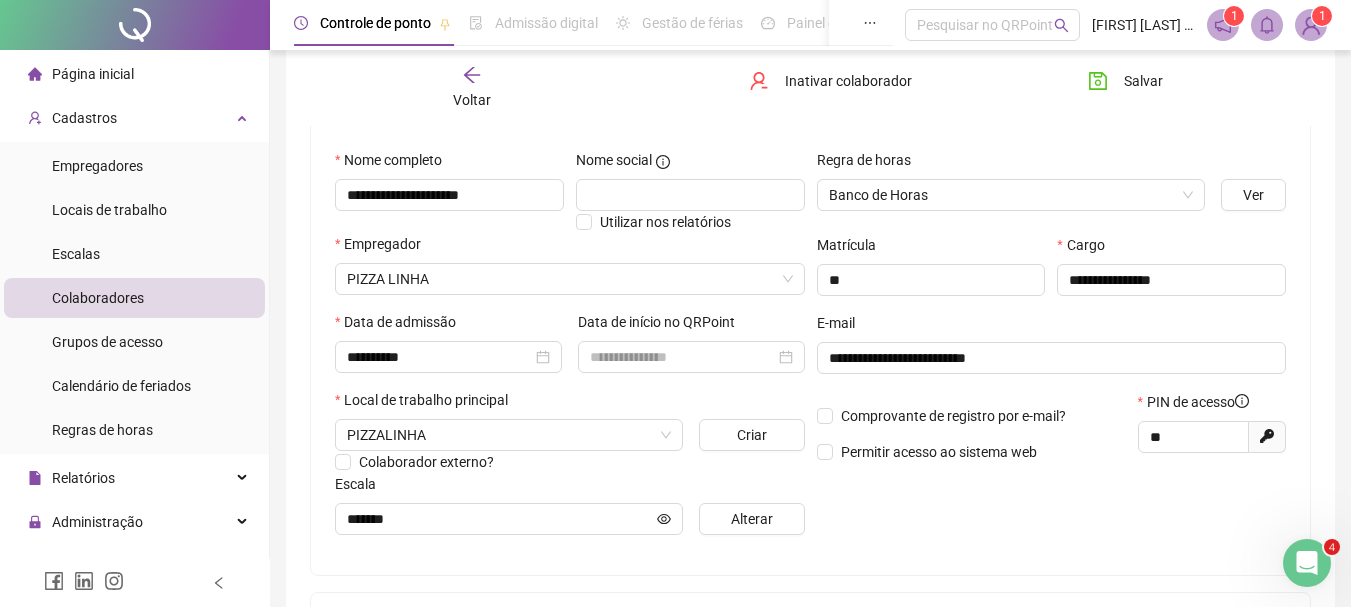 click on "Voltar" at bounding box center (472, 88) 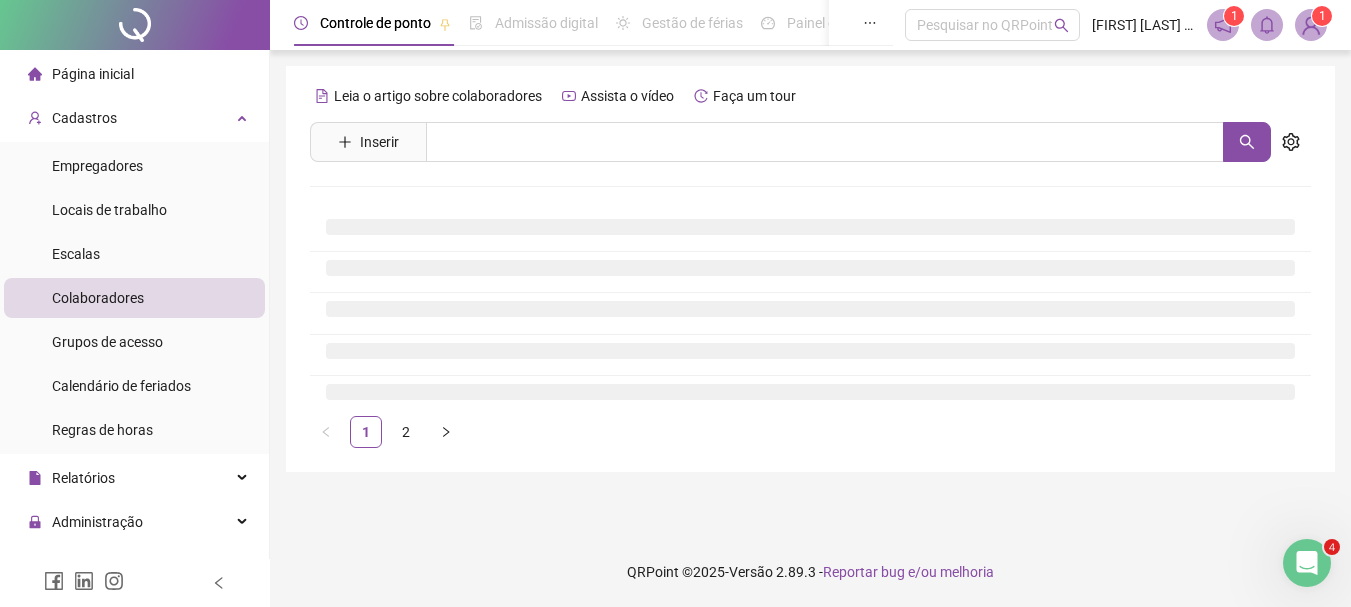 scroll, scrollTop: 0, scrollLeft: 0, axis: both 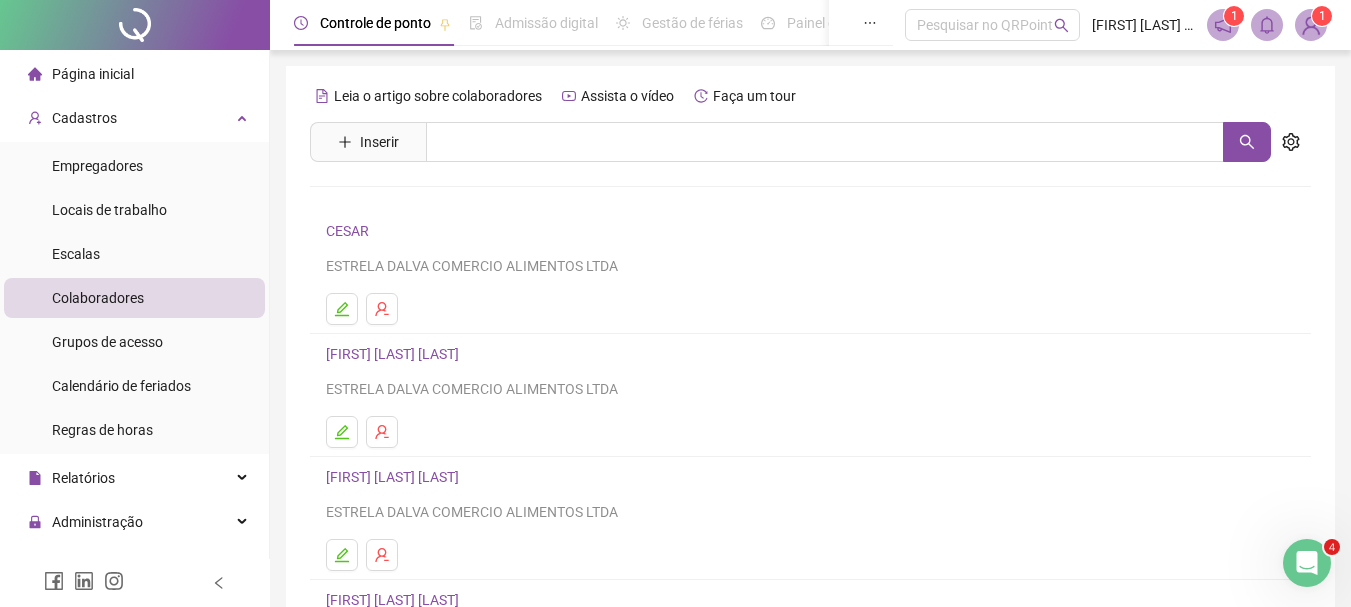 click on "[FIRST] [LAST] [LAST]" at bounding box center [395, 354] 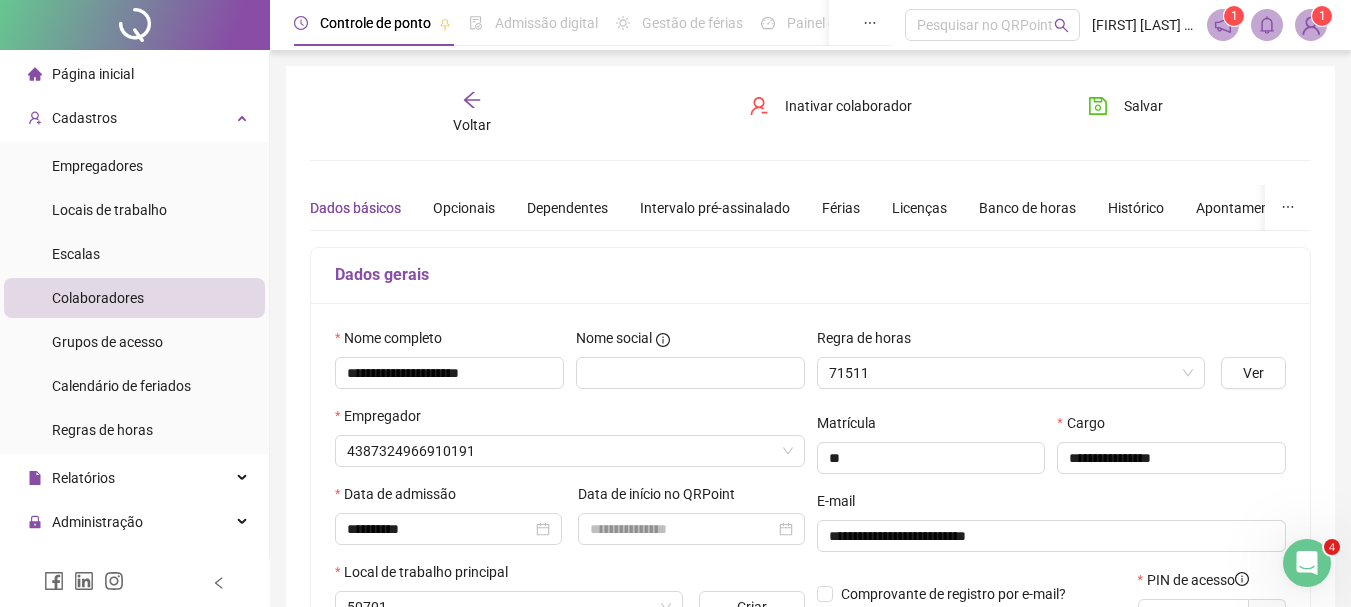 type on "*******" 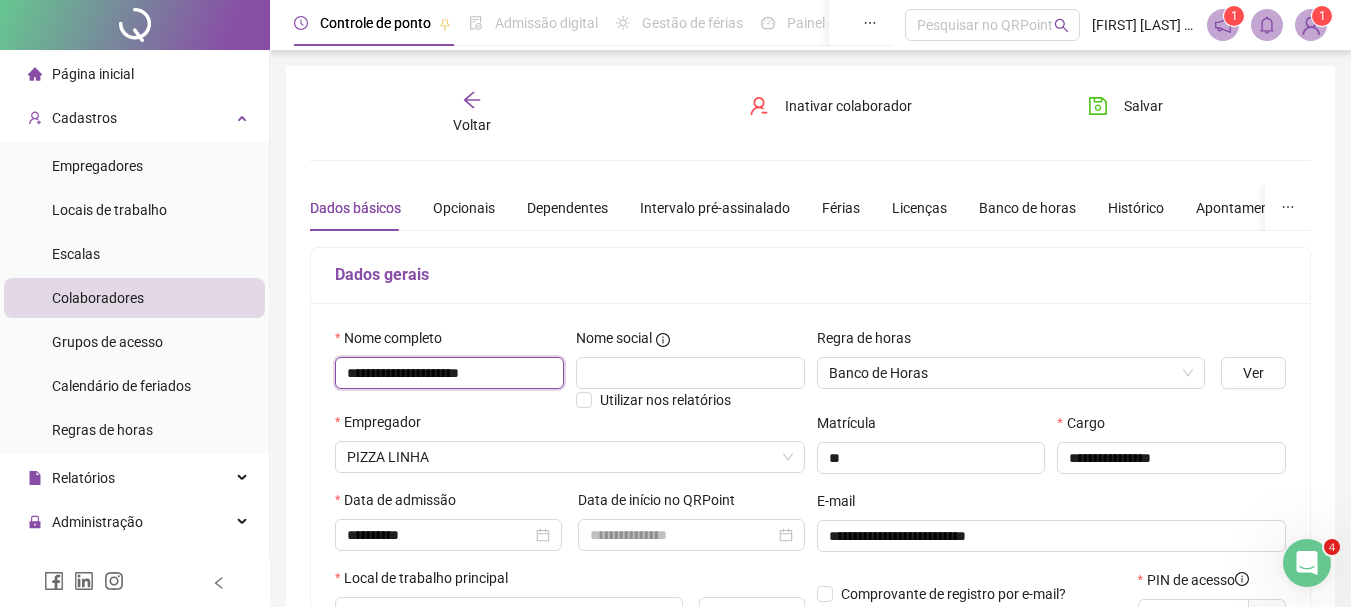 drag, startPoint x: 541, startPoint y: 377, endPoint x: 339, endPoint y: 393, distance: 202.63268 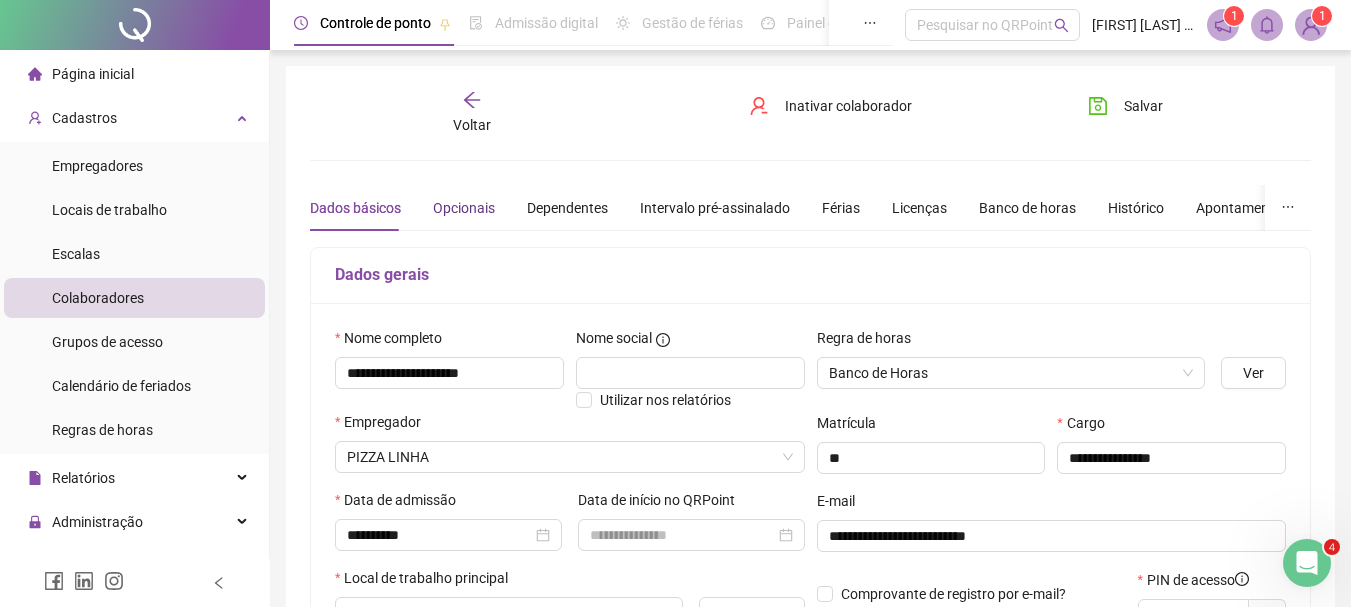 click on "Opcionais" at bounding box center [464, 208] 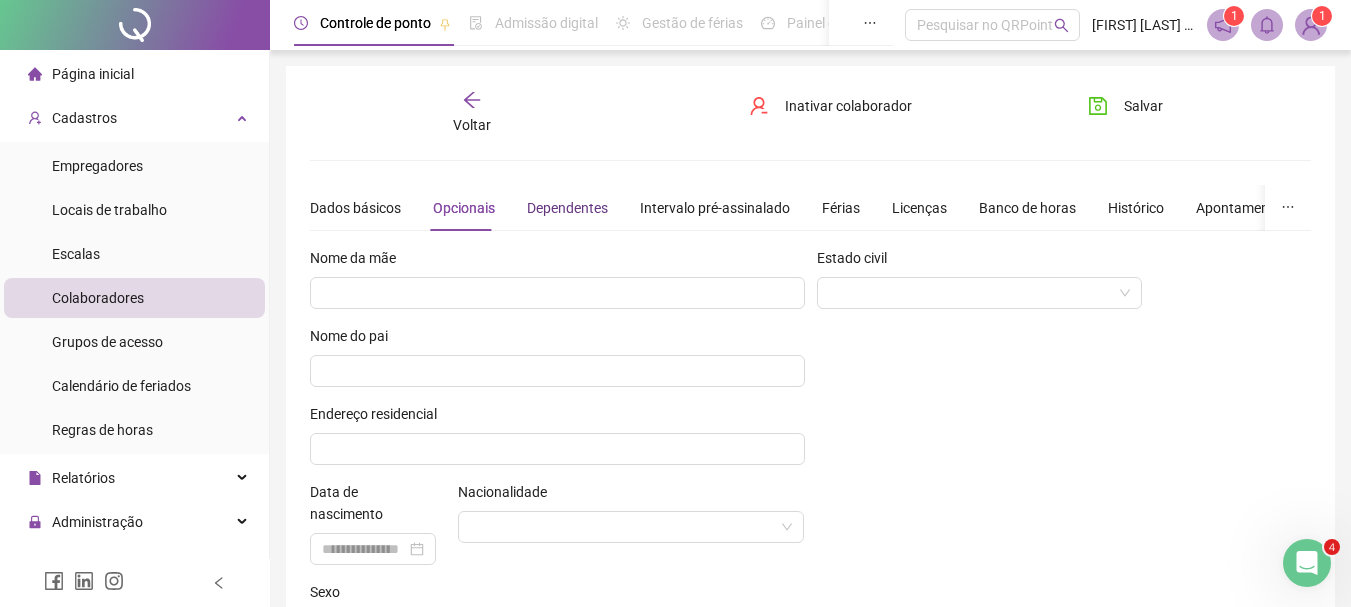 click on "Dependentes" at bounding box center (567, 208) 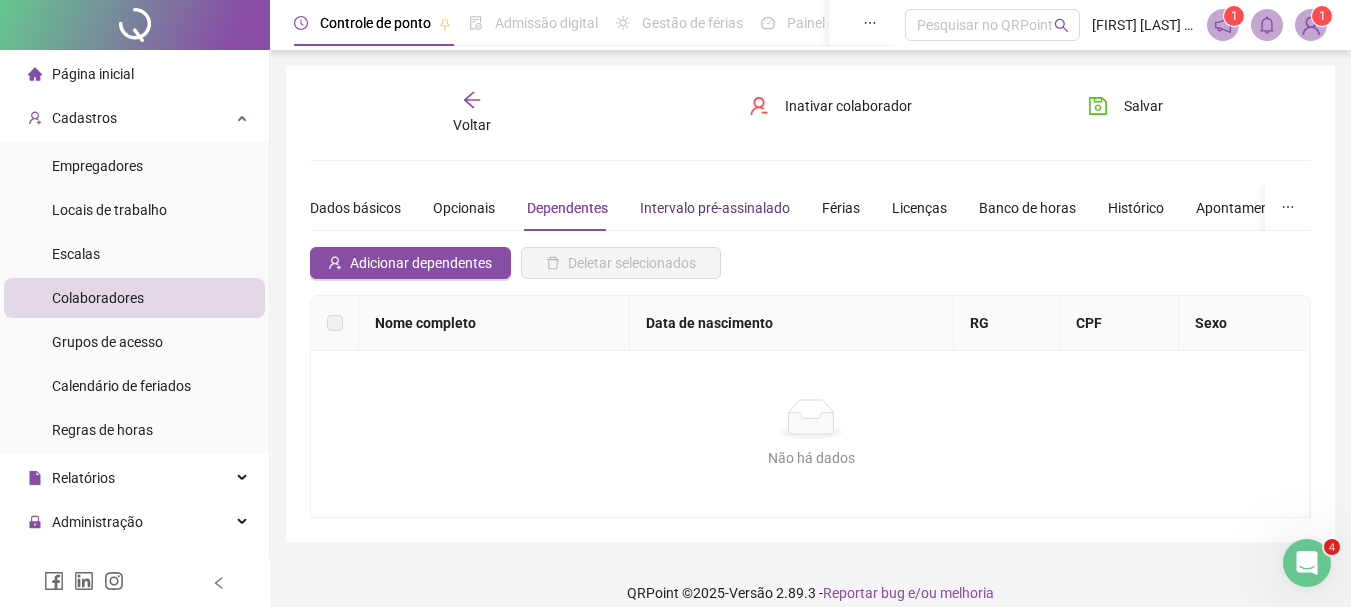 click on "Intervalo pré-assinalado" at bounding box center [715, 208] 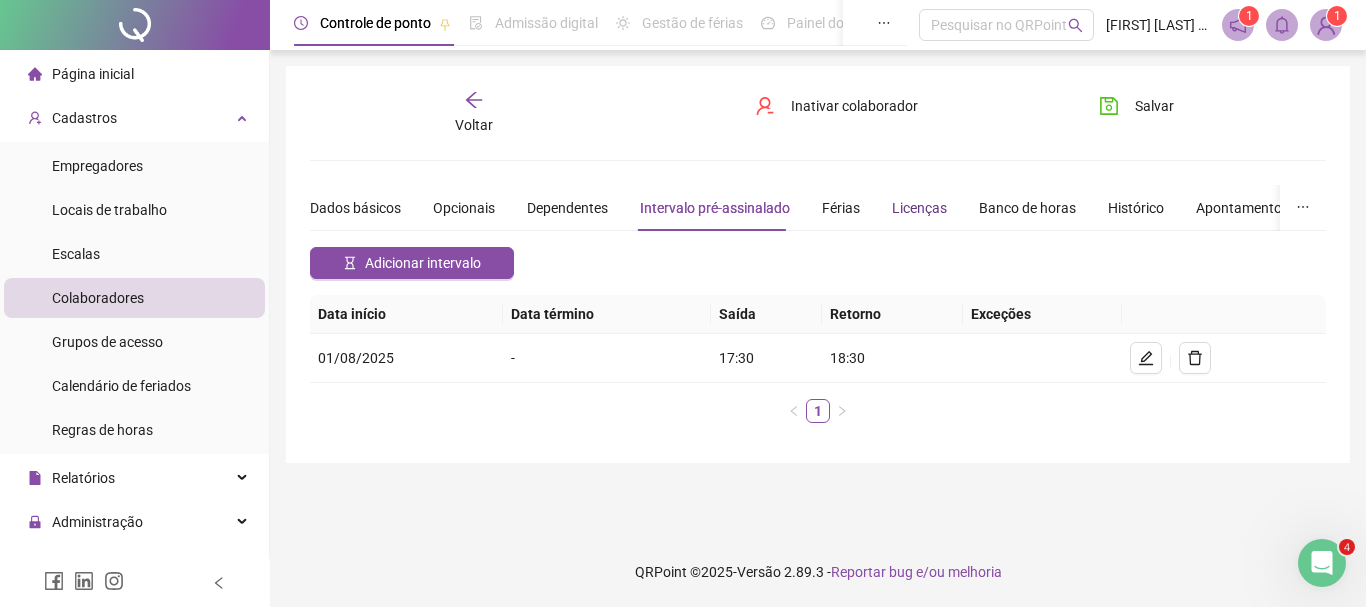 click on "Licenças" at bounding box center (919, 208) 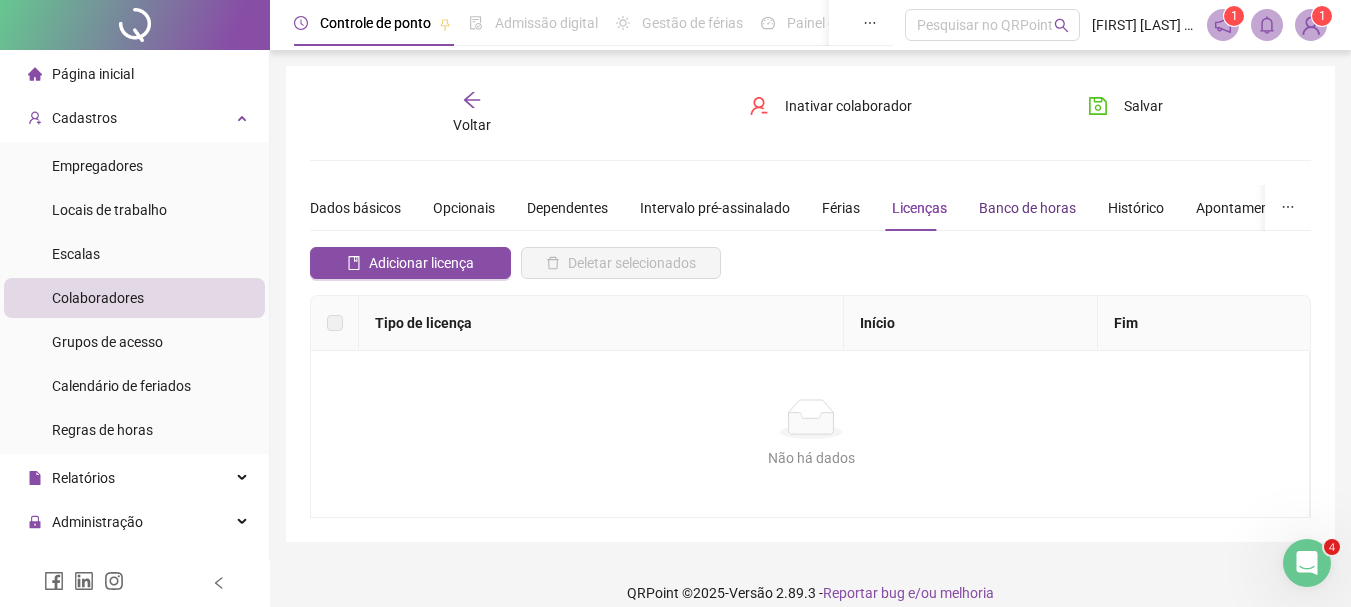click on "Banco de horas" at bounding box center [1027, 208] 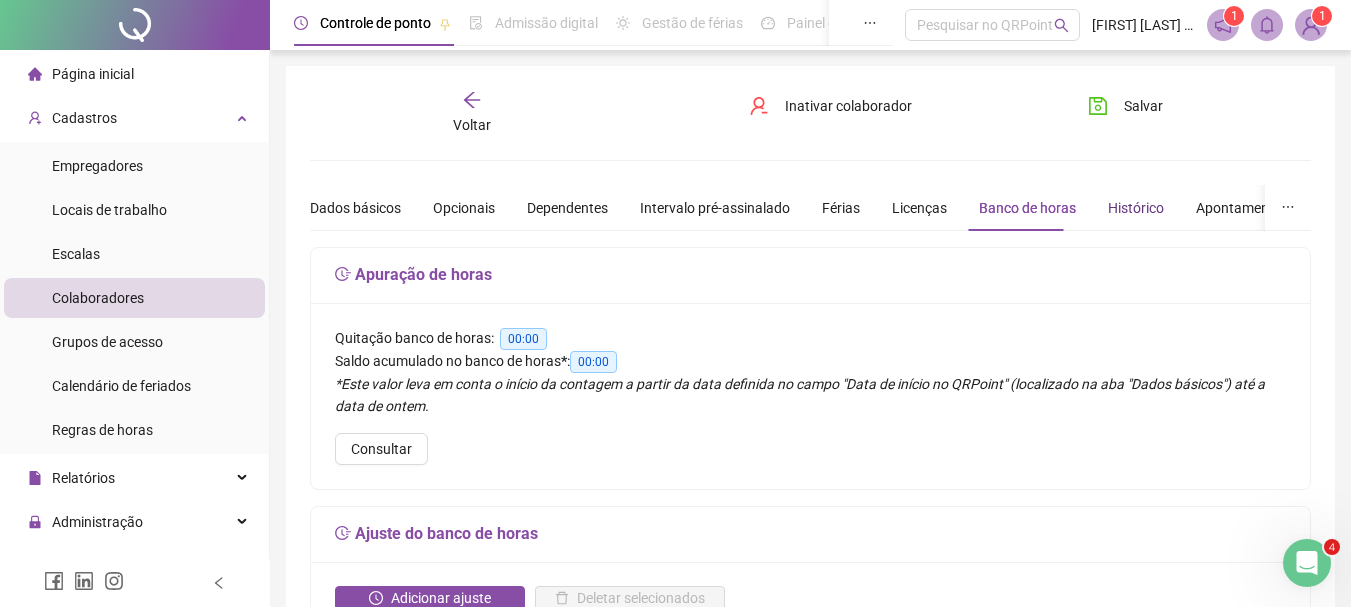 click on "Histórico" at bounding box center (1136, 208) 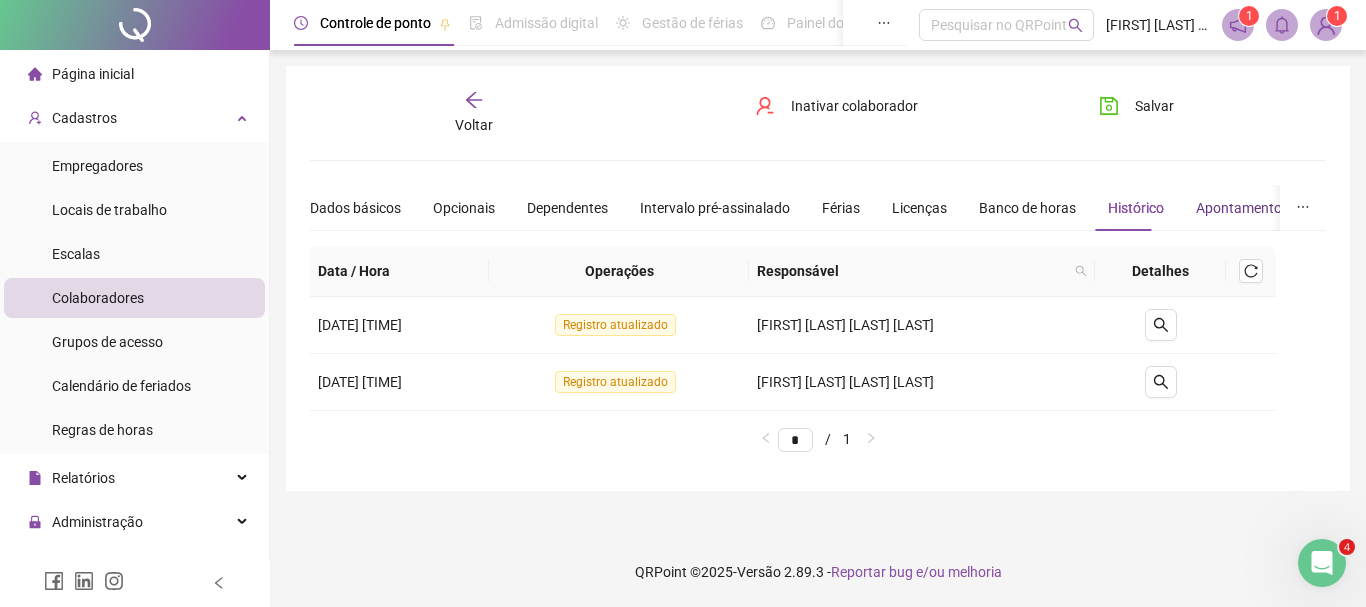 click on "Apontamentos" at bounding box center (1242, 208) 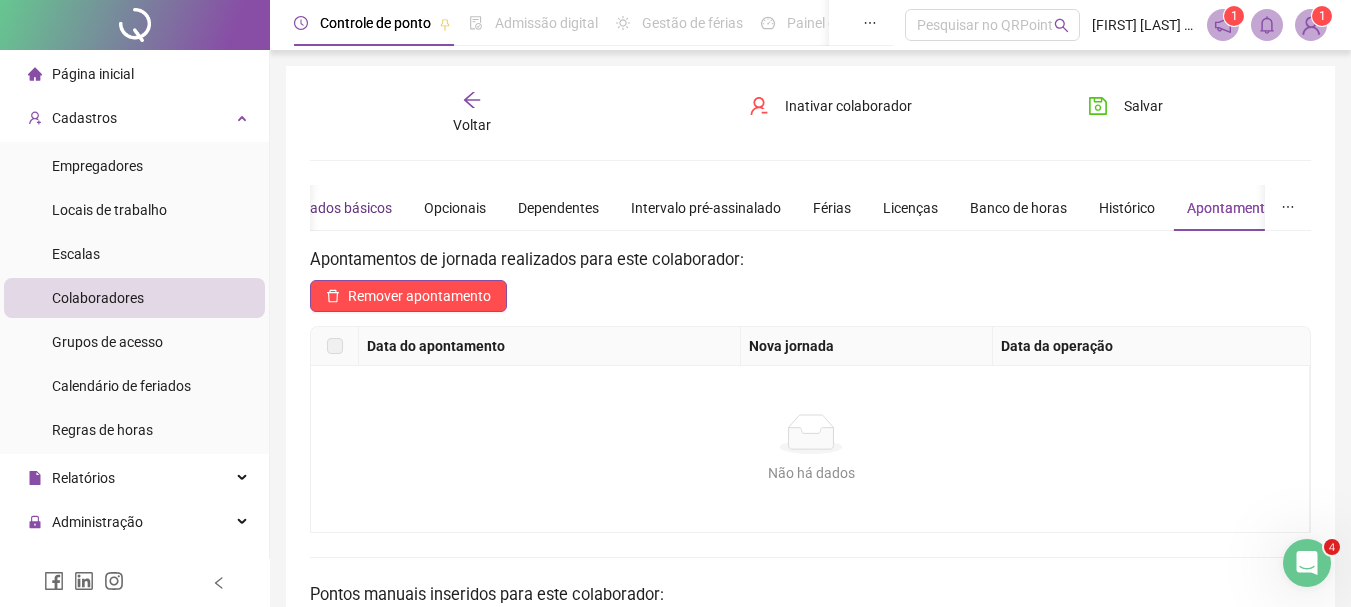 click on "Dados básicos" at bounding box center [346, 208] 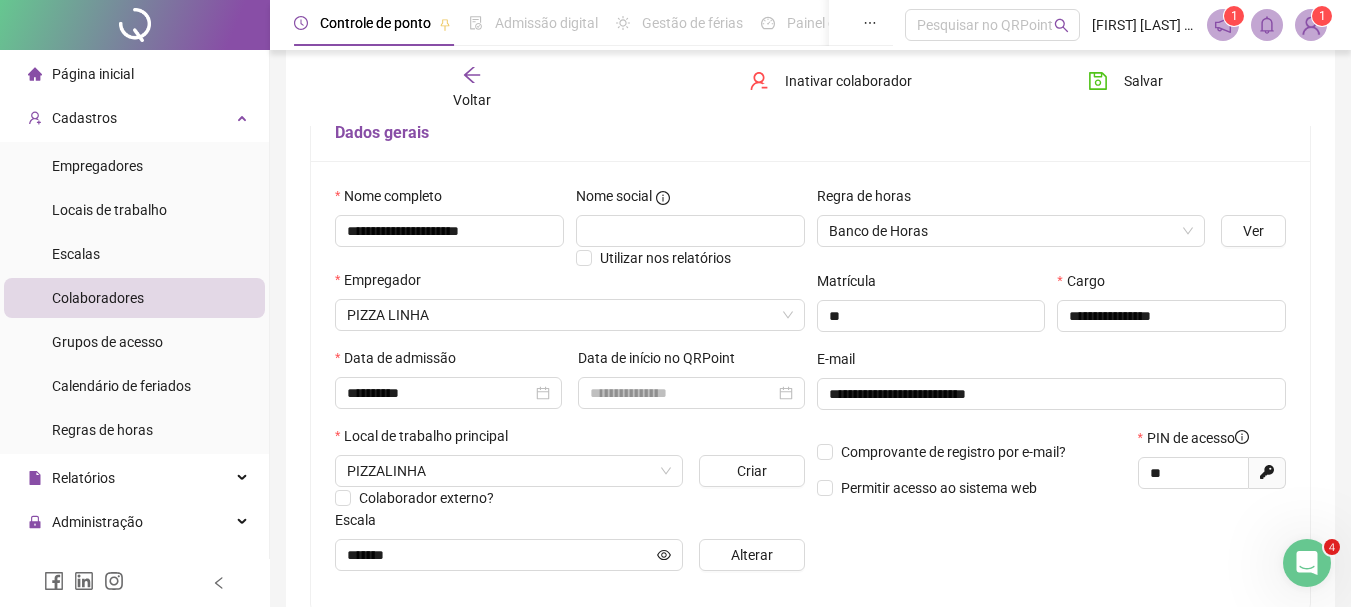 scroll, scrollTop: 0, scrollLeft: 0, axis: both 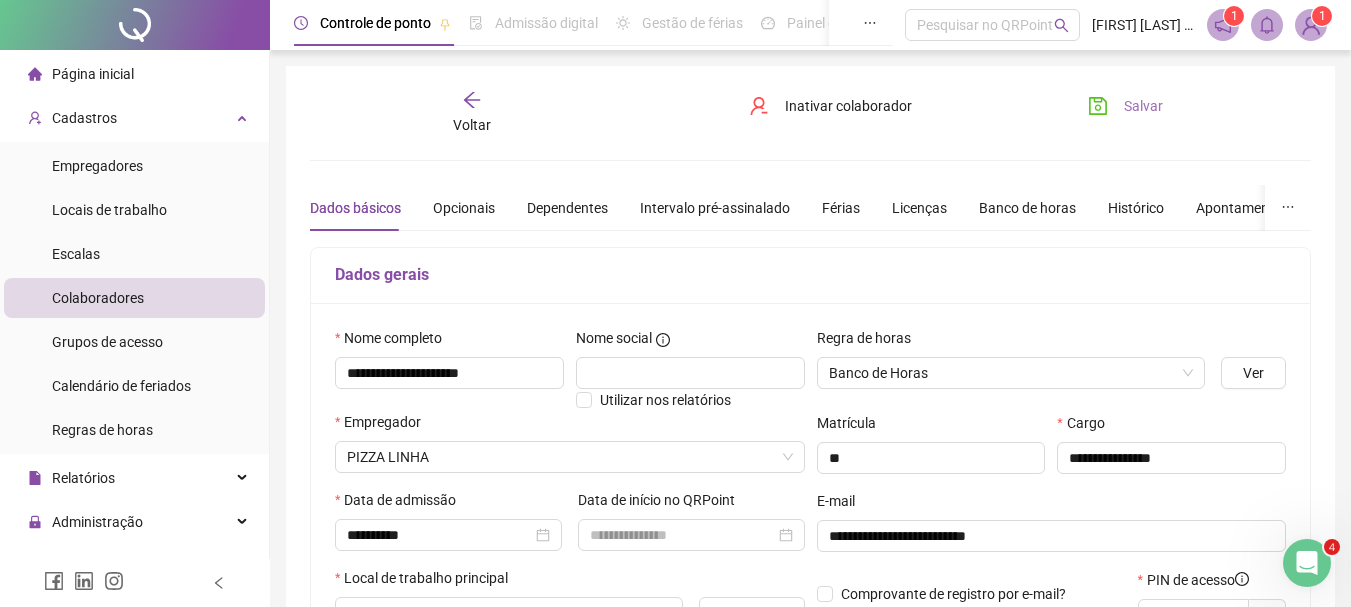 click on "Salvar" at bounding box center (1143, 106) 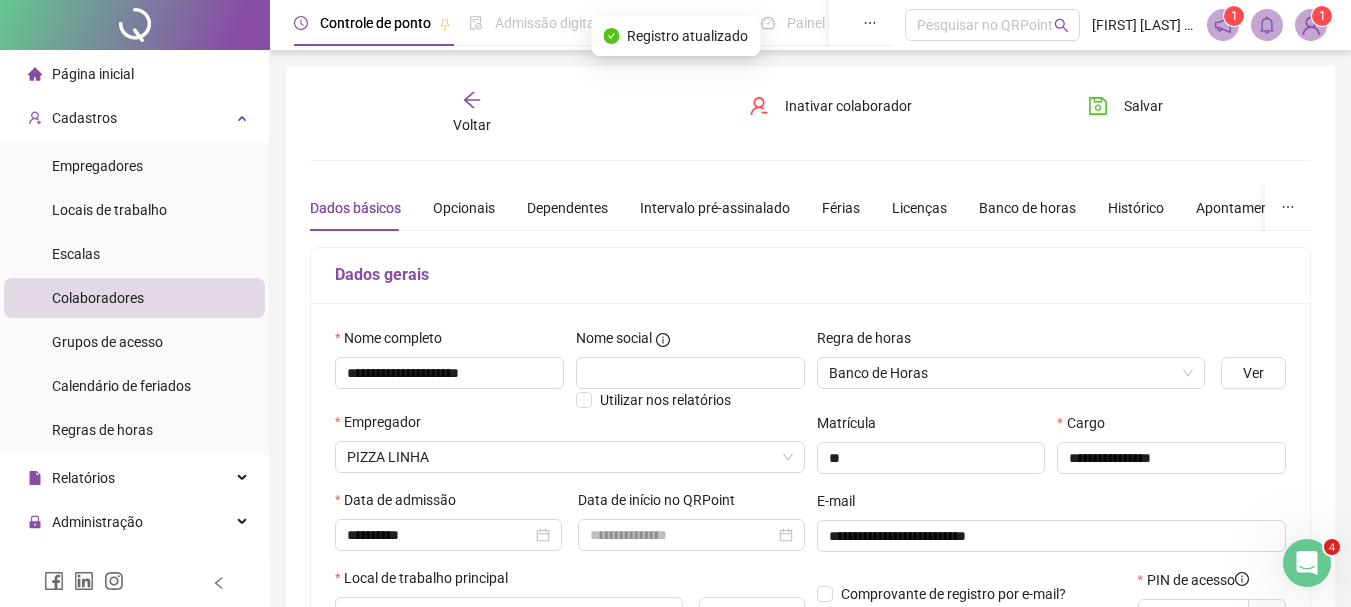 click on "Voltar" at bounding box center (472, 125) 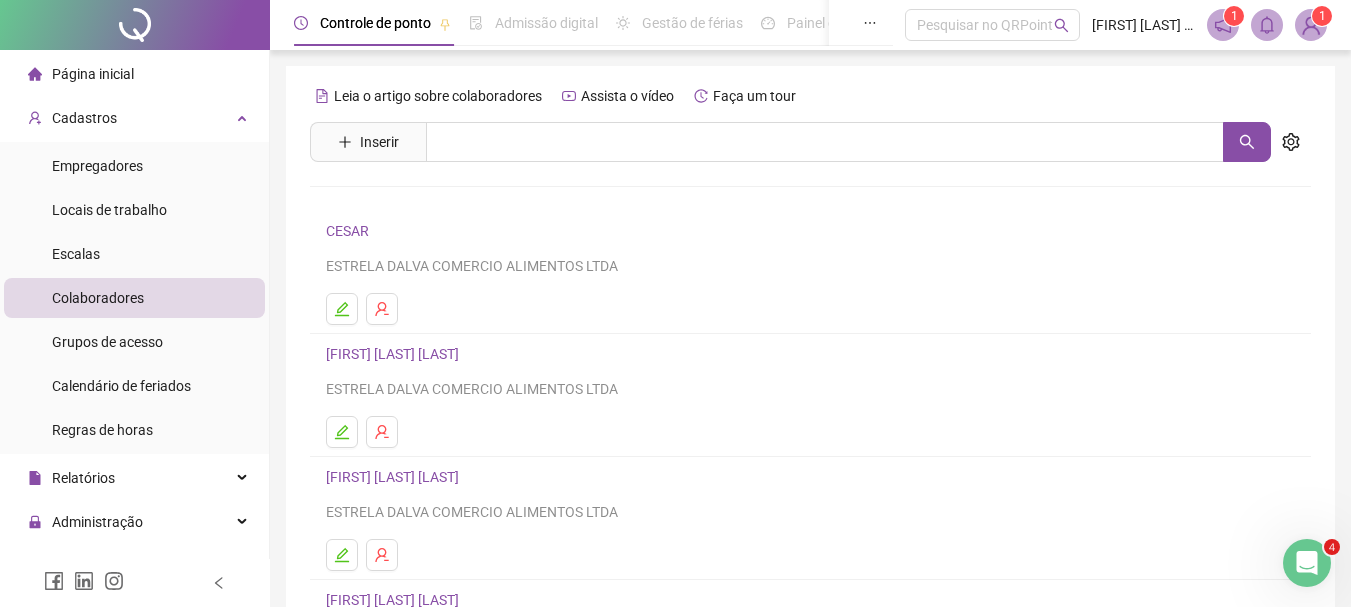 click on "Página inicial" at bounding box center [93, 74] 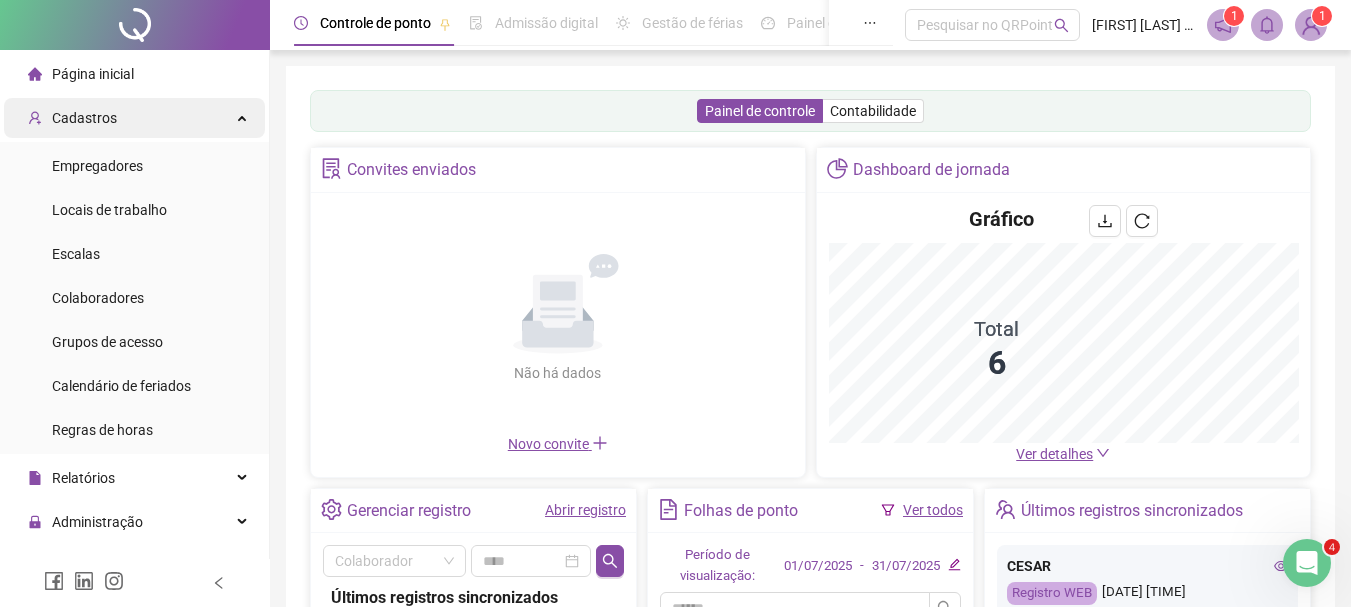 click at bounding box center (244, 116) 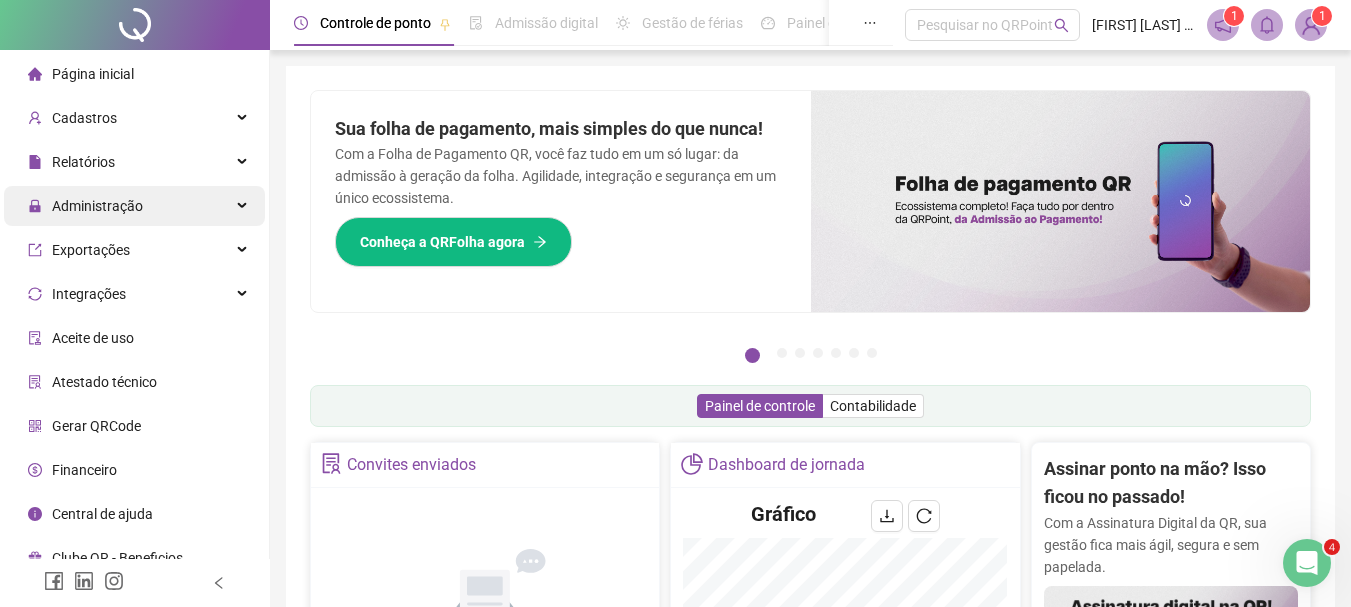 click on "Administração" at bounding box center (134, 206) 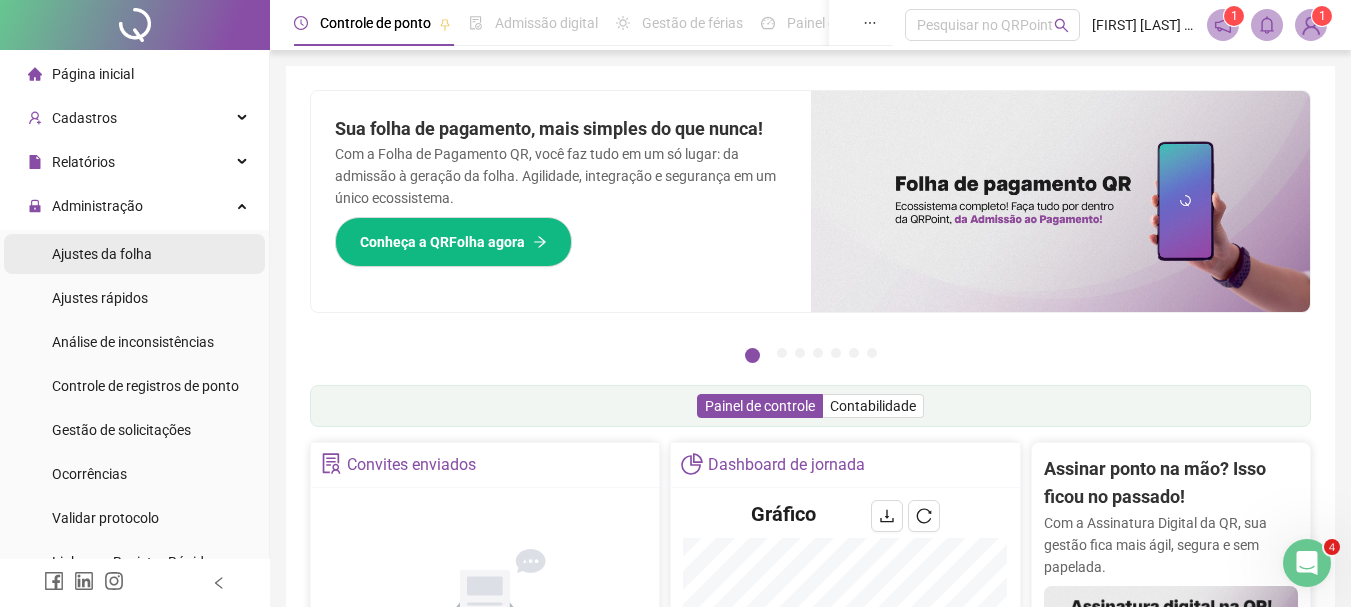 click on "Ajustes da folha" at bounding box center [102, 254] 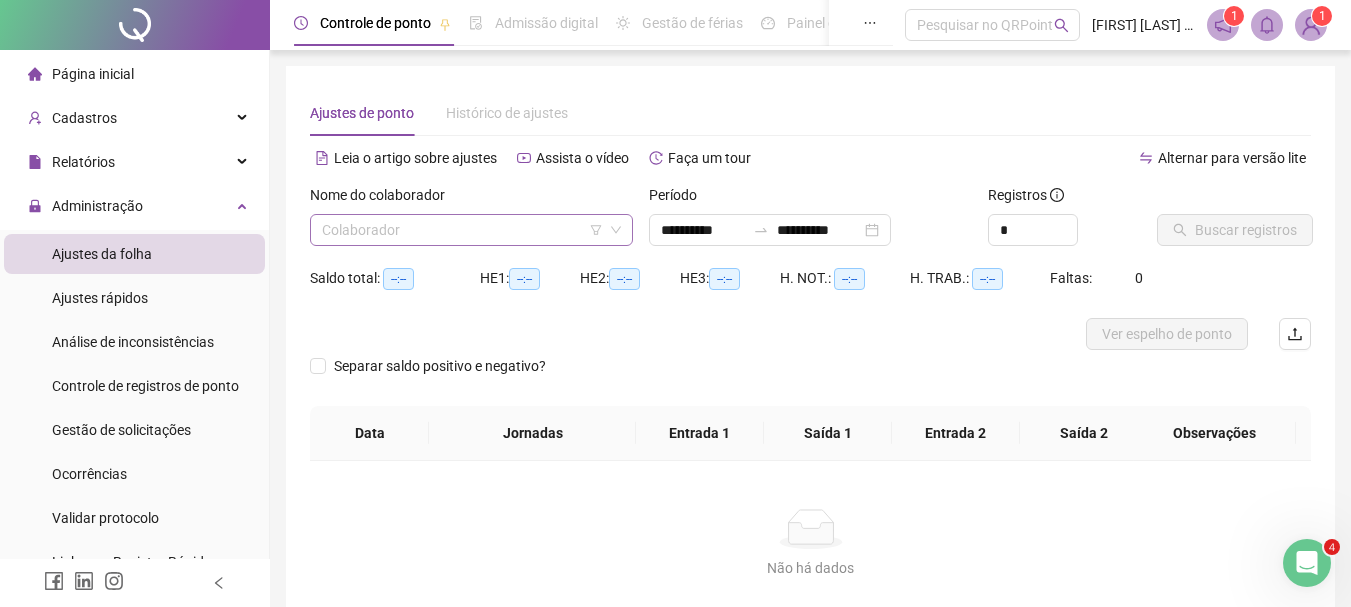 click at bounding box center (462, 230) 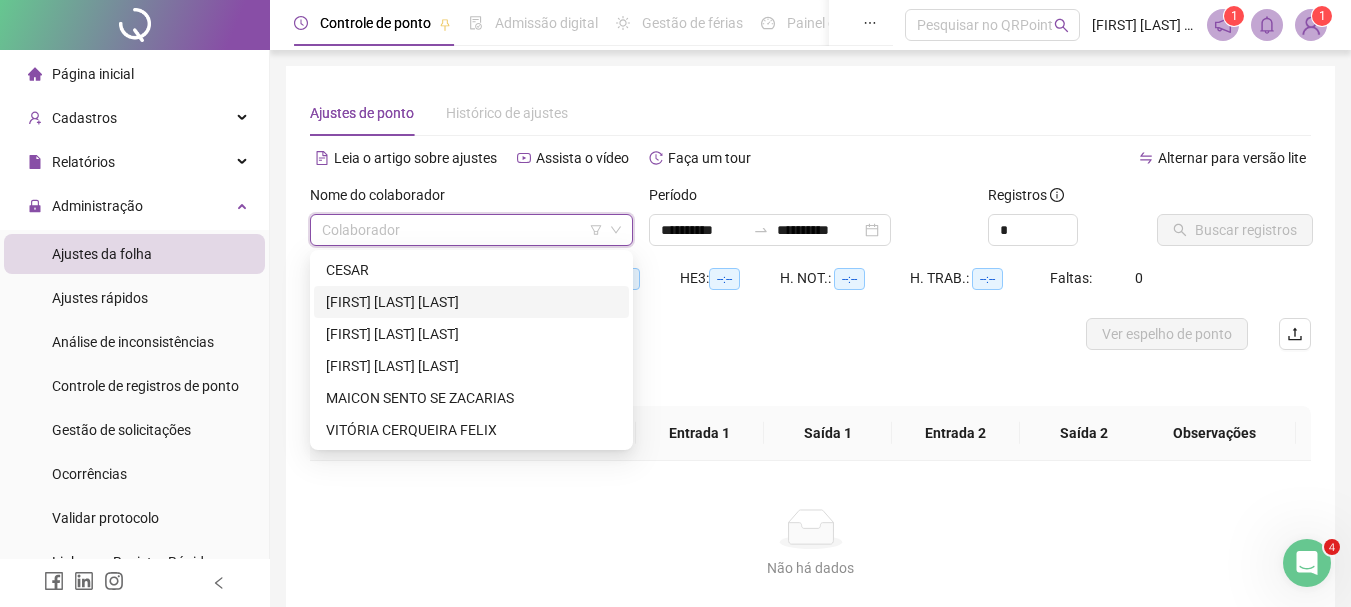 click on "[FIRST] [LAST] [LAST]" at bounding box center [471, 302] 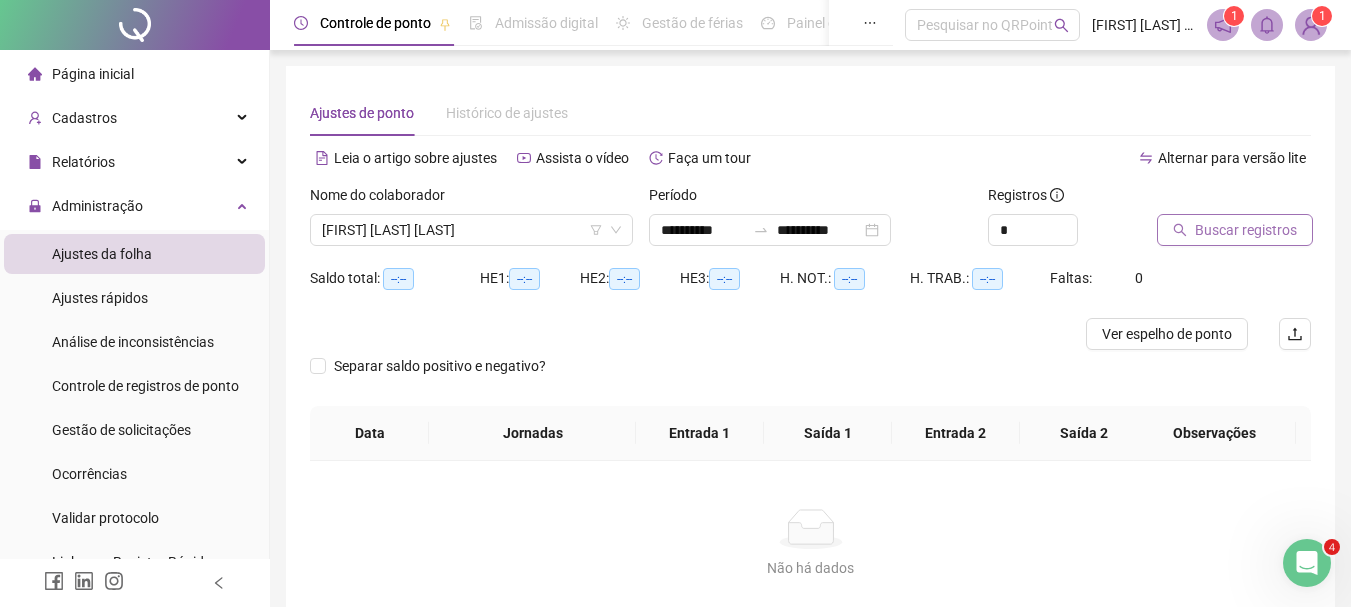 click on "Buscar registros" at bounding box center [1246, 230] 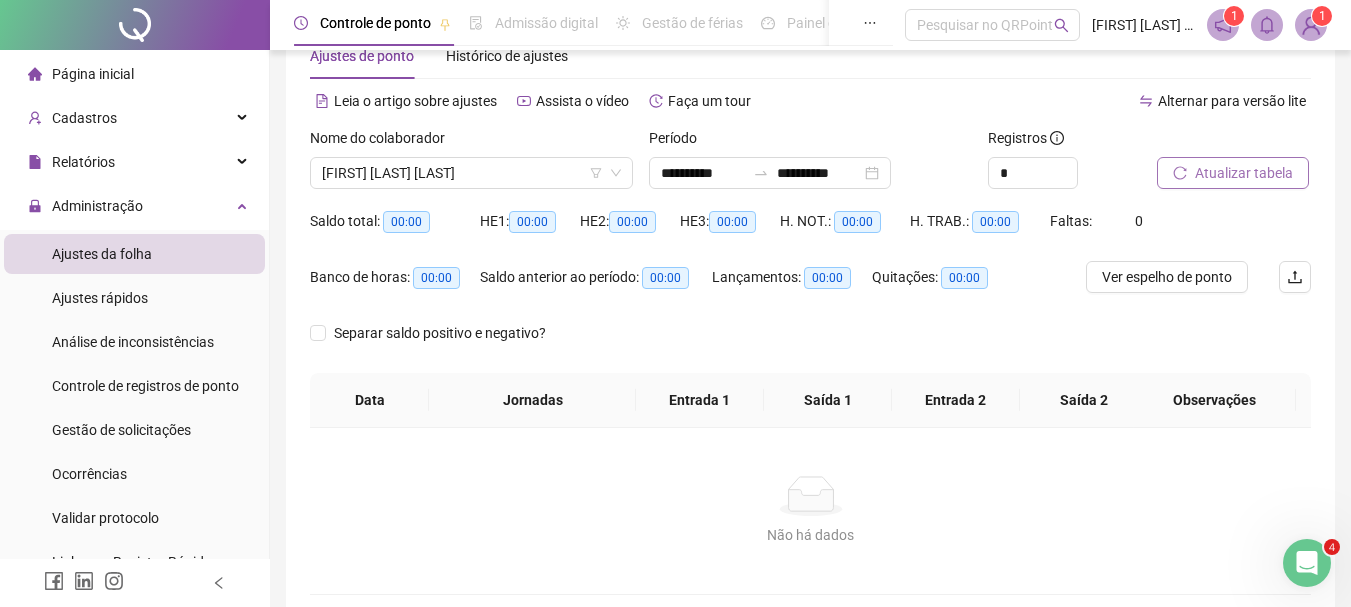 scroll, scrollTop: 0, scrollLeft: 0, axis: both 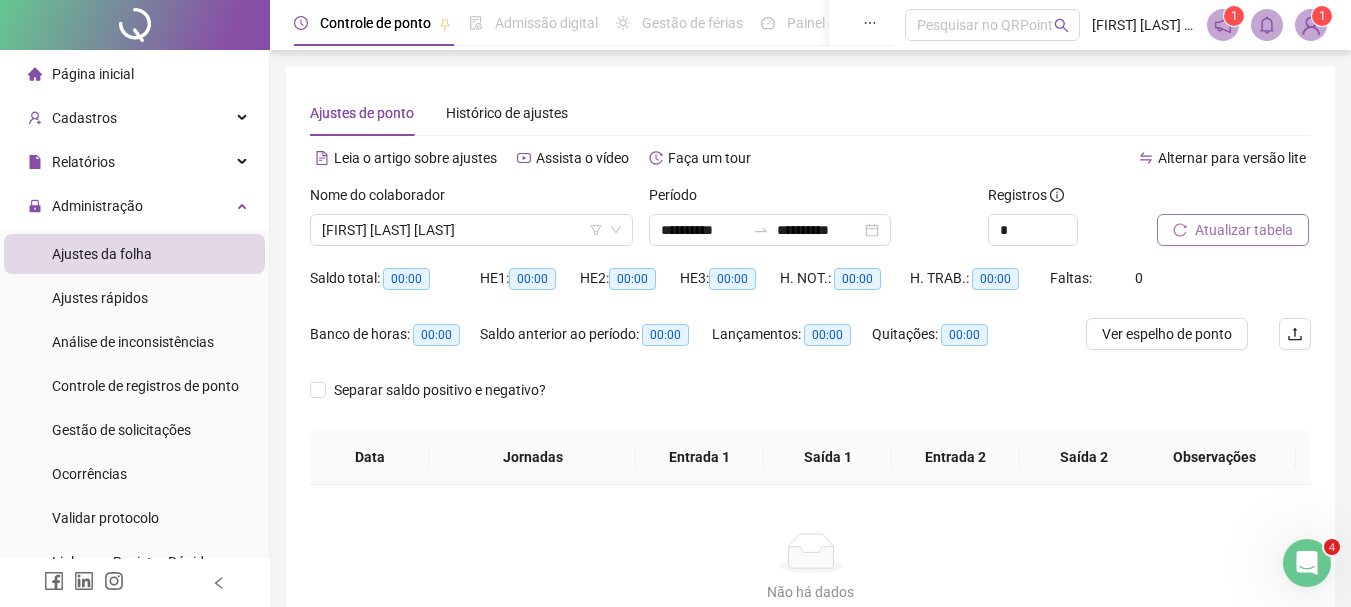 click on "Atualizar tabela" at bounding box center (1244, 230) 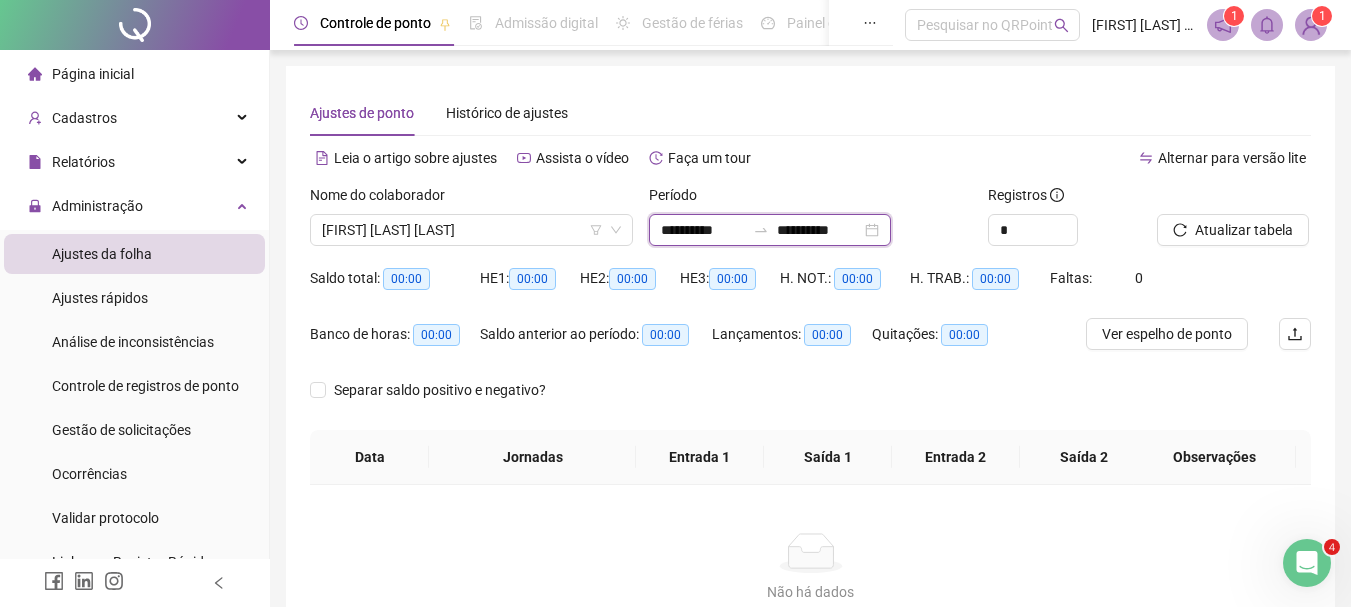click on "**********" at bounding box center (703, 230) 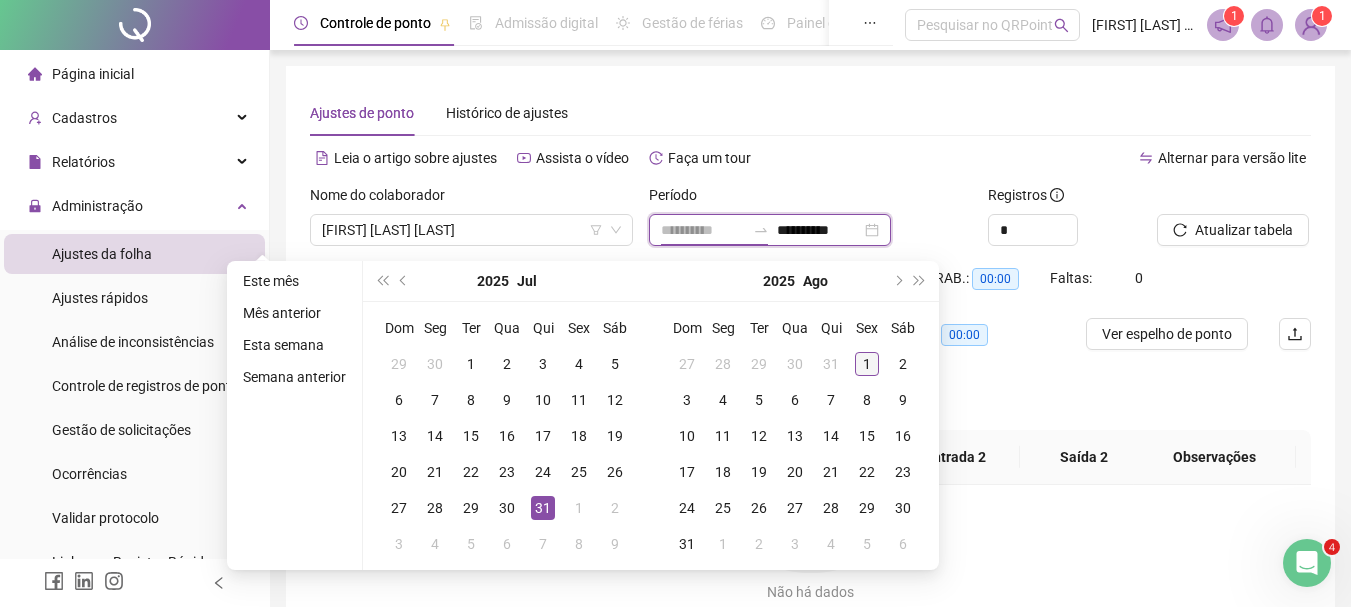 type on "**********" 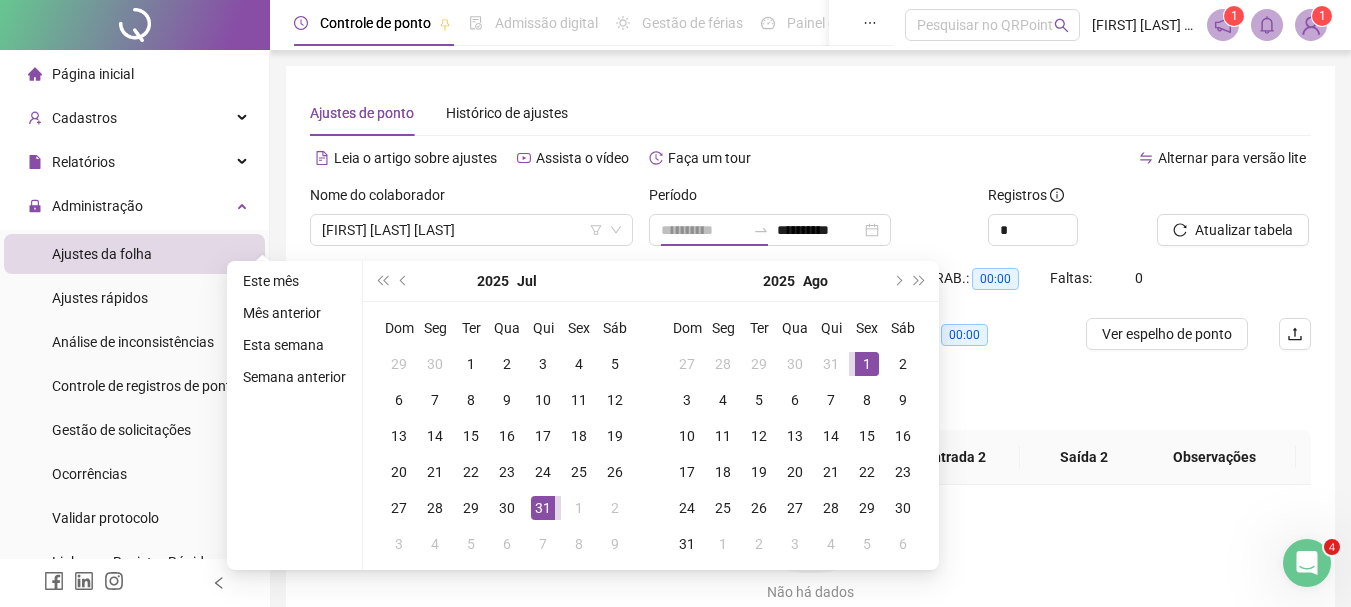 click on "1" at bounding box center [867, 364] 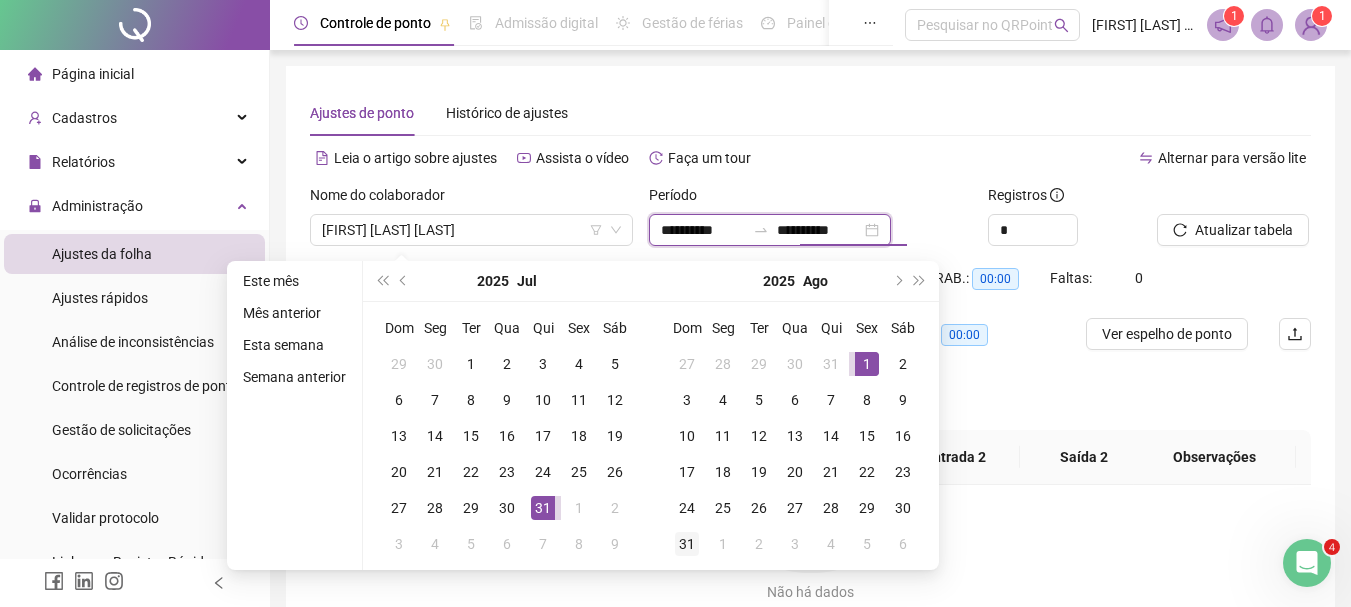 type on "**********" 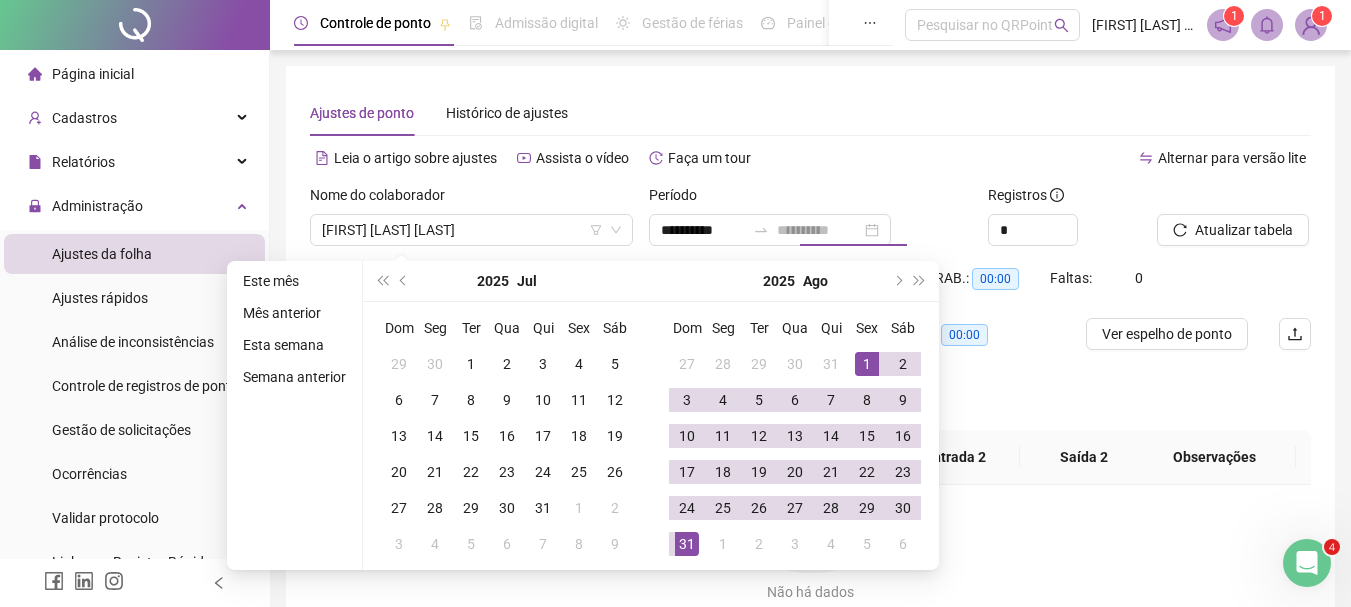 click on "31" at bounding box center [687, 544] 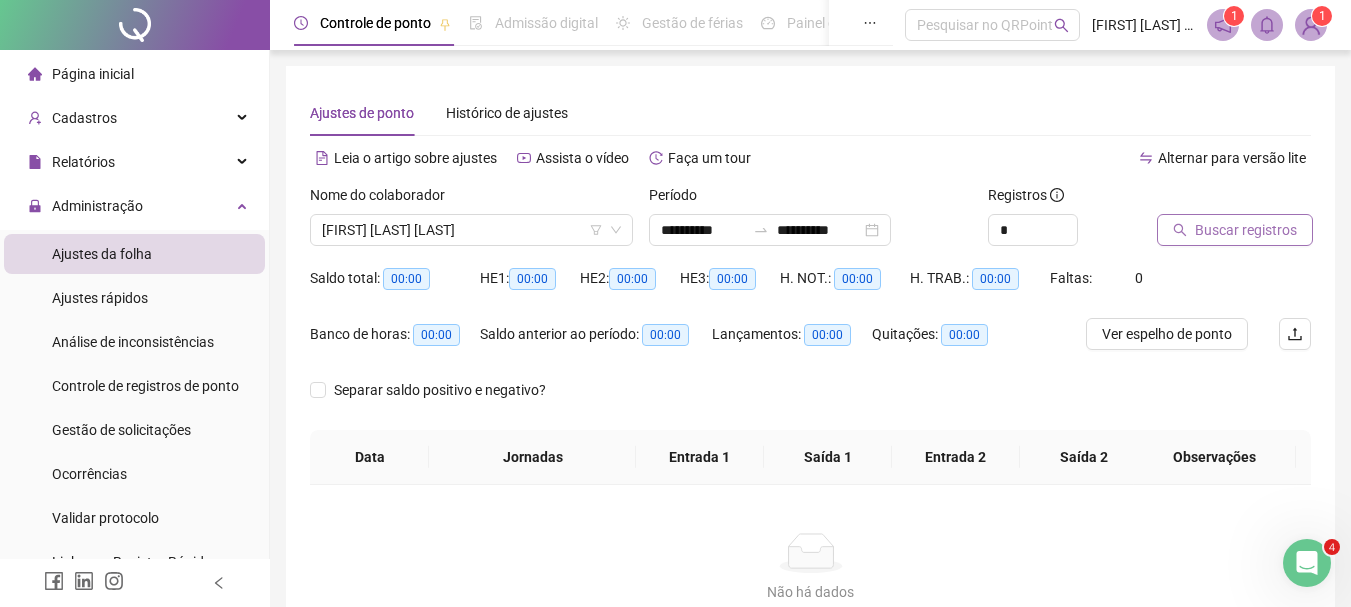 click on "Buscar registros" at bounding box center (1246, 230) 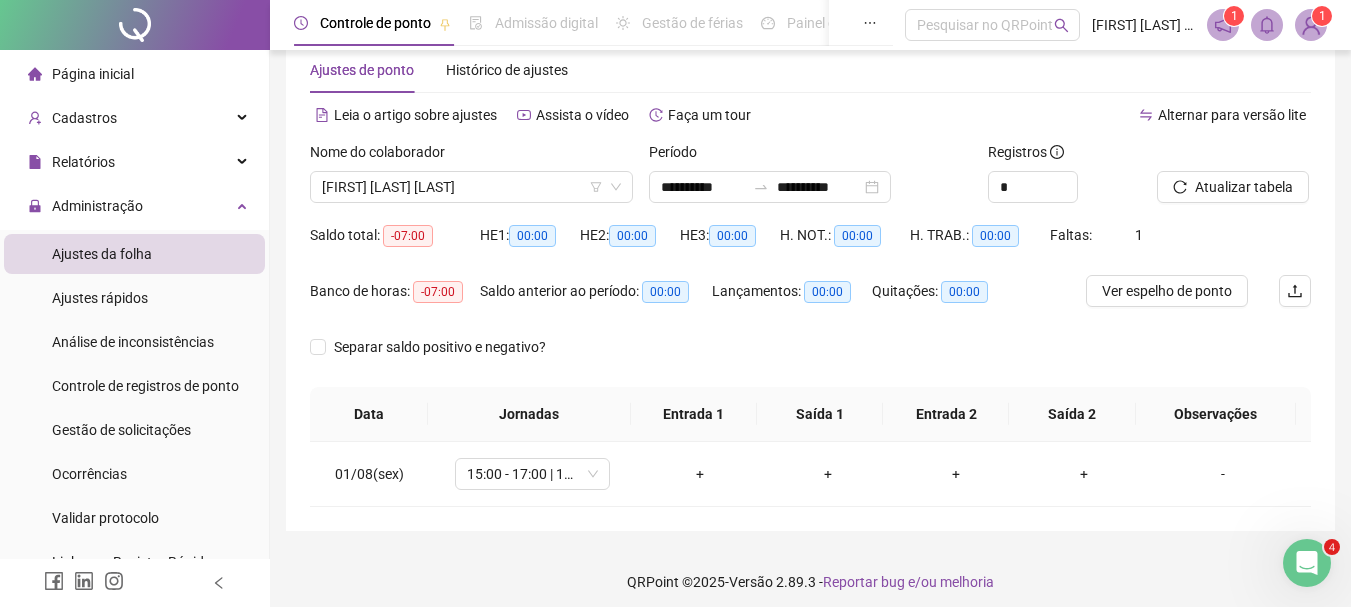 scroll, scrollTop: 53, scrollLeft: 0, axis: vertical 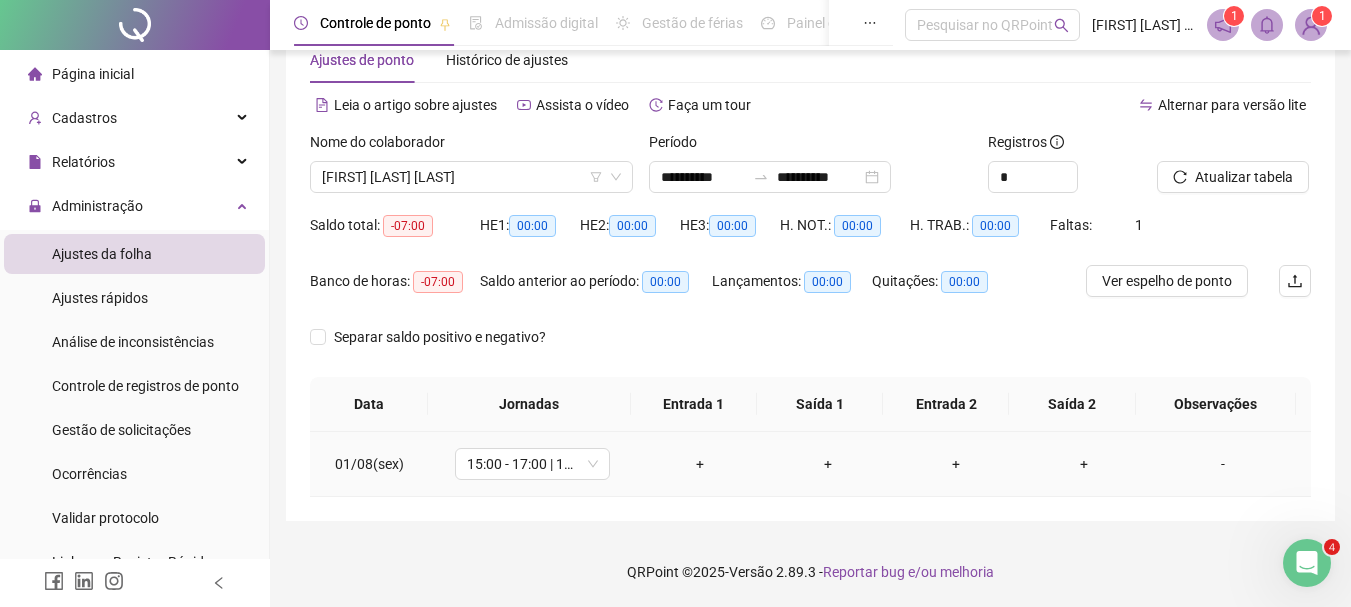 click on "+" at bounding box center [700, 464] 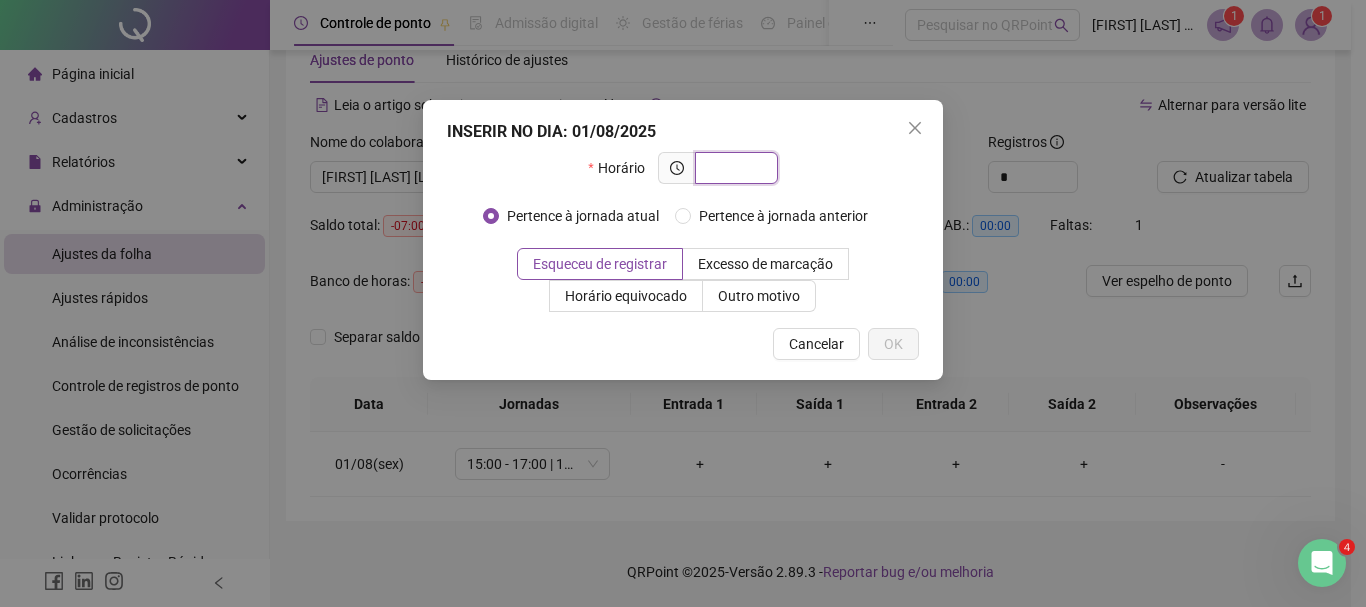 click at bounding box center (734, 168) 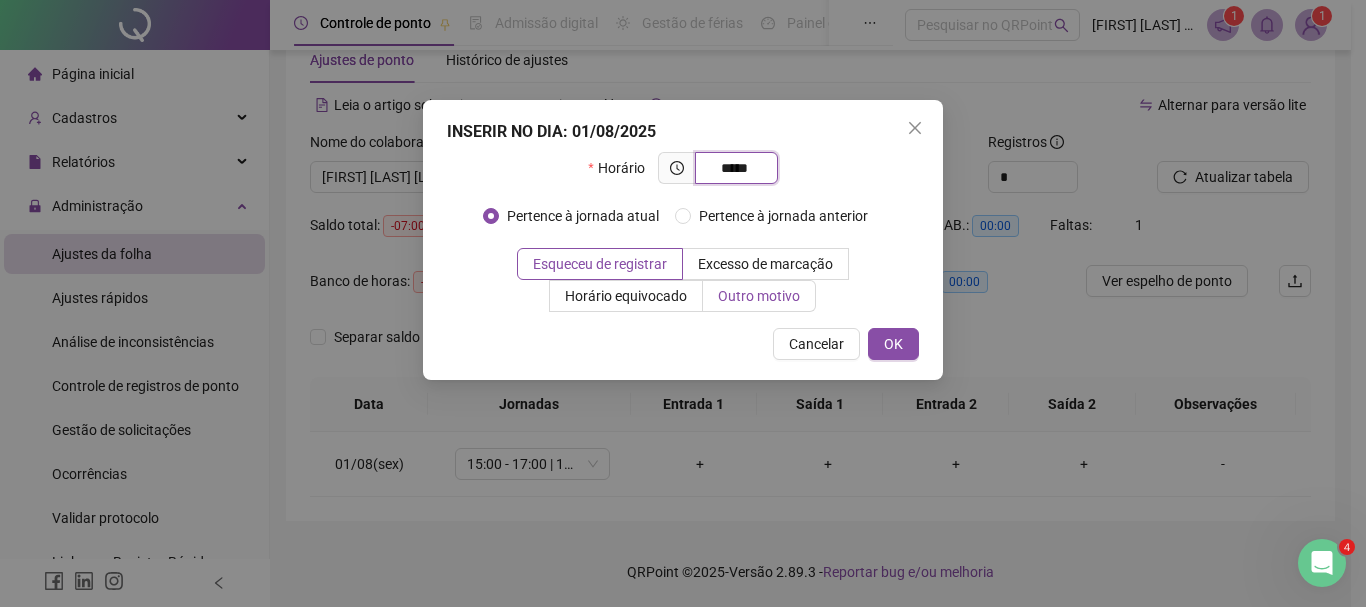 type on "*****" 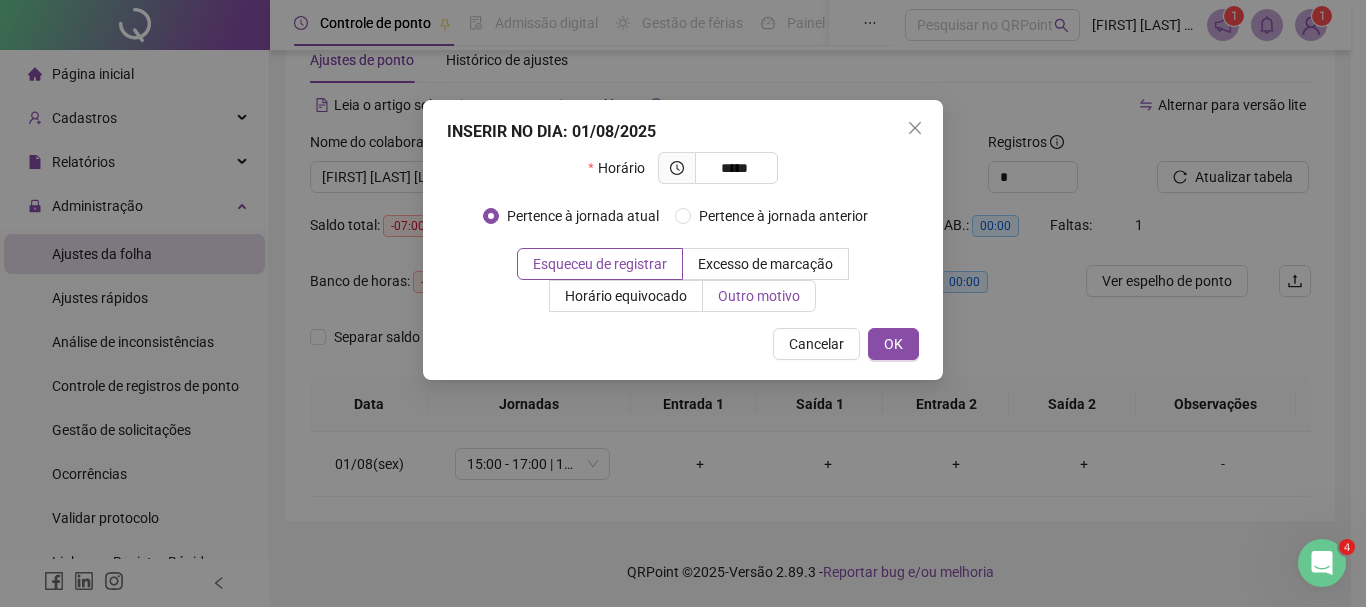 click on "Outro motivo" at bounding box center (759, 296) 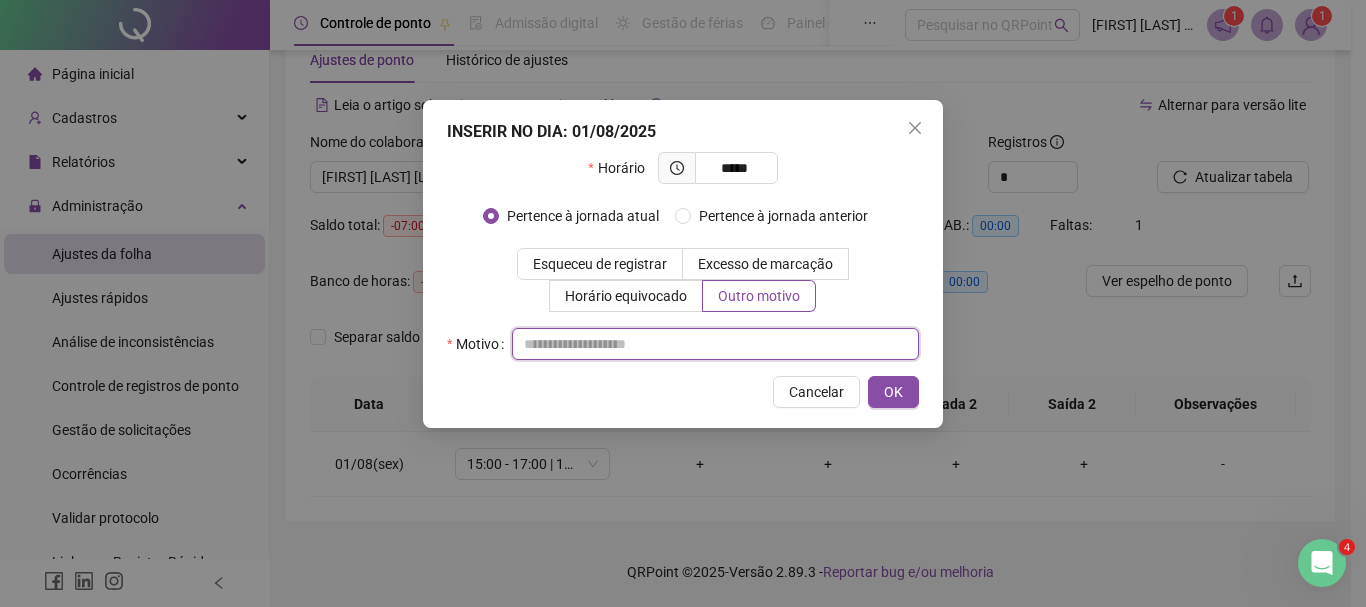 click at bounding box center [715, 344] 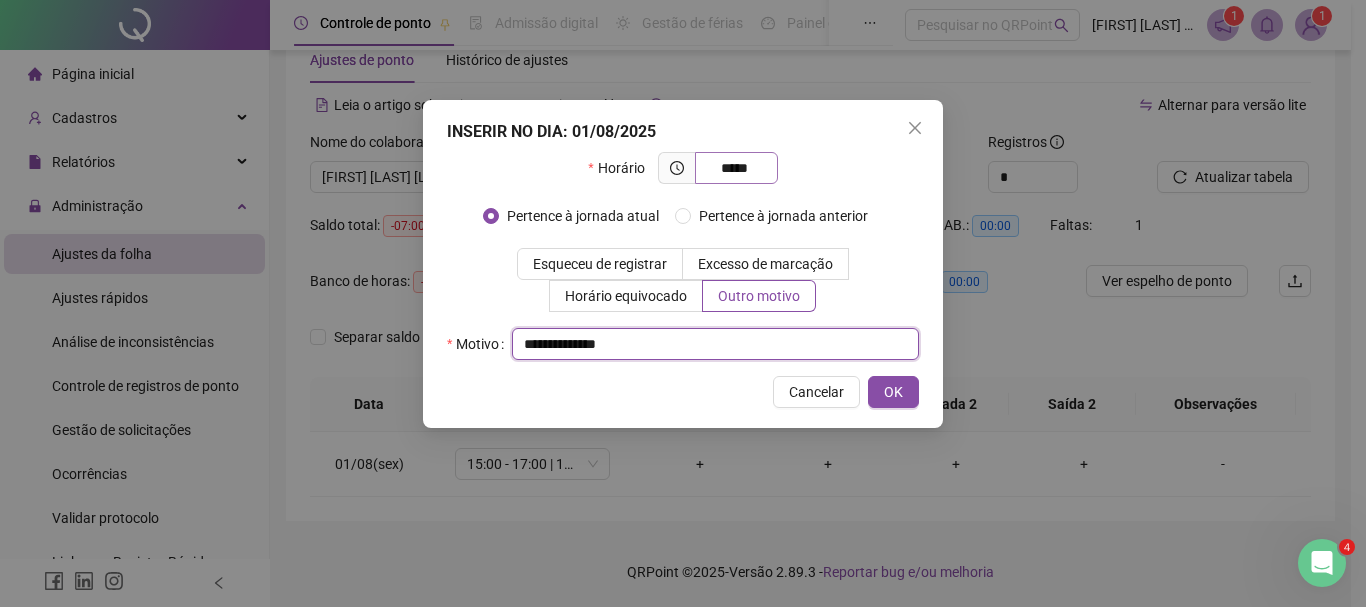 type on "**********" 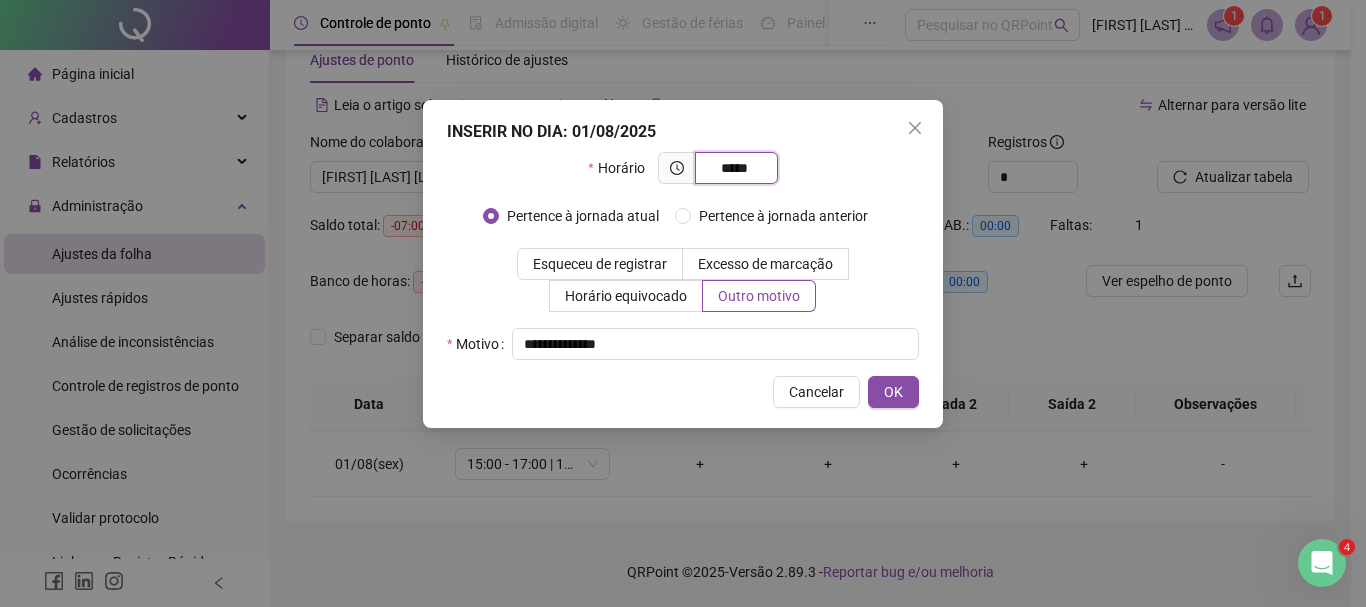 click on "*****" at bounding box center (734, 168) 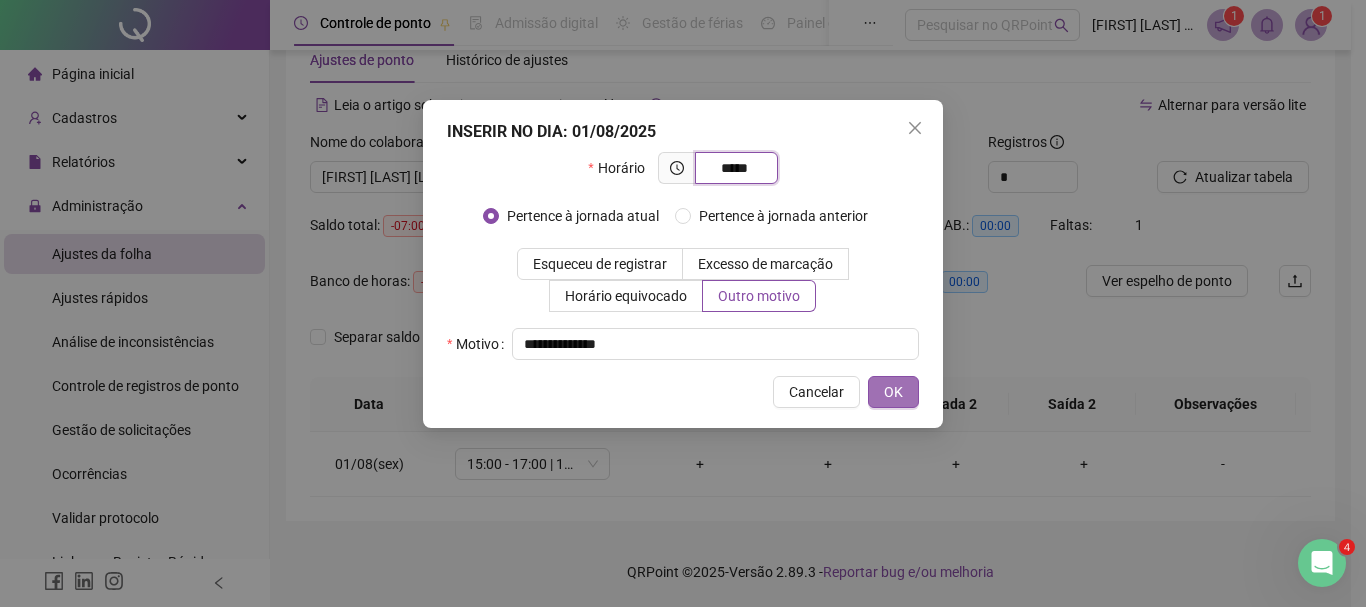 type on "*****" 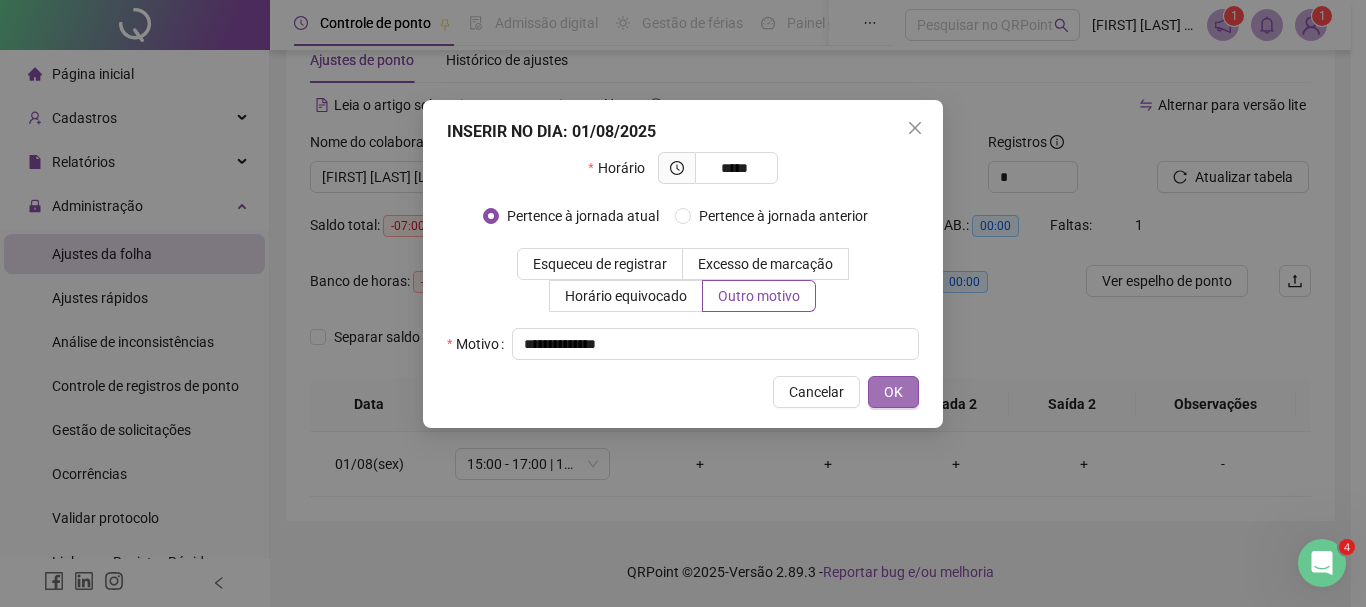 click on "OK" at bounding box center [893, 392] 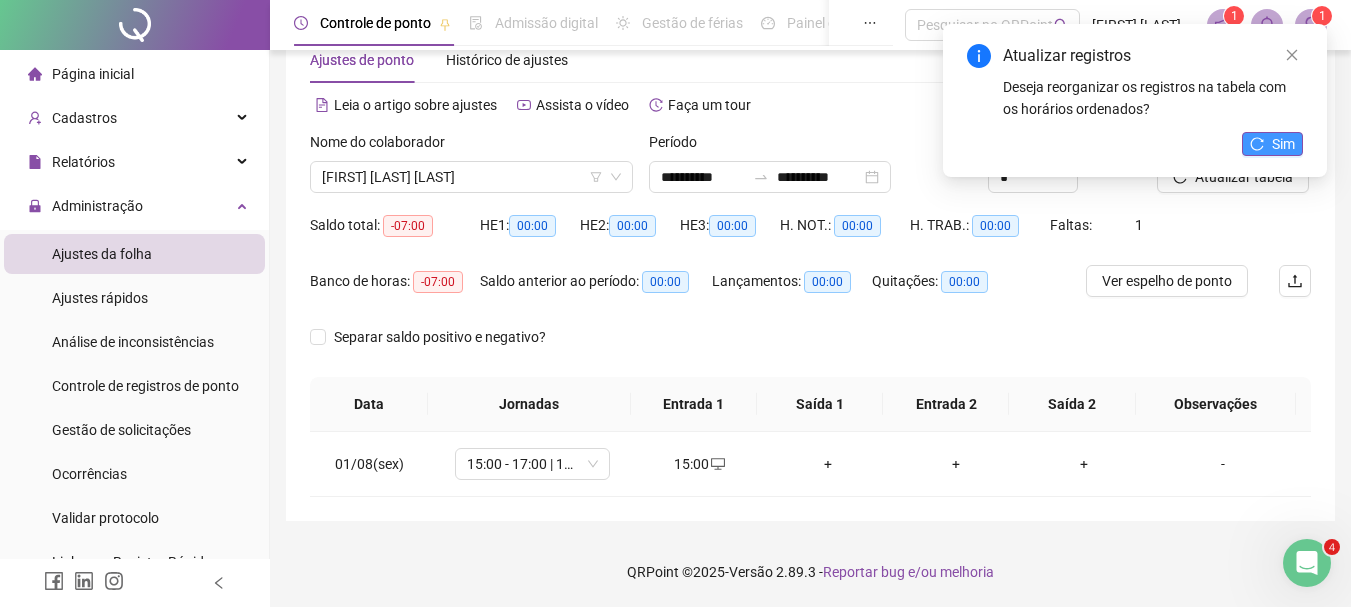 click on "Sim" at bounding box center [1272, 144] 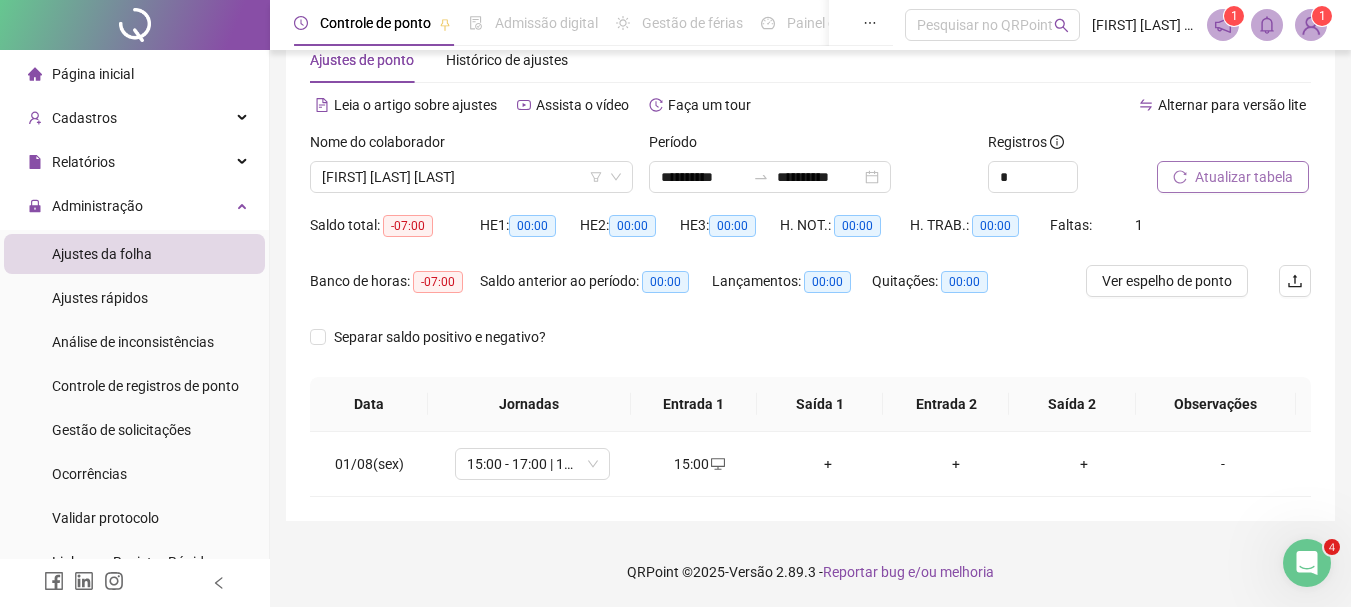 click on "Atualizar tabela" at bounding box center [1244, 177] 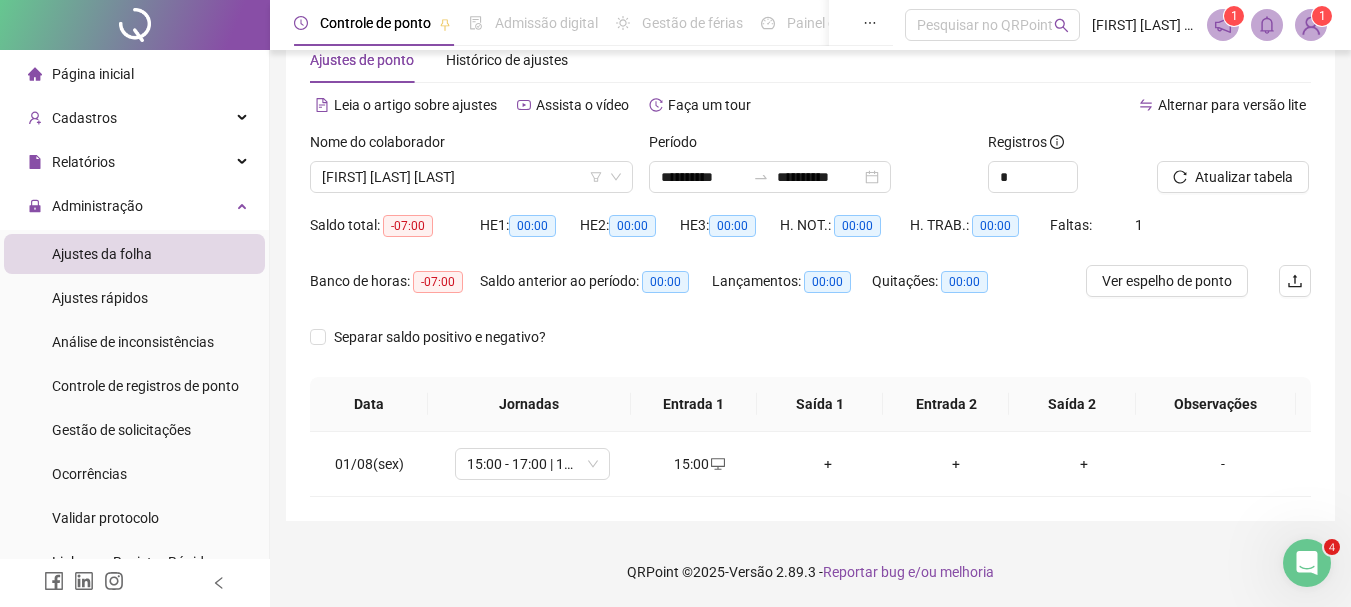 click on "Página inicial" at bounding box center (93, 74) 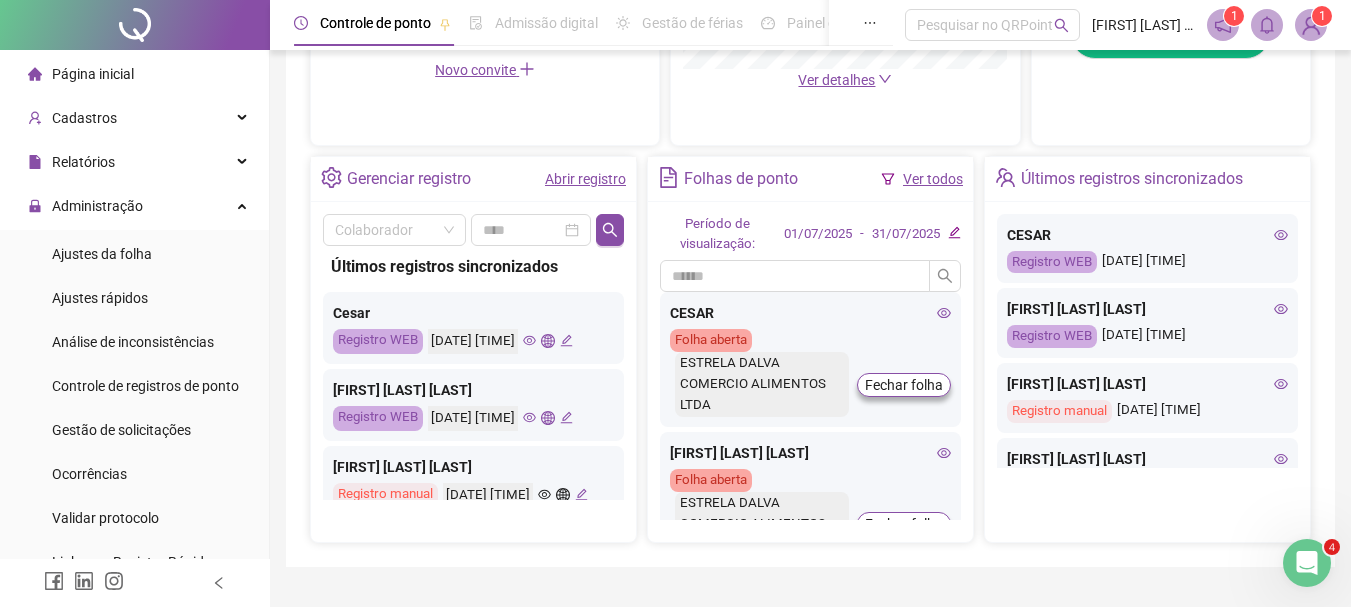 scroll, scrollTop: 680, scrollLeft: 0, axis: vertical 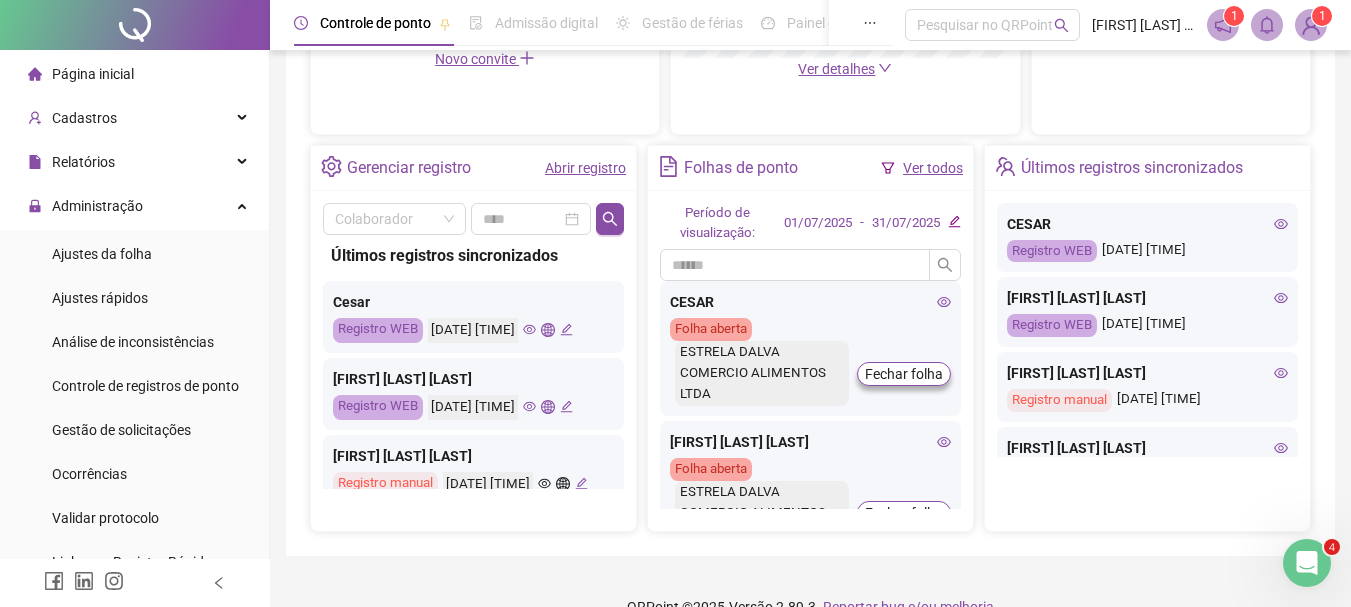 click on "[FIRST] [LAST] [LAST]" at bounding box center [810, 442] 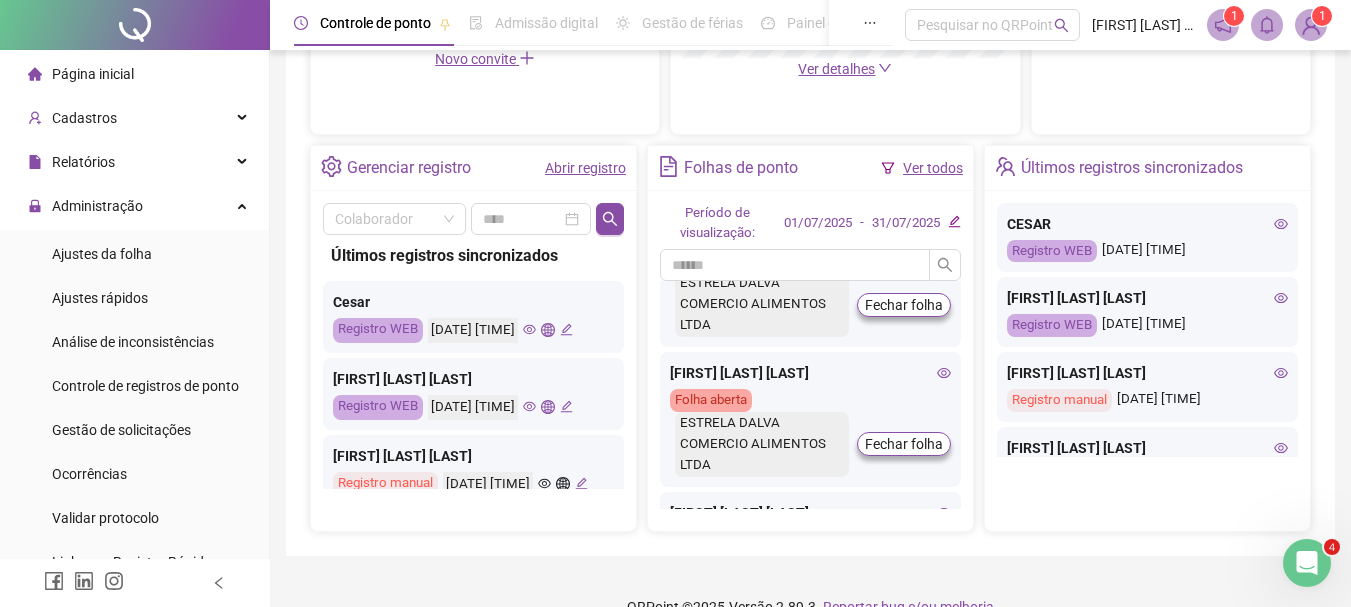 scroll, scrollTop: 95, scrollLeft: 0, axis: vertical 